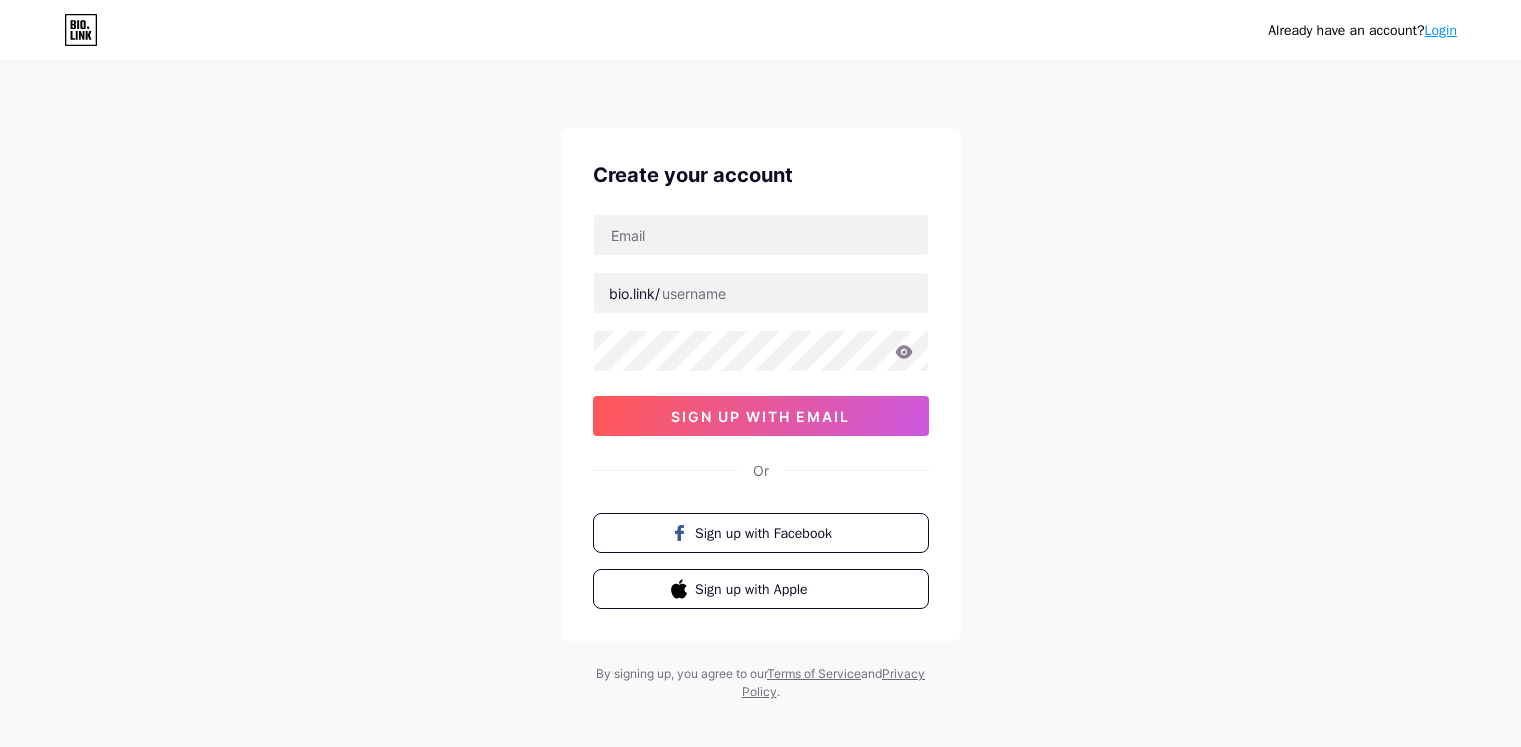 scroll, scrollTop: 0, scrollLeft: 0, axis: both 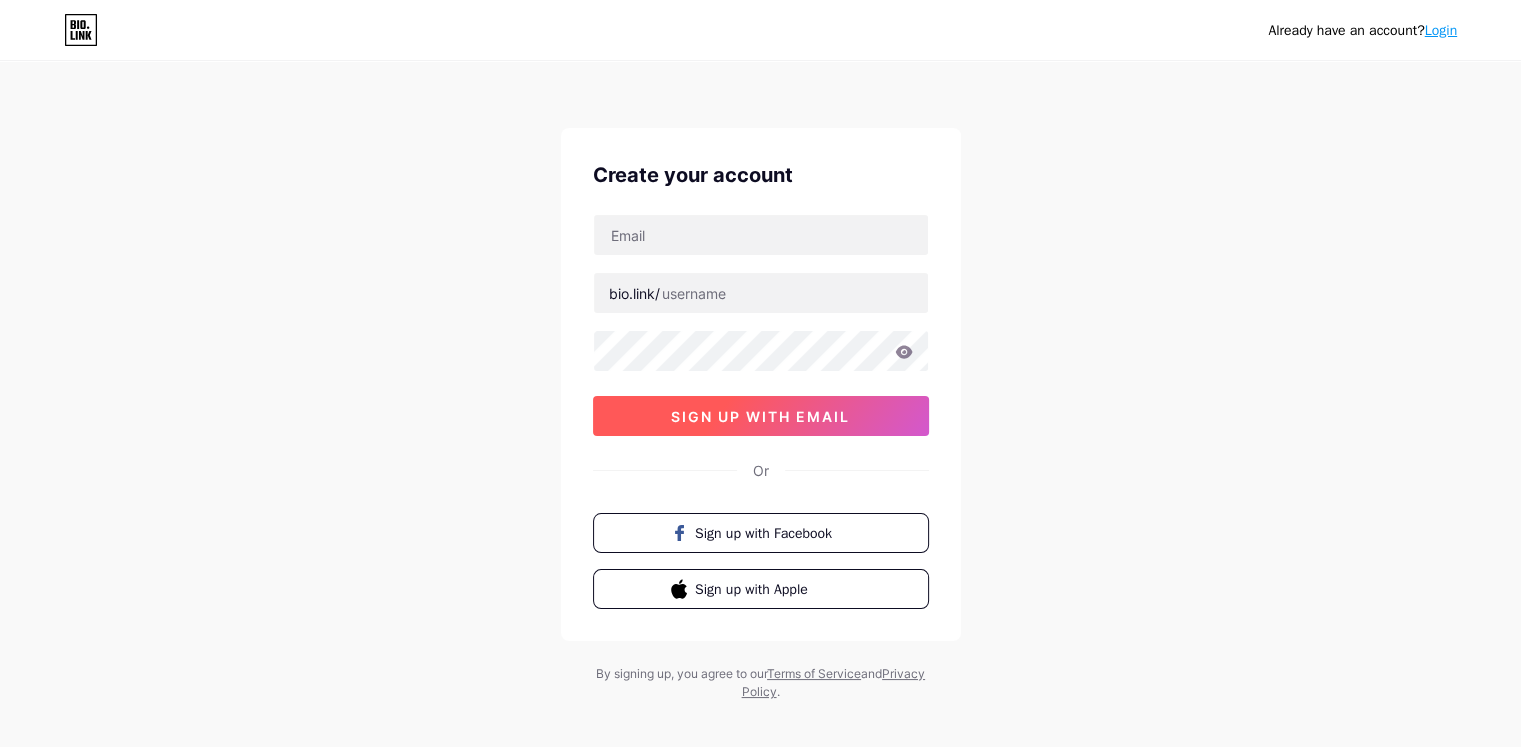 click on "sign up with email" at bounding box center (760, 416) 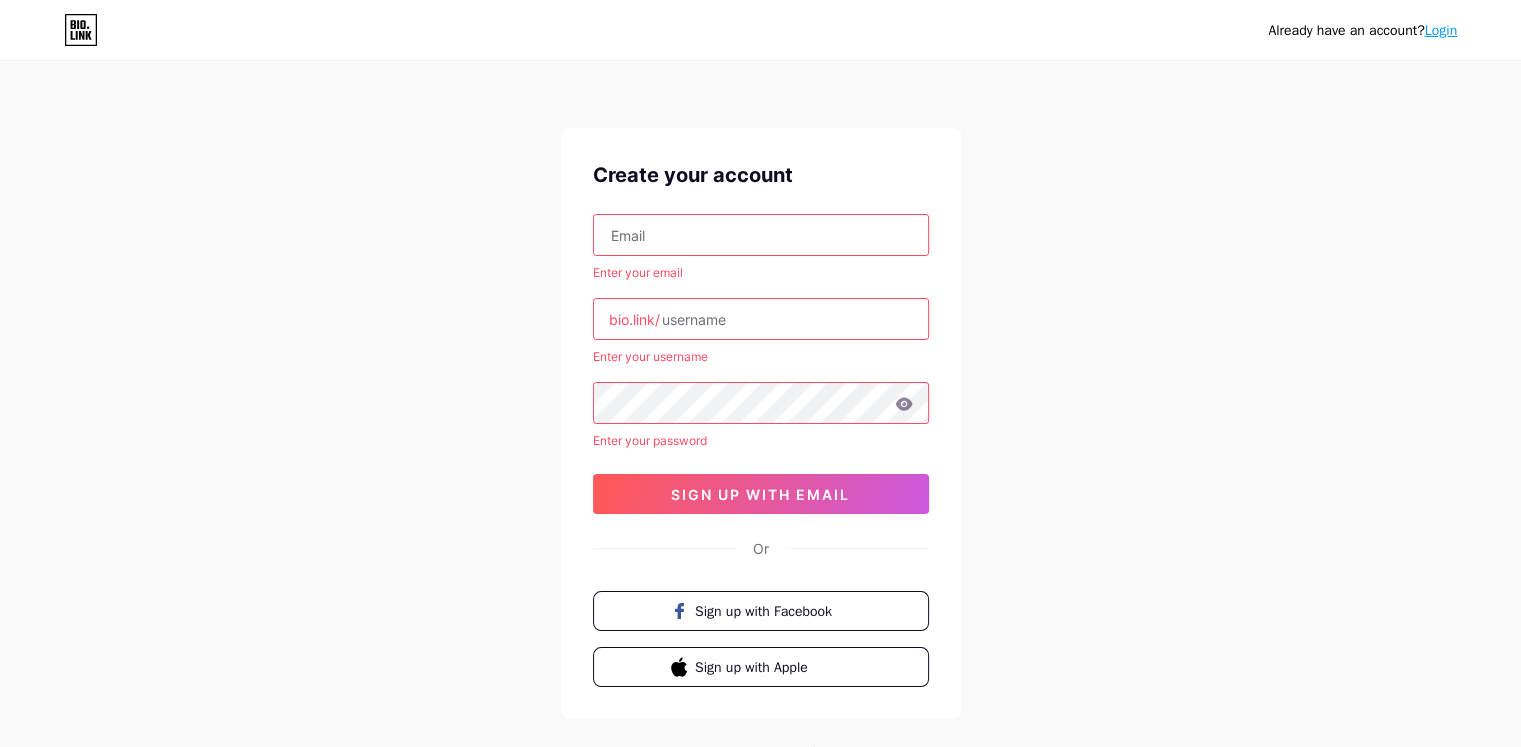click at bounding box center [761, 235] 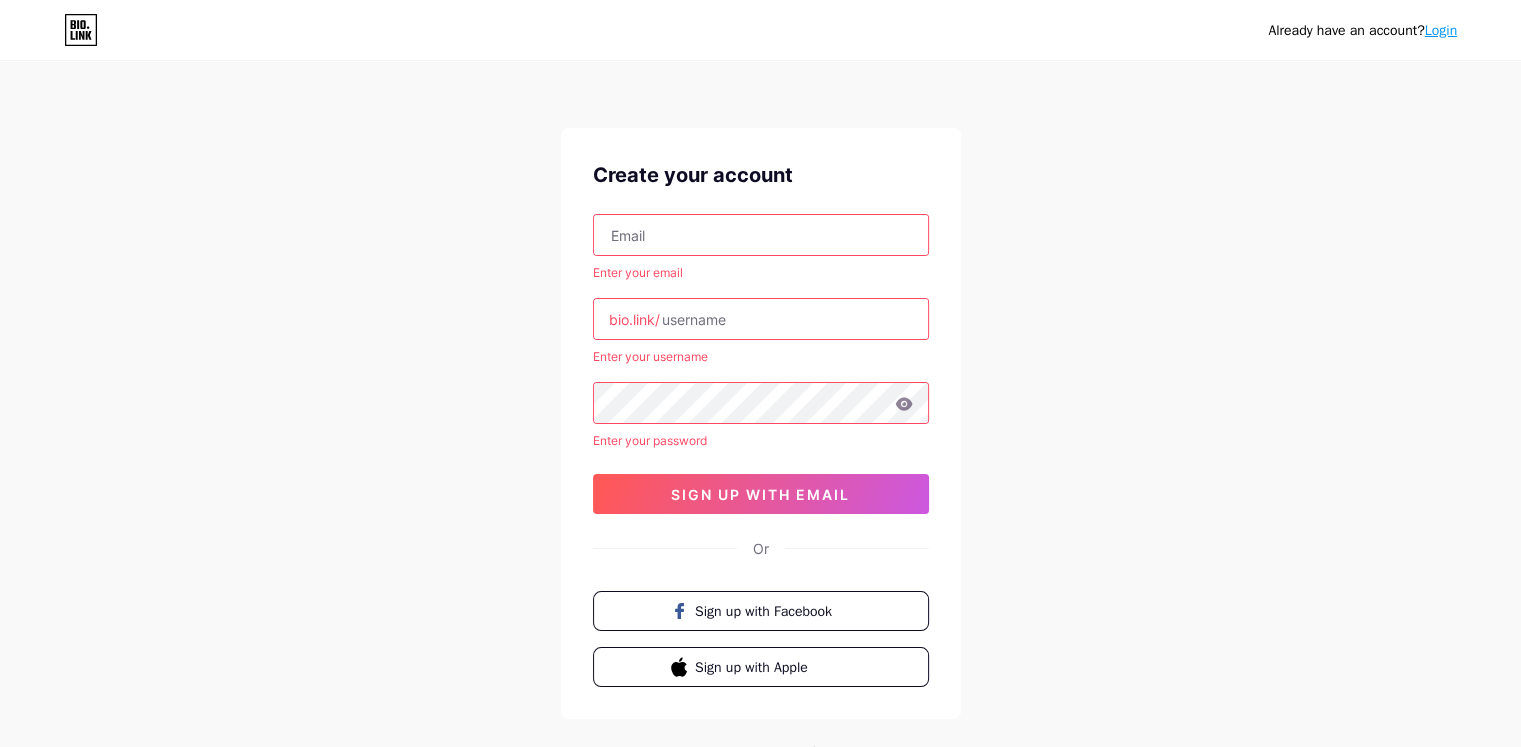 click on "Already have an account? Login Create your account Enter your email bio.link/ Enter your username Enter your password [HASH] sign up with email Or Sign up with Facebook" at bounding box center (760, 421) 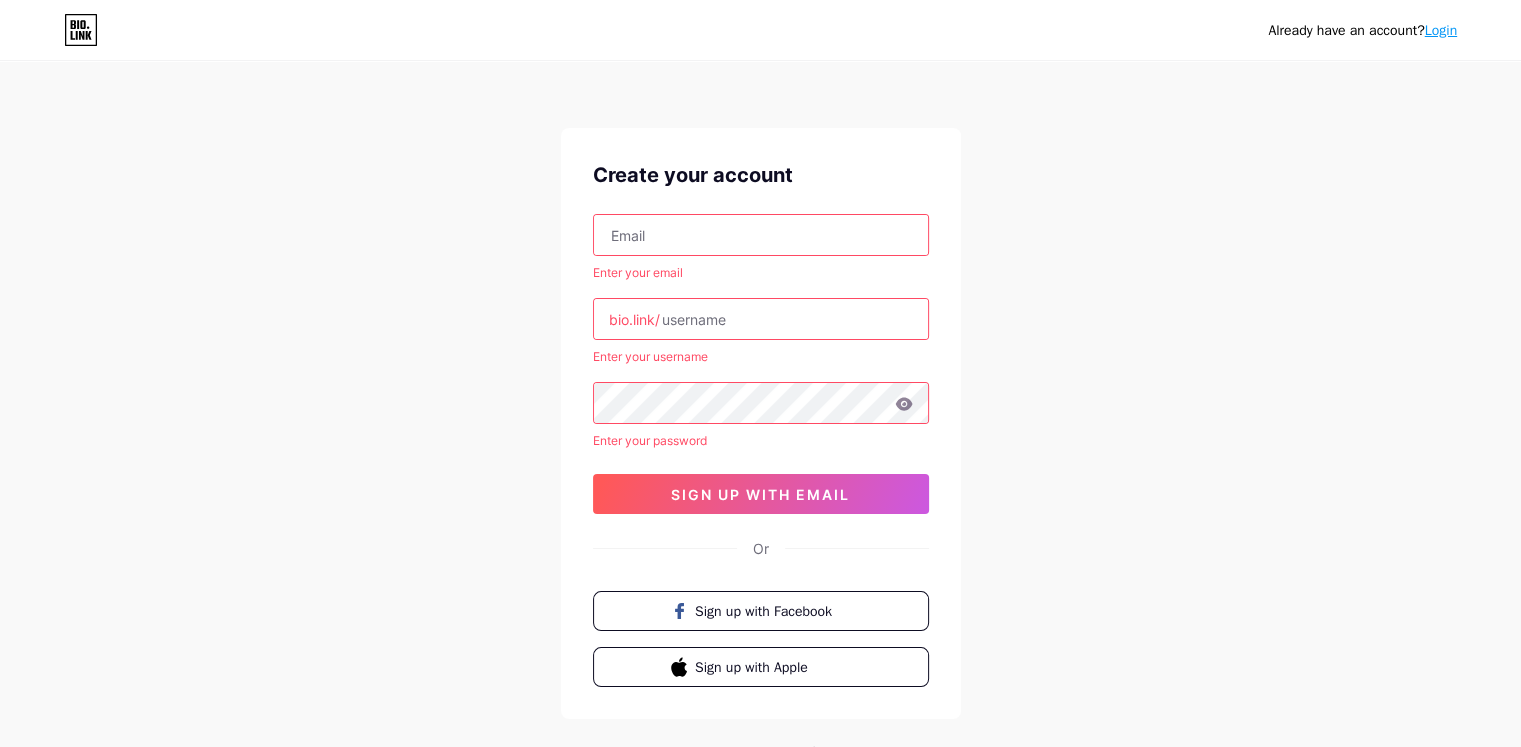 click at bounding box center (761, 235) 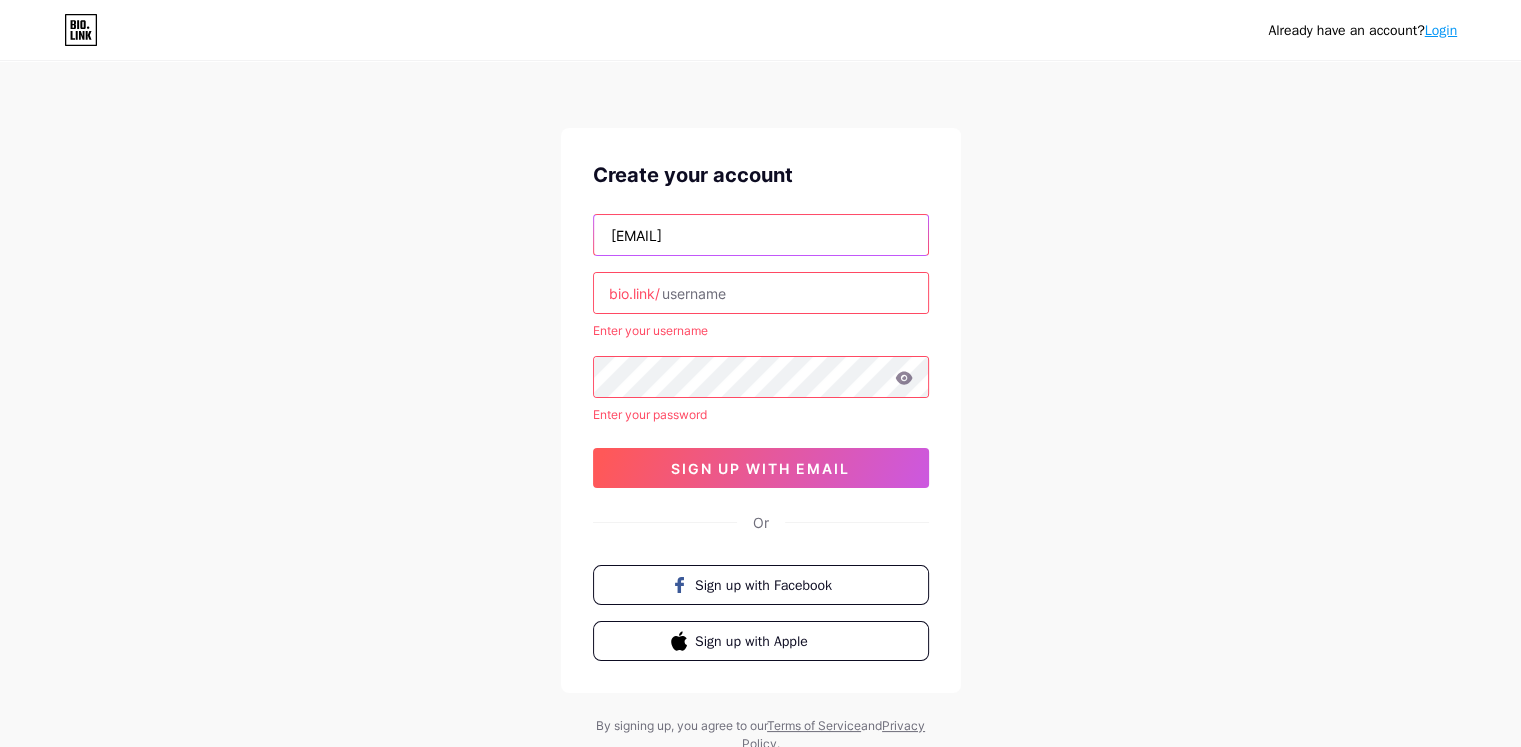type on "[EMAIL]" 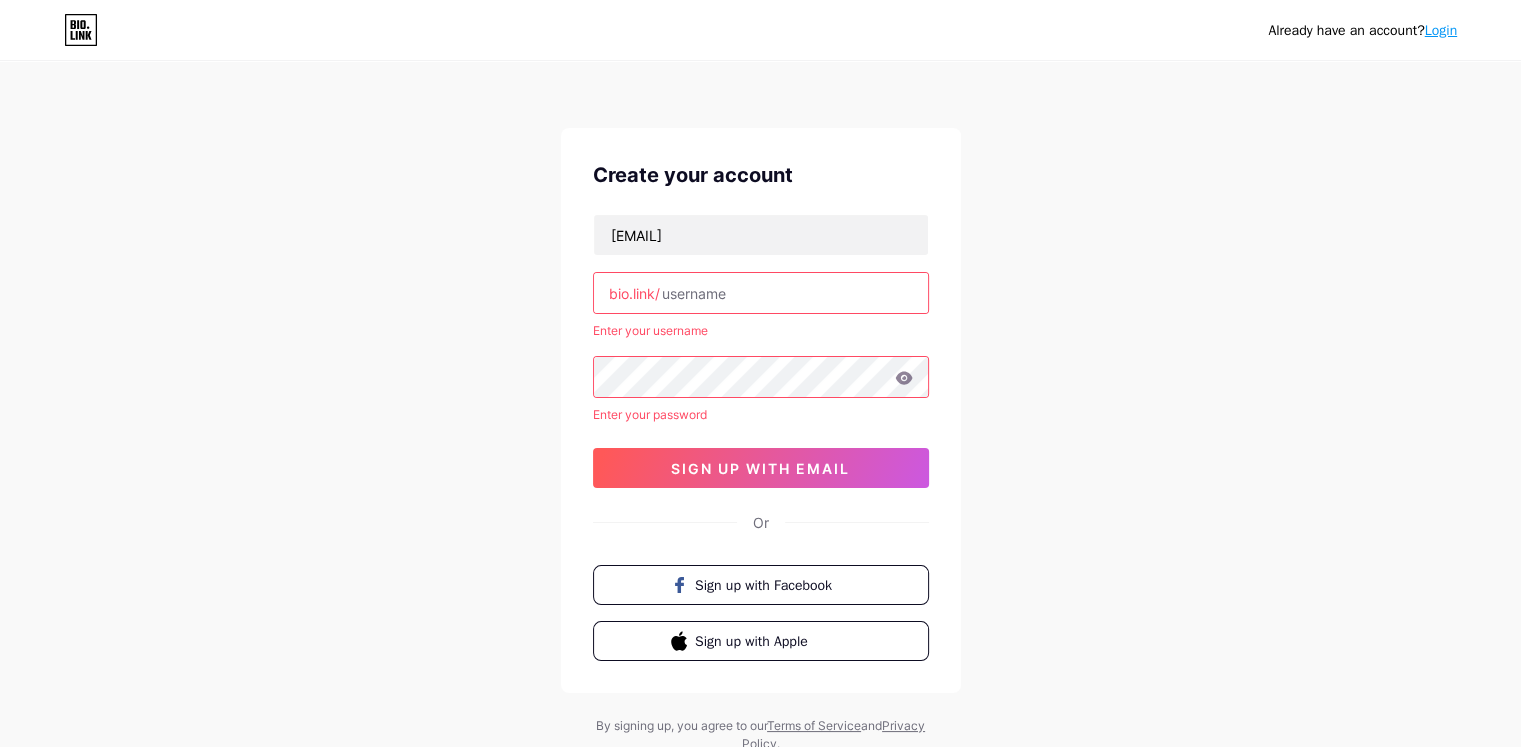 click at bounding box center (761, 293) 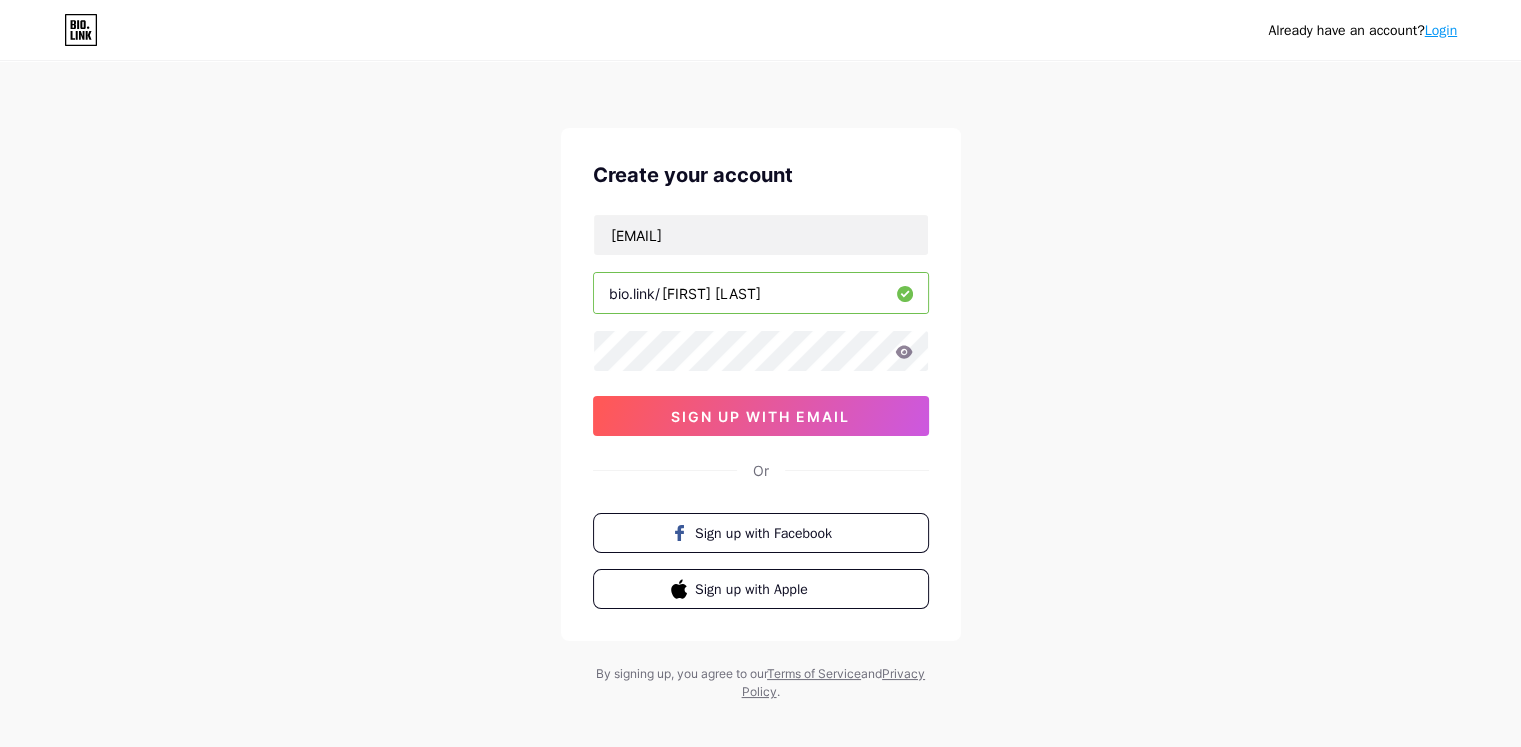 type on "[FIRST] [LAST]" 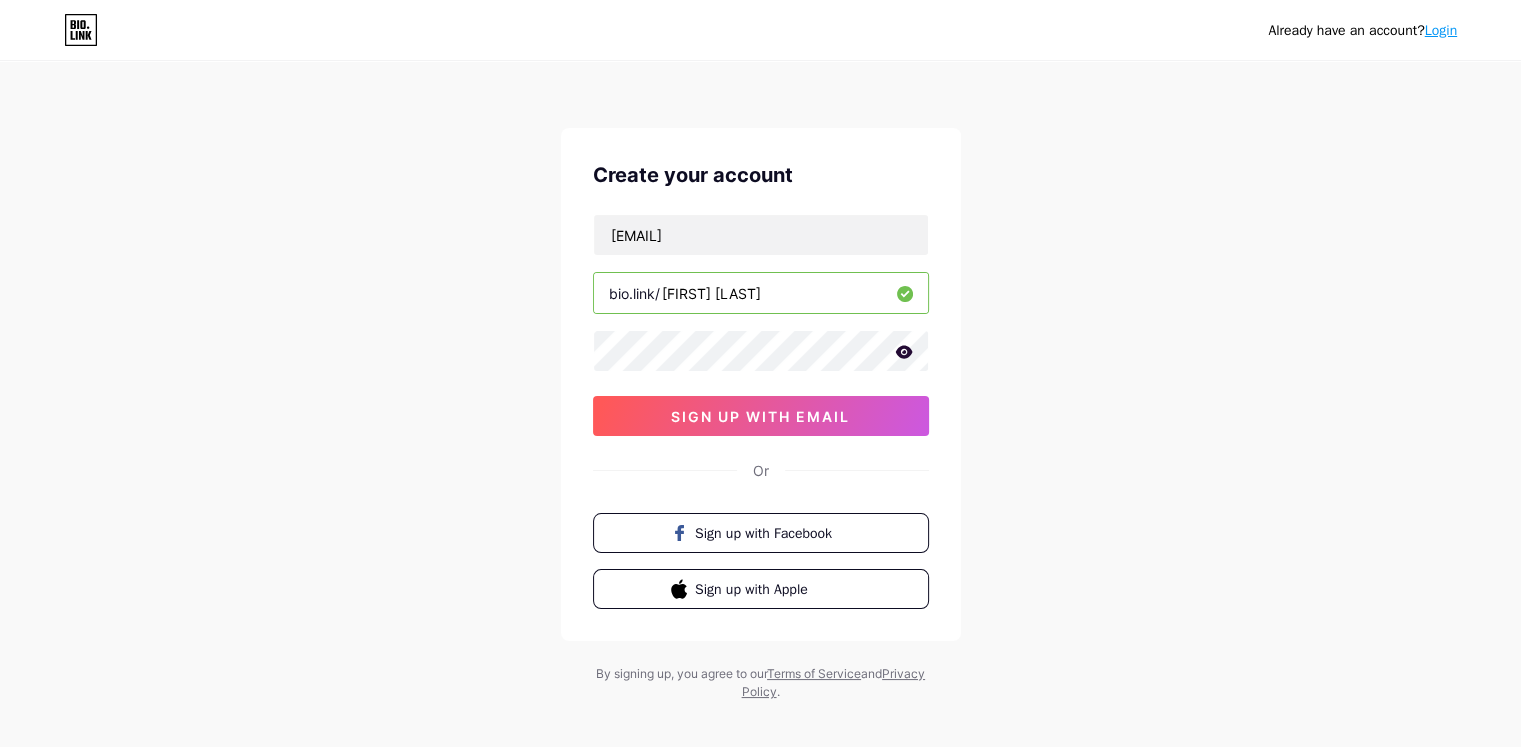 click 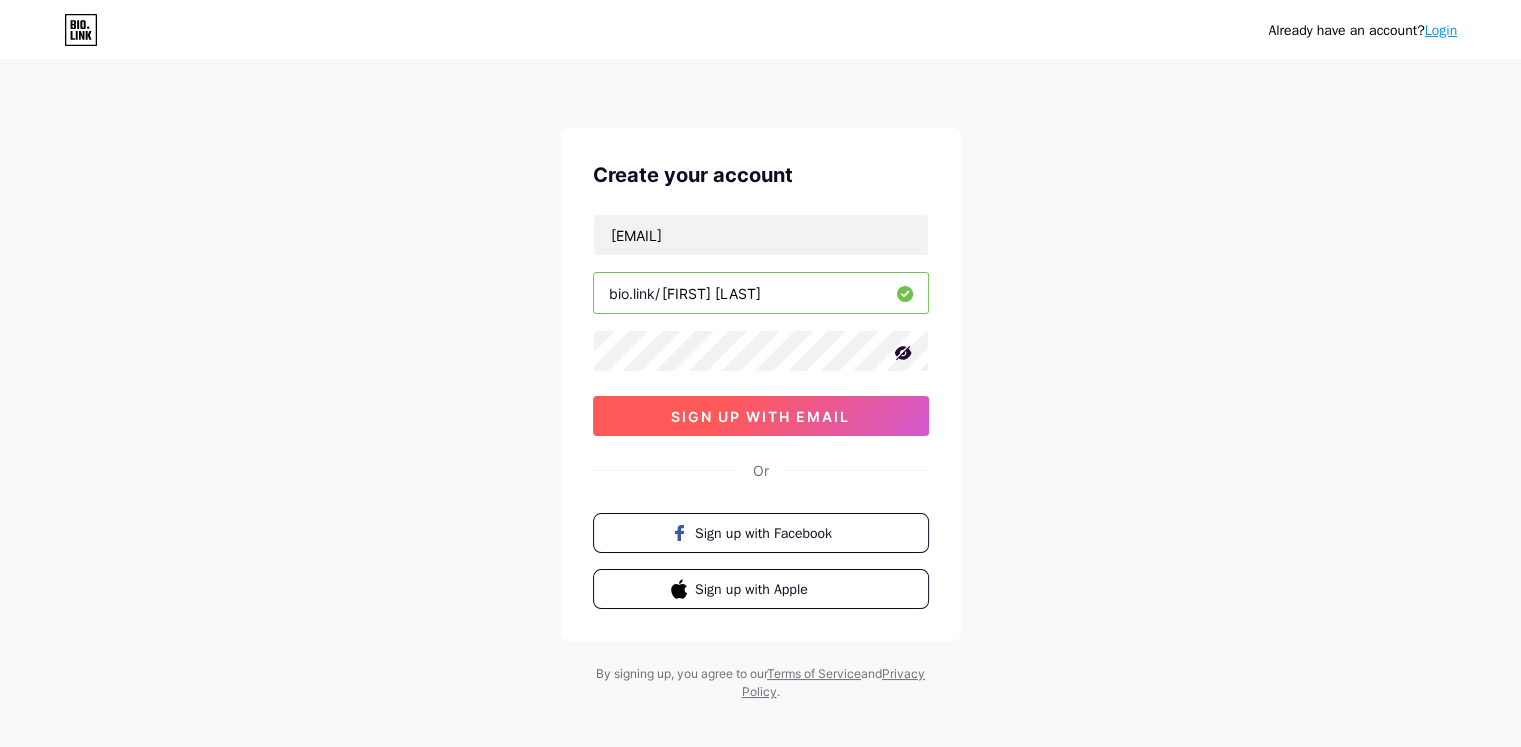 click on "sign up with email" at bounding box center [760, 416] 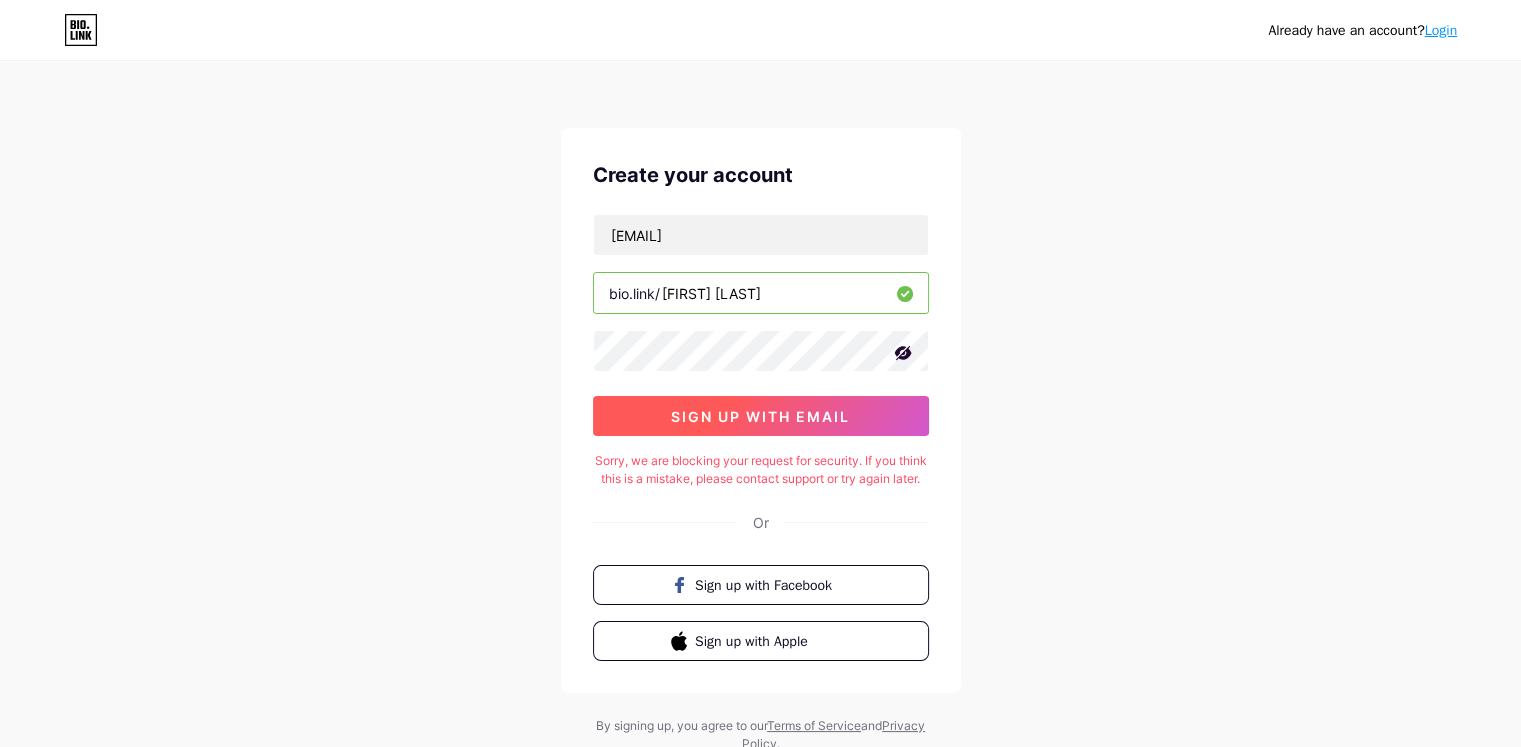 click on "sign up with email" at bounding box center (760, 416) 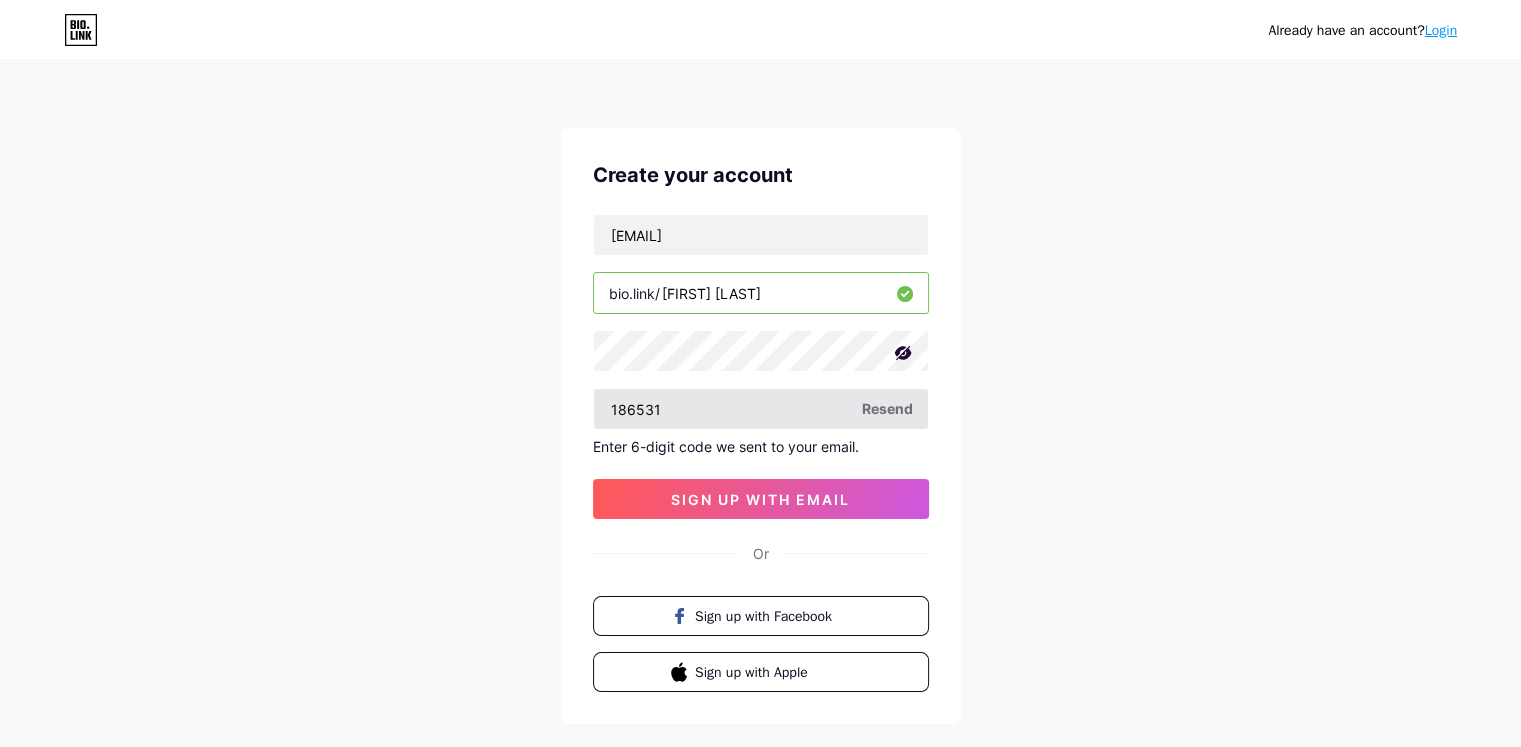 type on "186531" 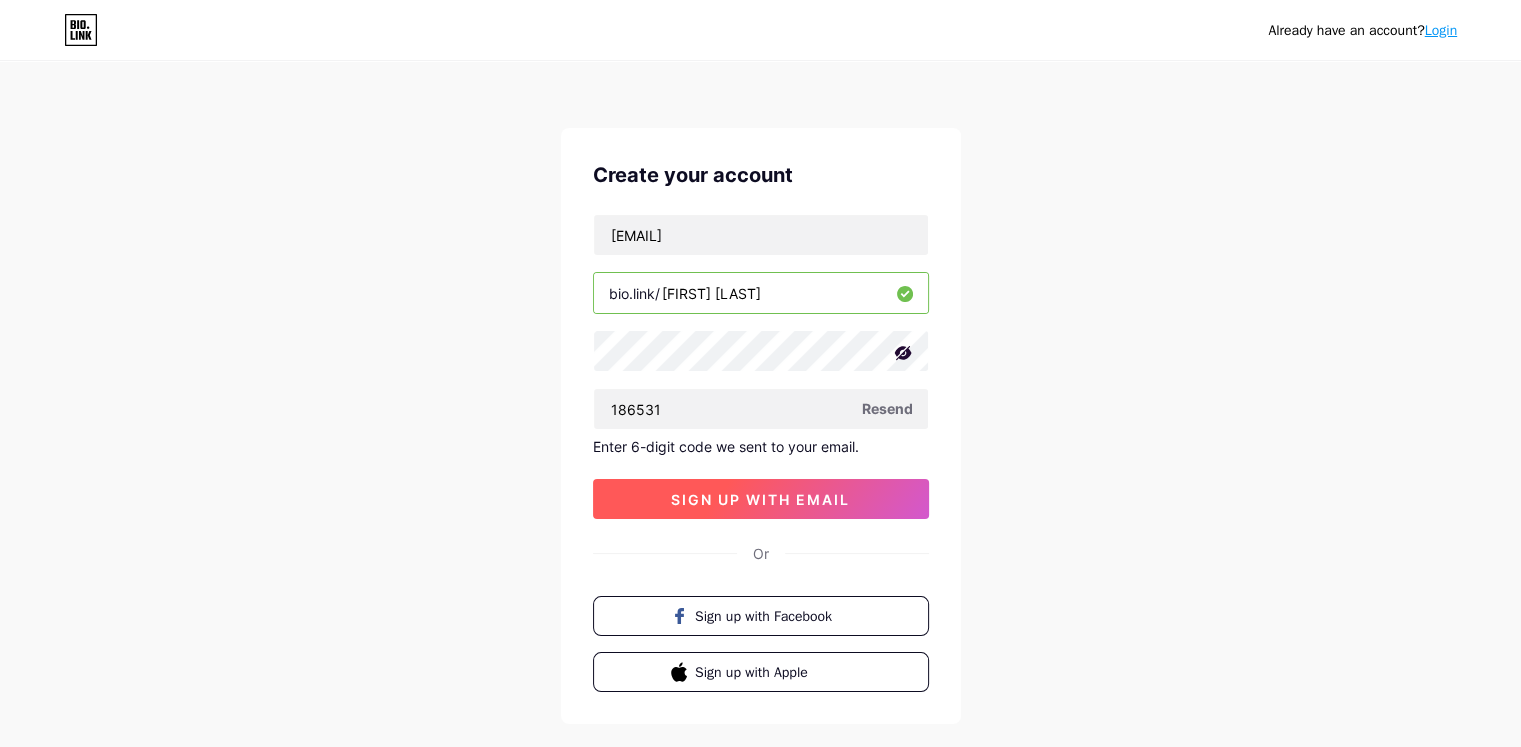 click on "sign up with email" at bounding box center (760, 499) 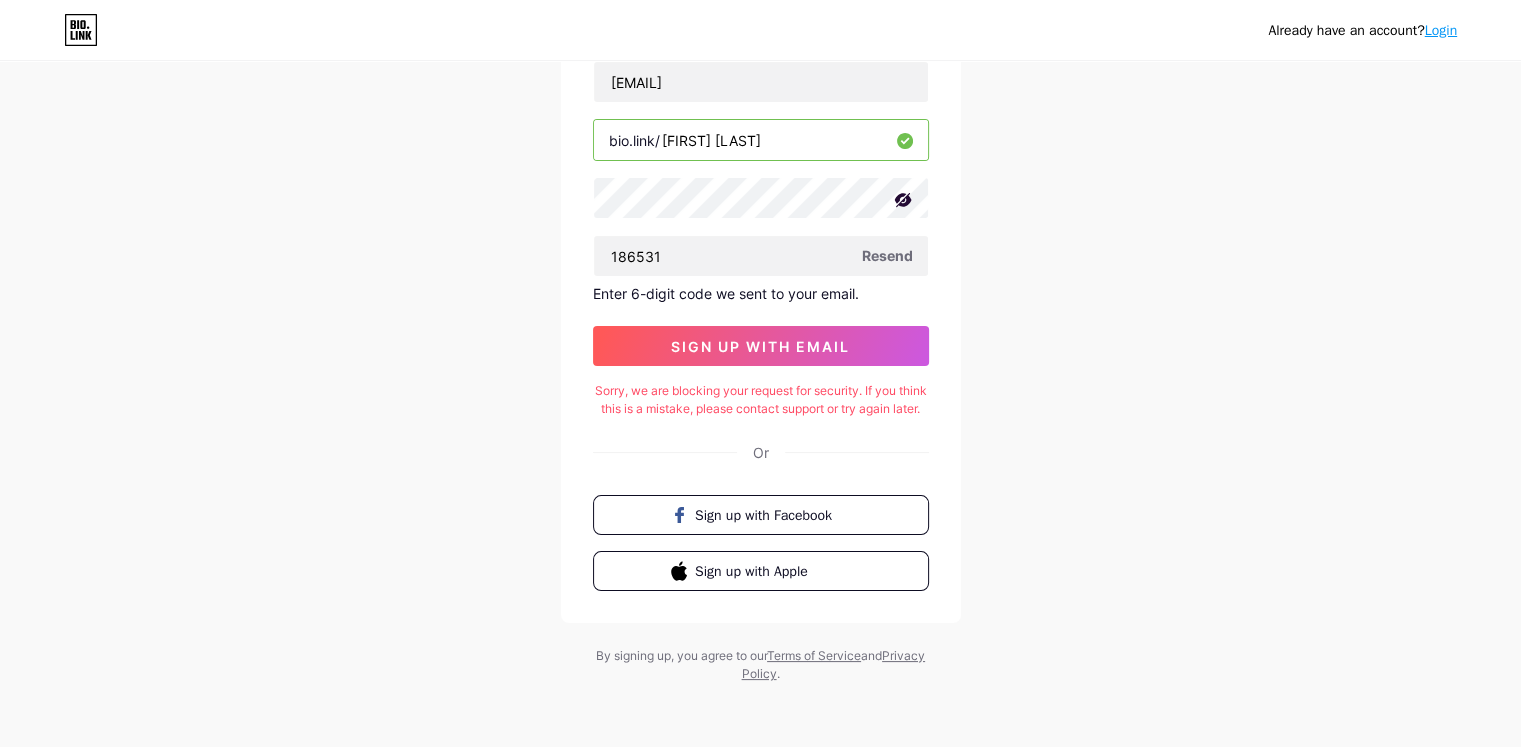 scroll, scrollTop: 169, scrollLeft: 0, axis: vertical 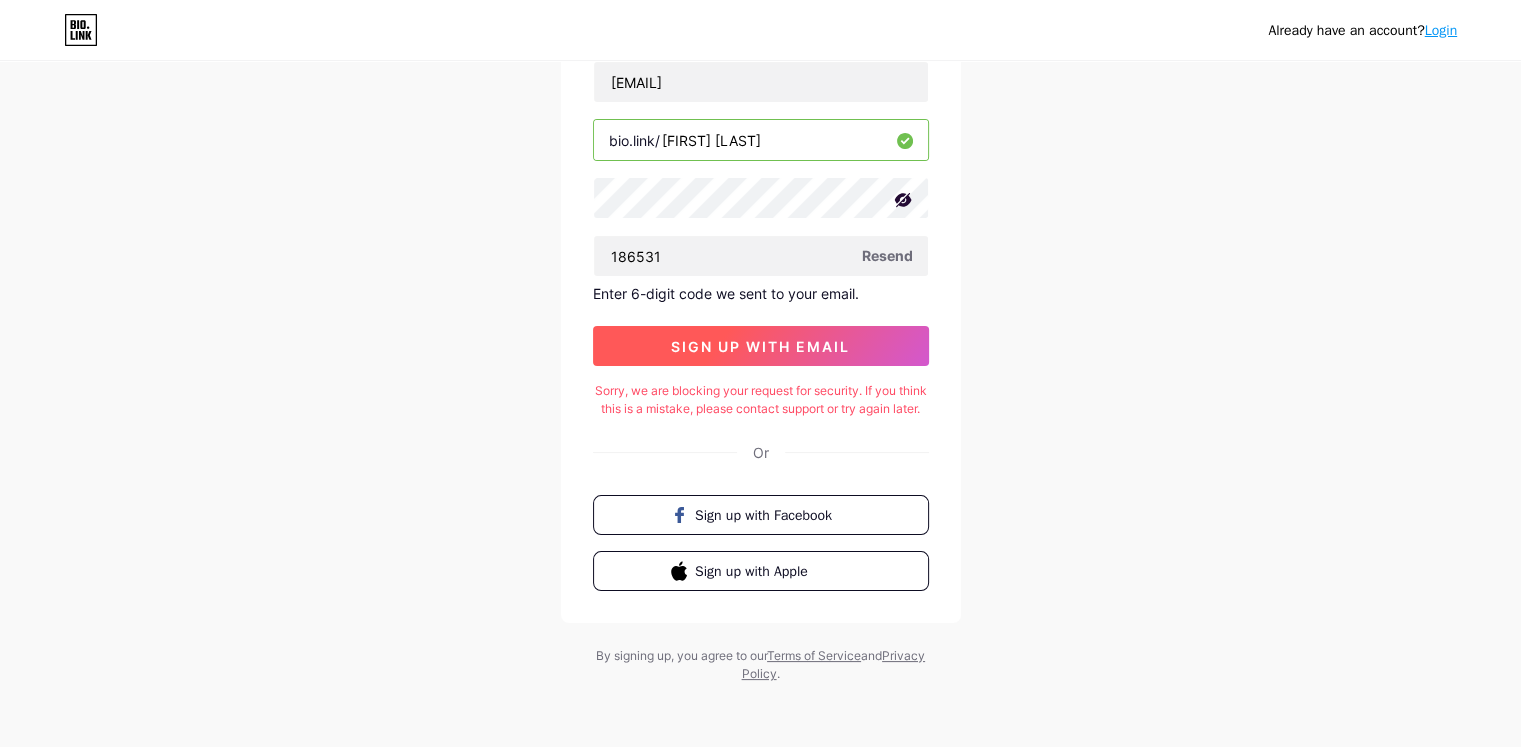 click on "sign up with email" at bounding box center (760, 346) 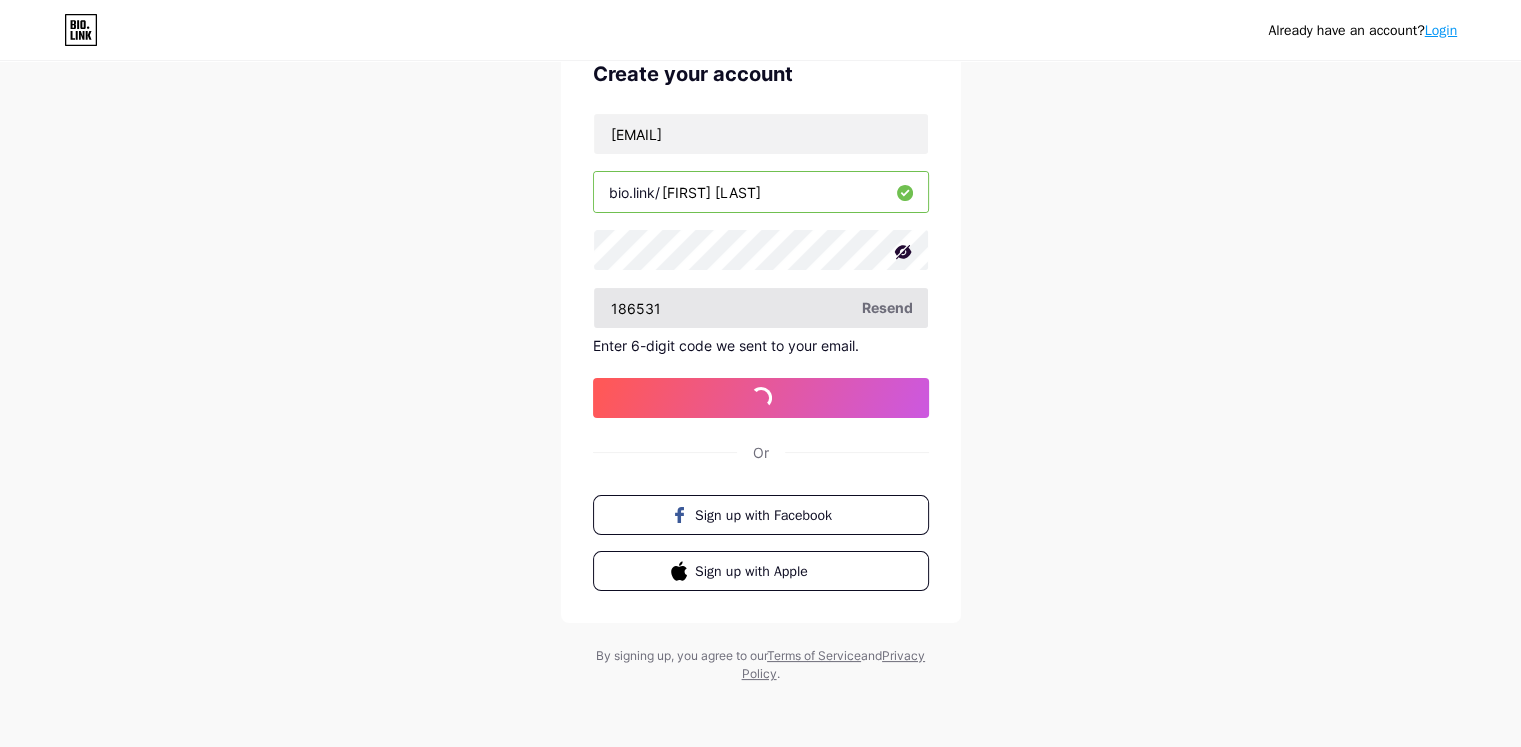 scroll, scrollTop: 99, scrollLeft: 0, axis: vertical 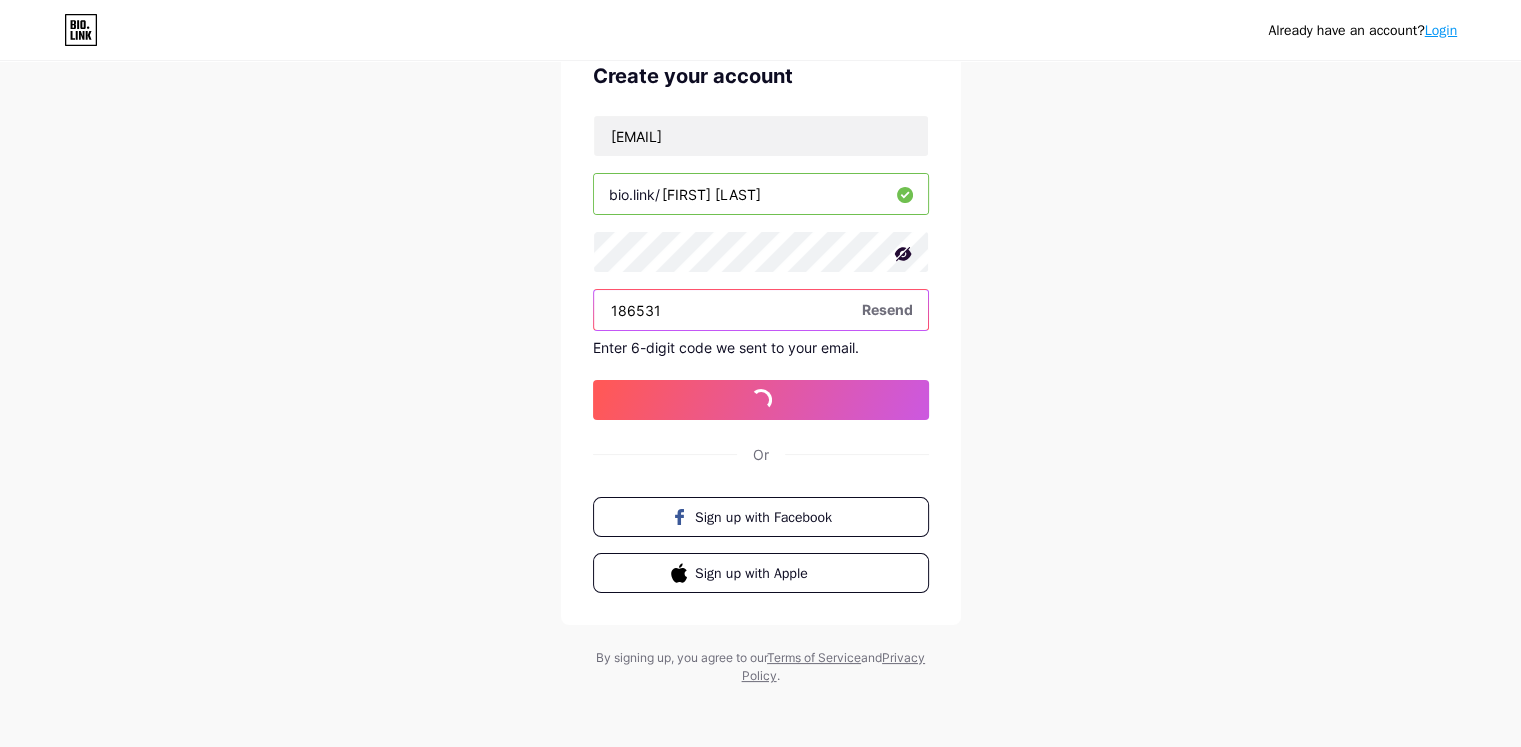 click on "186531" at bounding box center [761, 310] 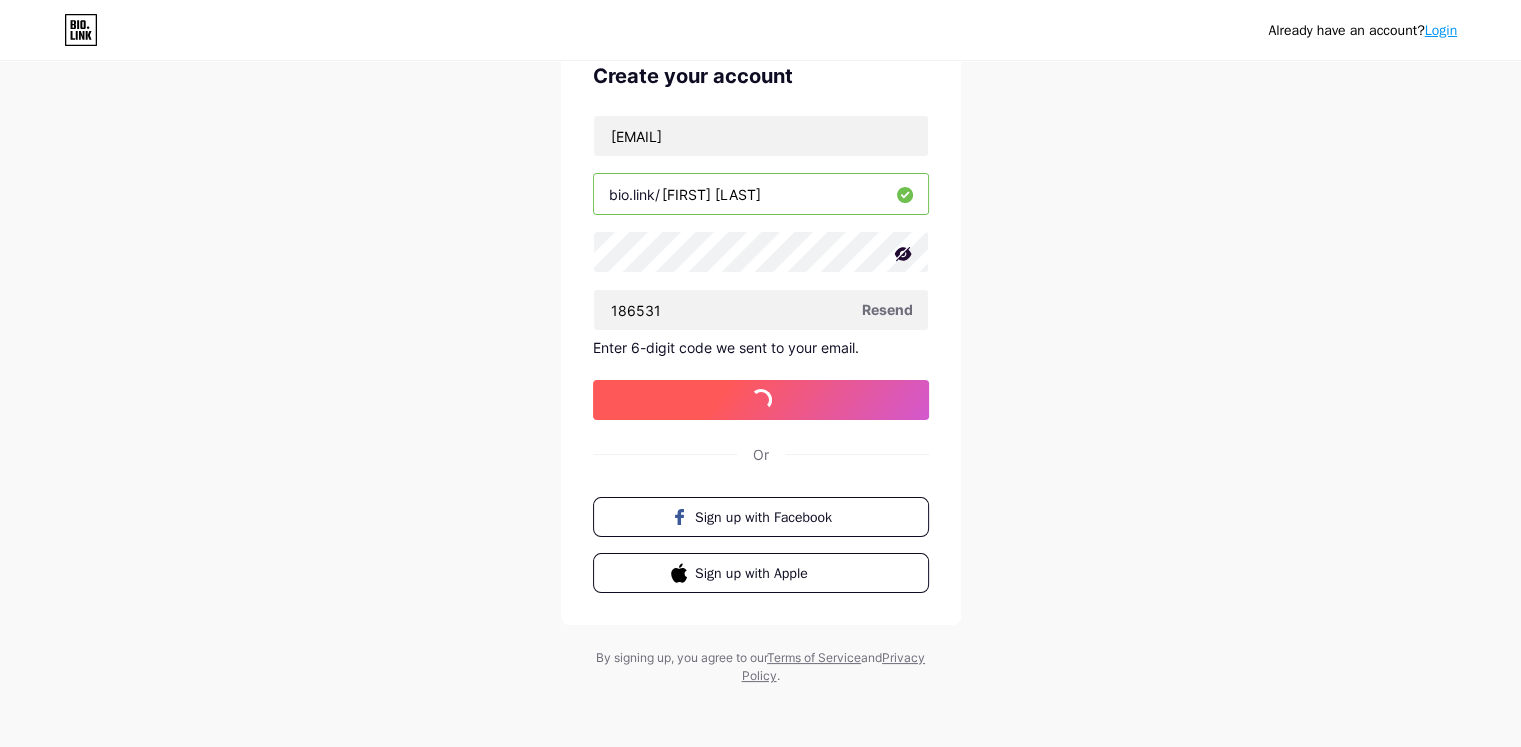 drag, startPoint x: 759, startPoint y: 375, endPoint x: 758, endPoint y: 392, distance: 17.029387 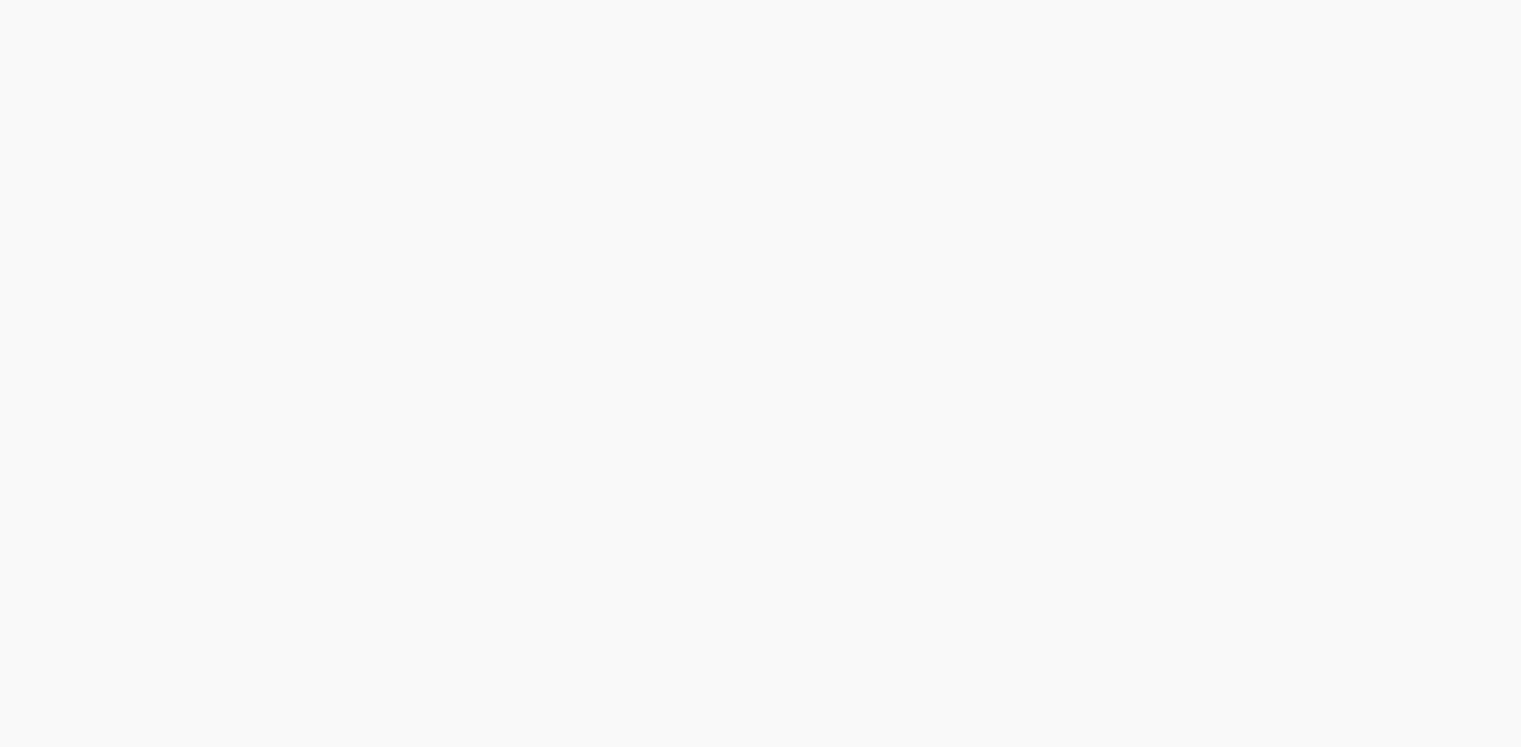 scroll, scrollTop: 0, scrollLeft: 0, axis: both 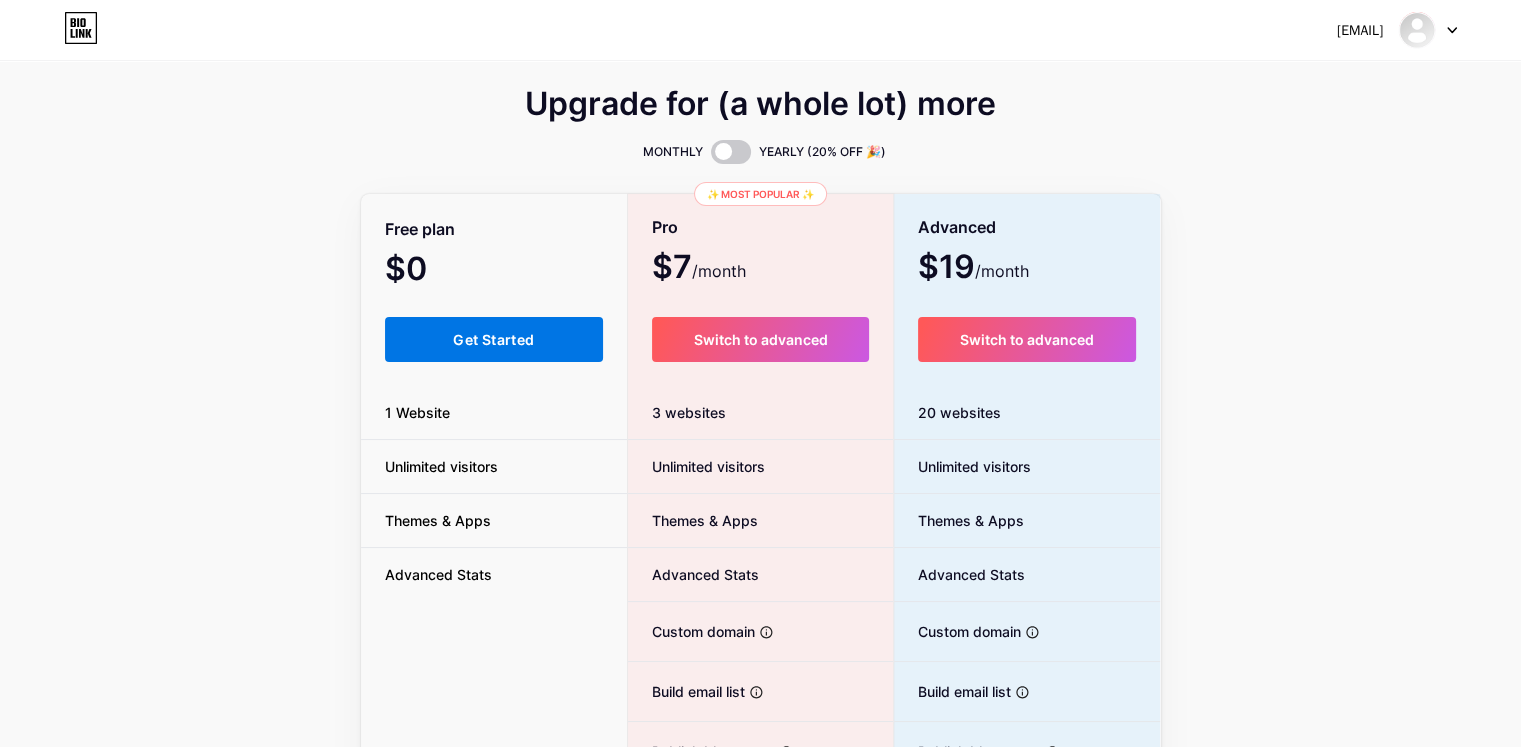 click on "Get Started" at bounding box center [494, 339] 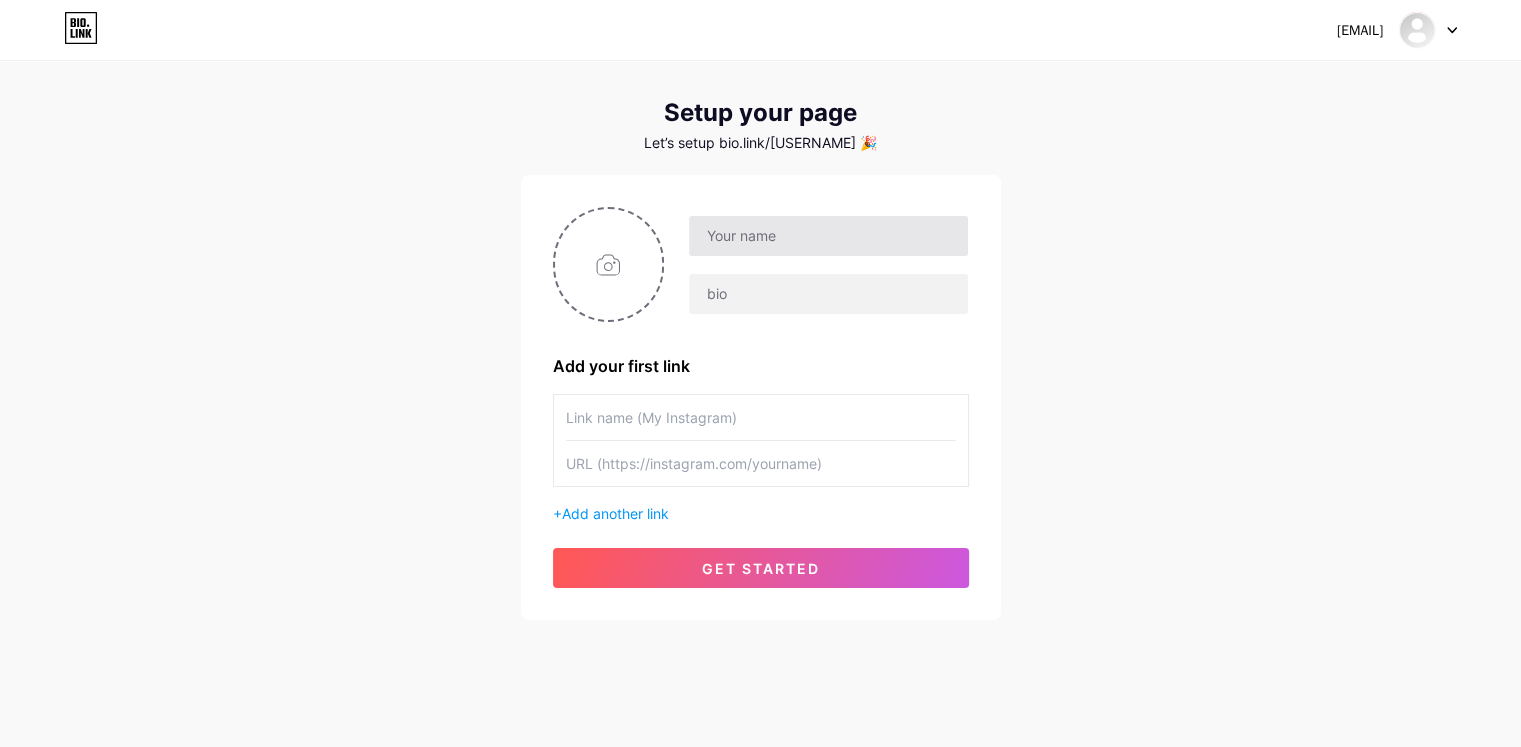 scroll, scrollTop: 45, scrollLeft: 0, axis: vertical 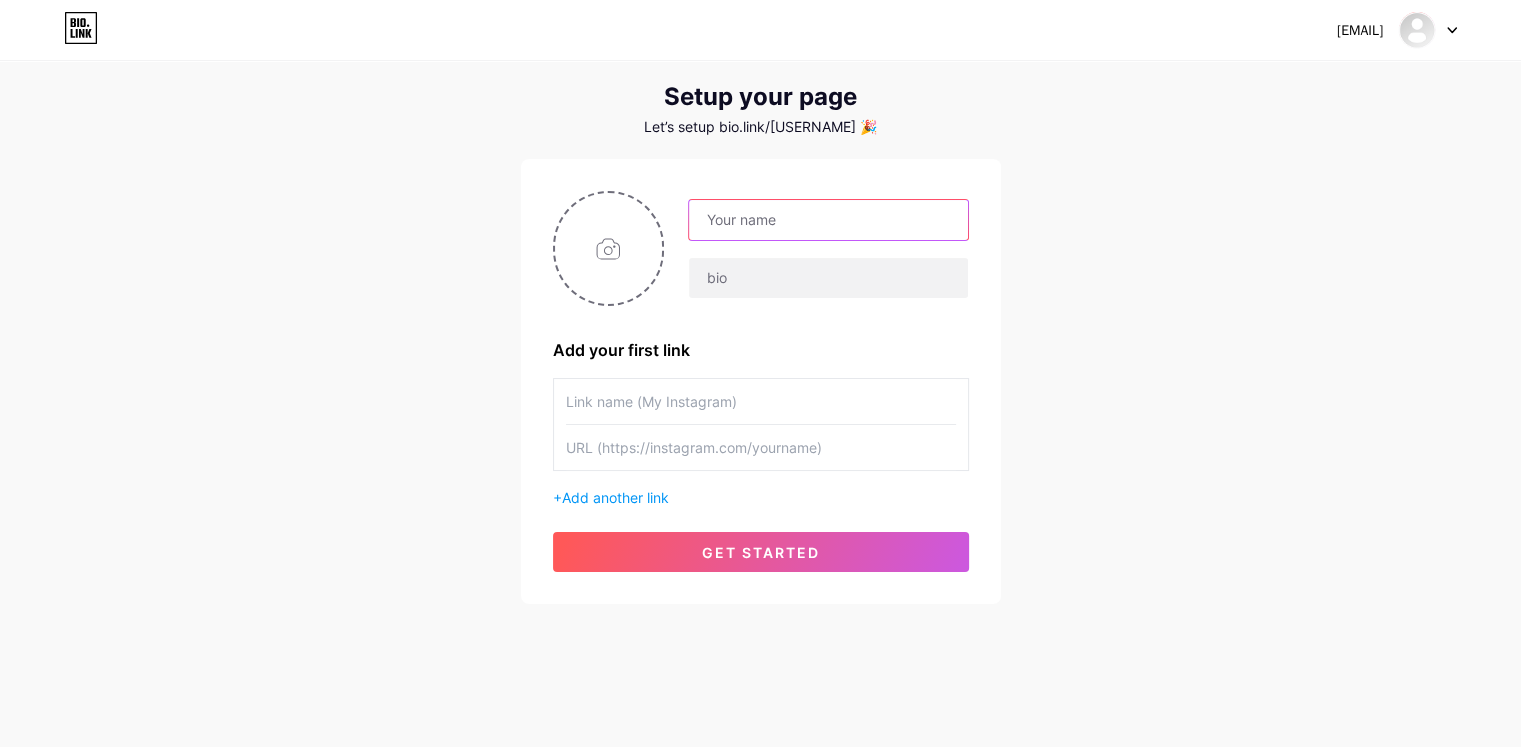 click at bounding box center [828, 220] 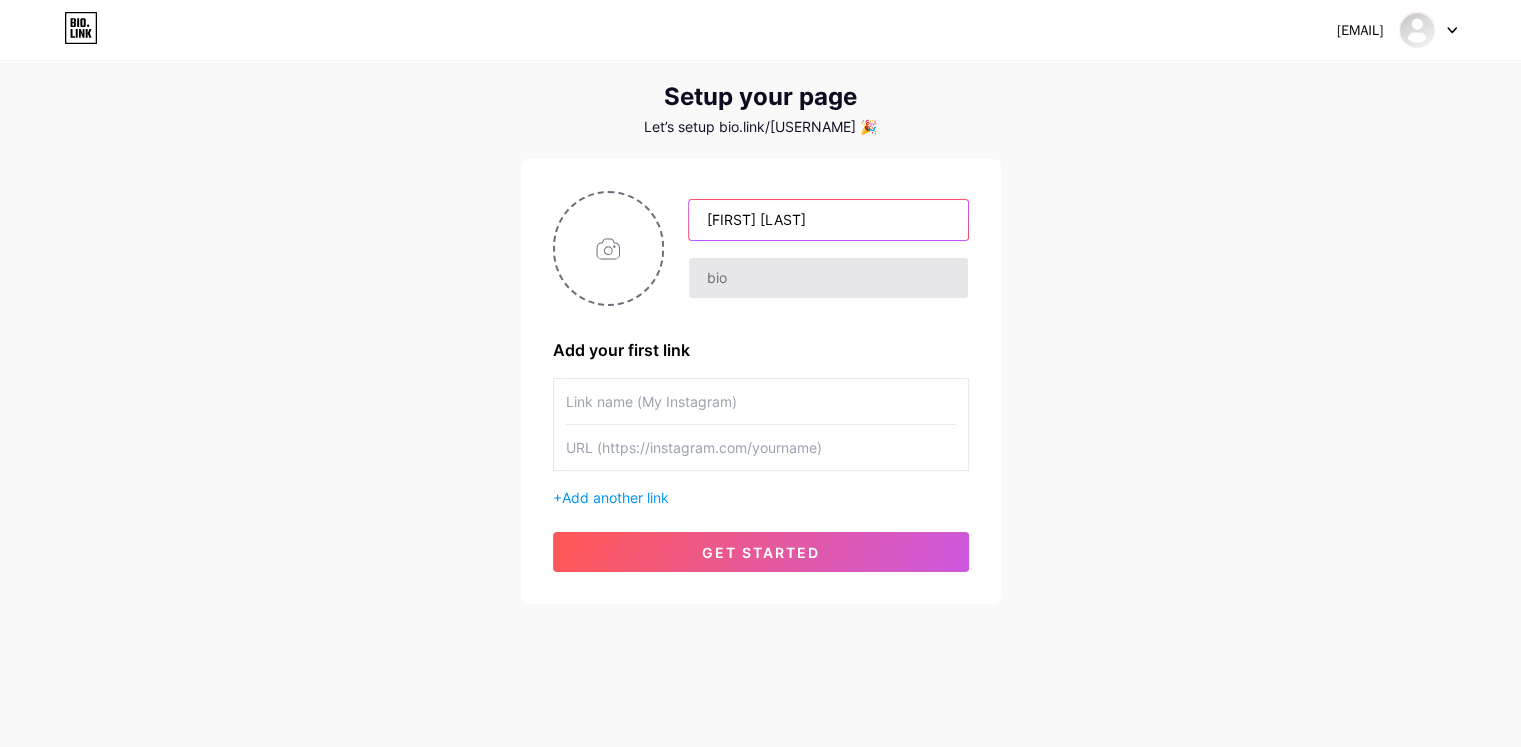 type on "[FIRST] [LAST]" 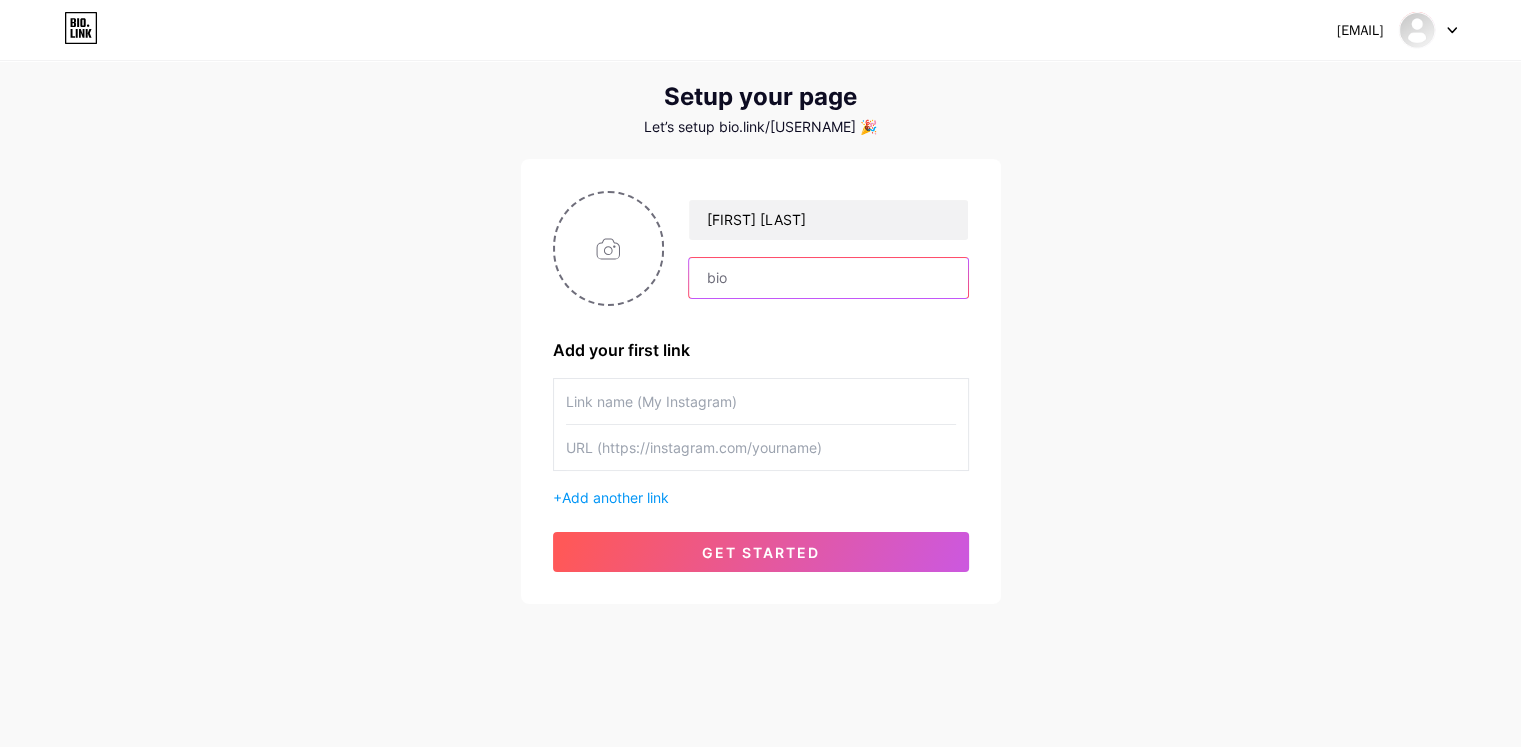 click at bounding box center (828, 278) 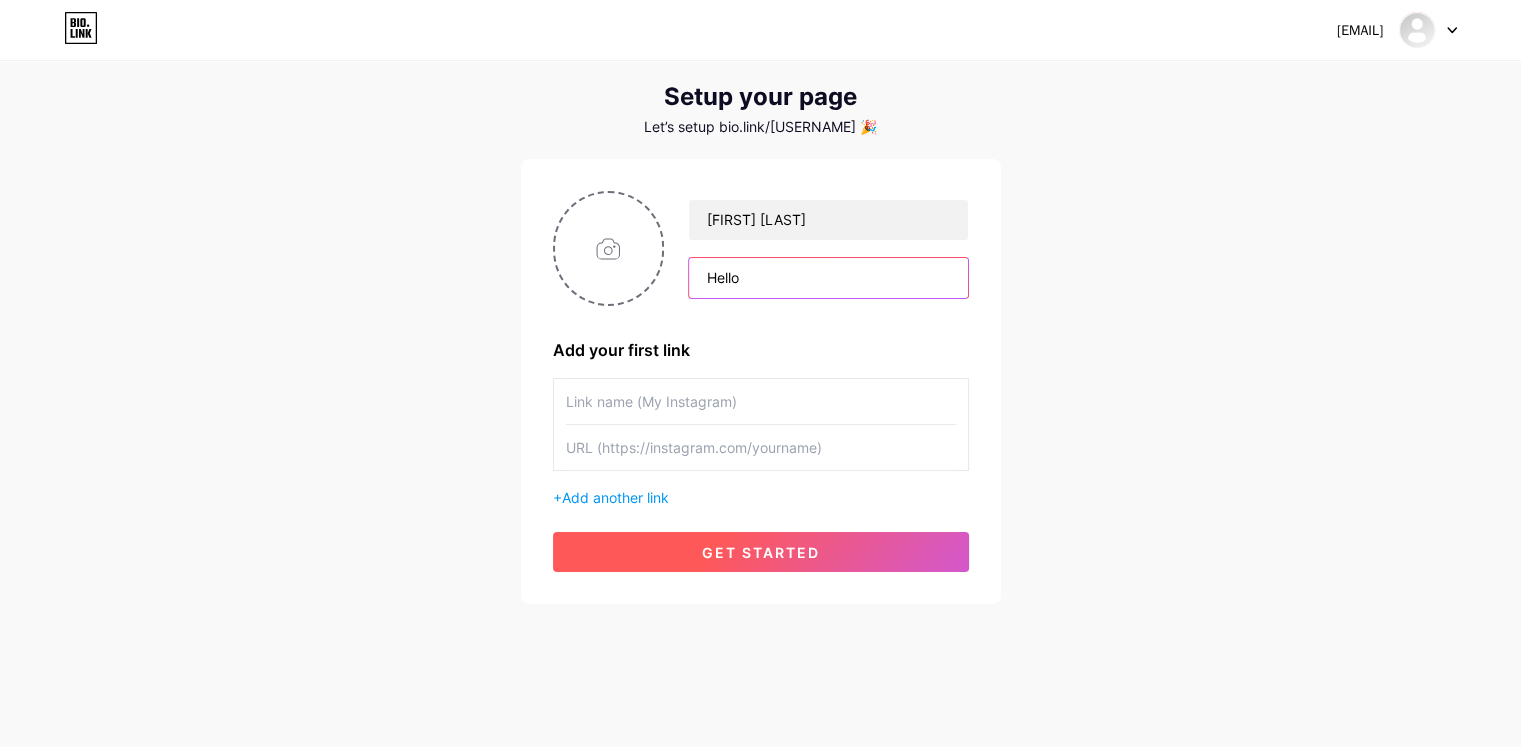 type on "Hello" 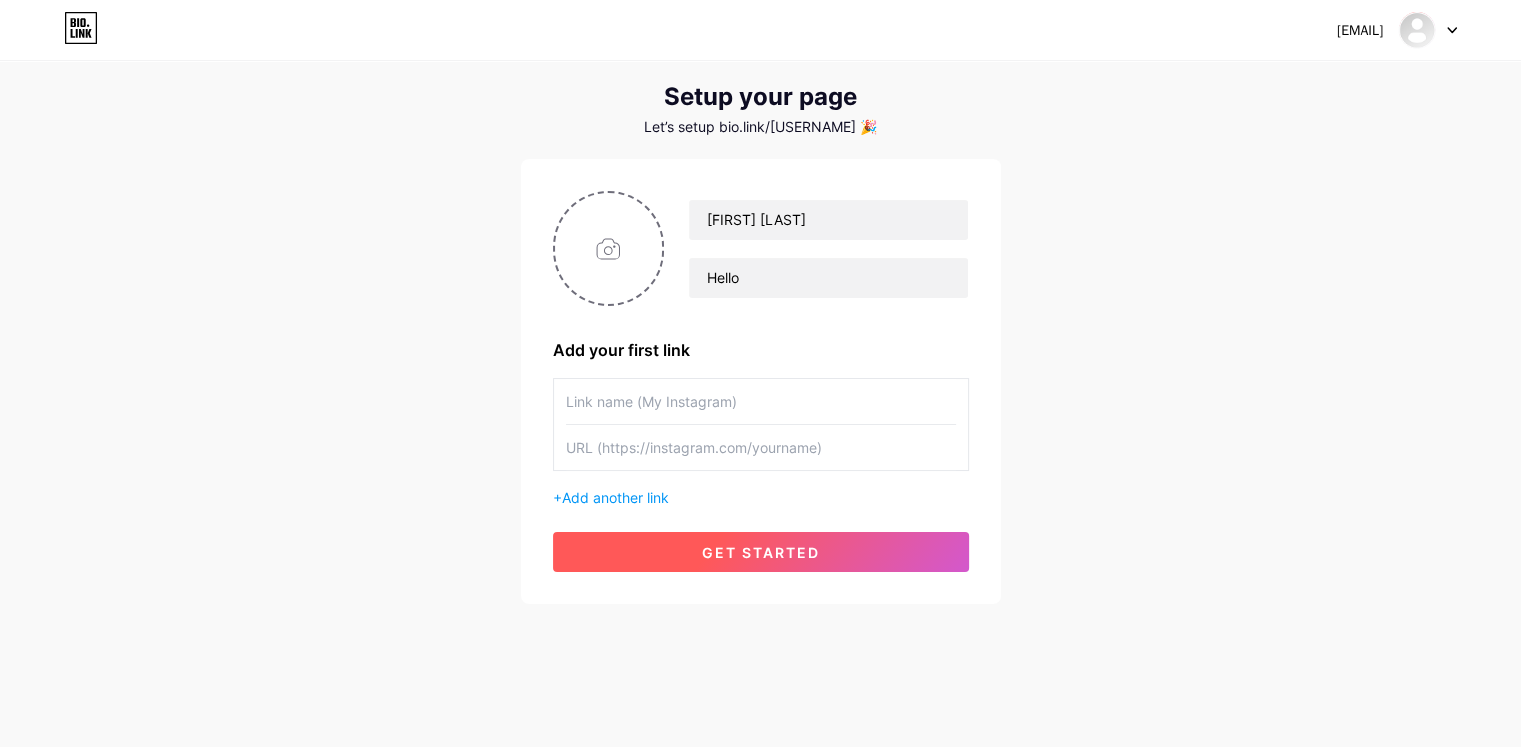click on "get started" at bounding box center [761, 552] 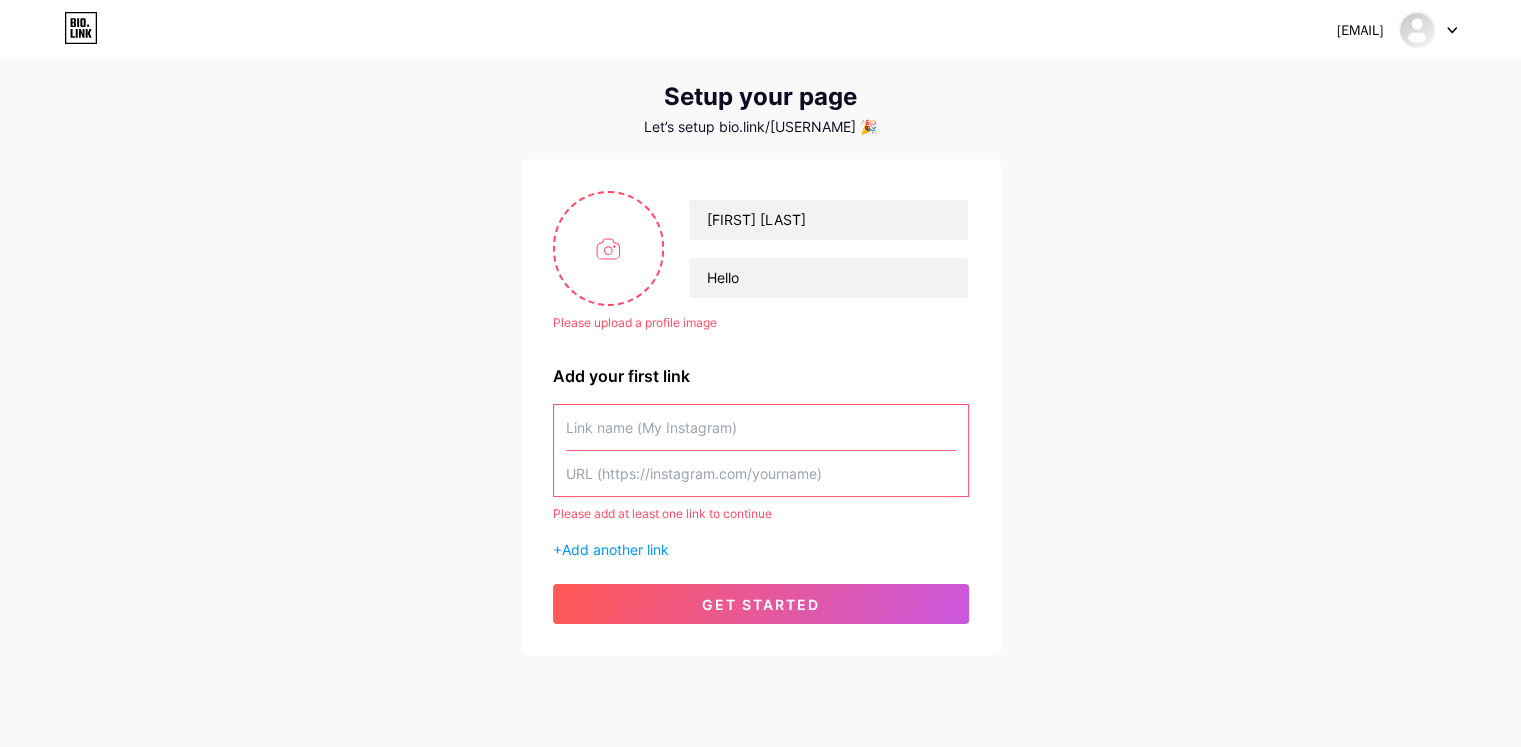 click at bounding box center (761, 427) 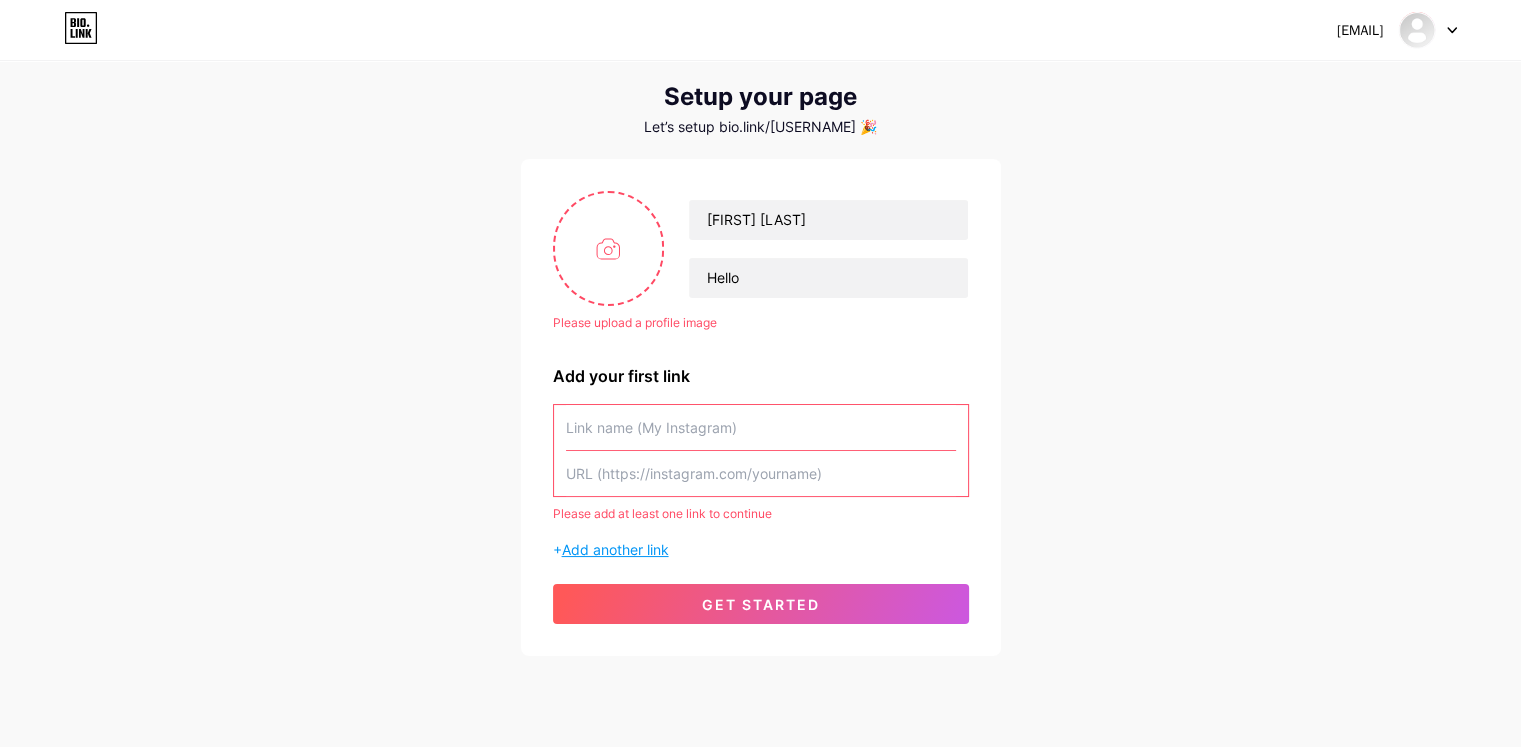 click on "Add another link" at bounding box center (615, 549) 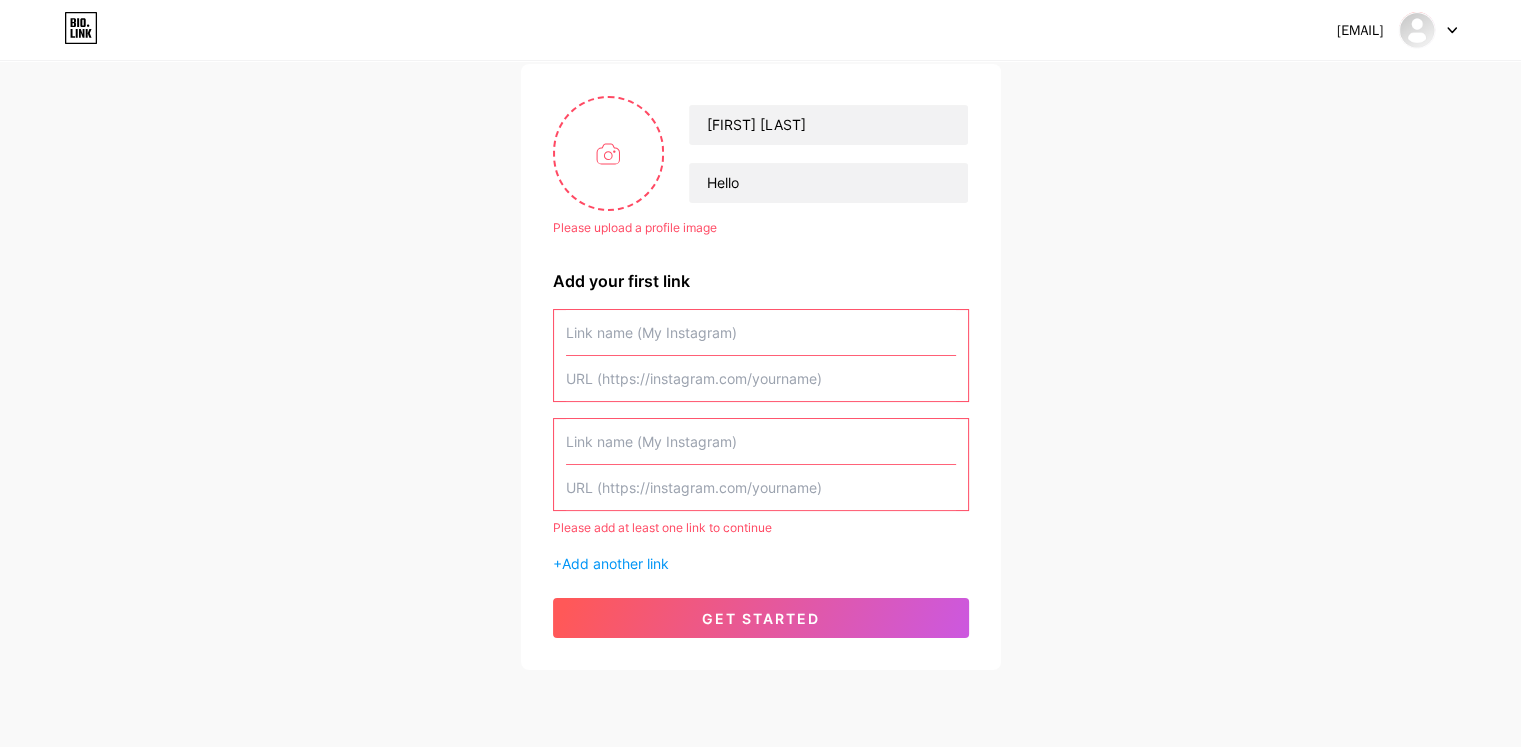 scroll, scrollTop: 105, scrollLeft: 0, axis: vertical 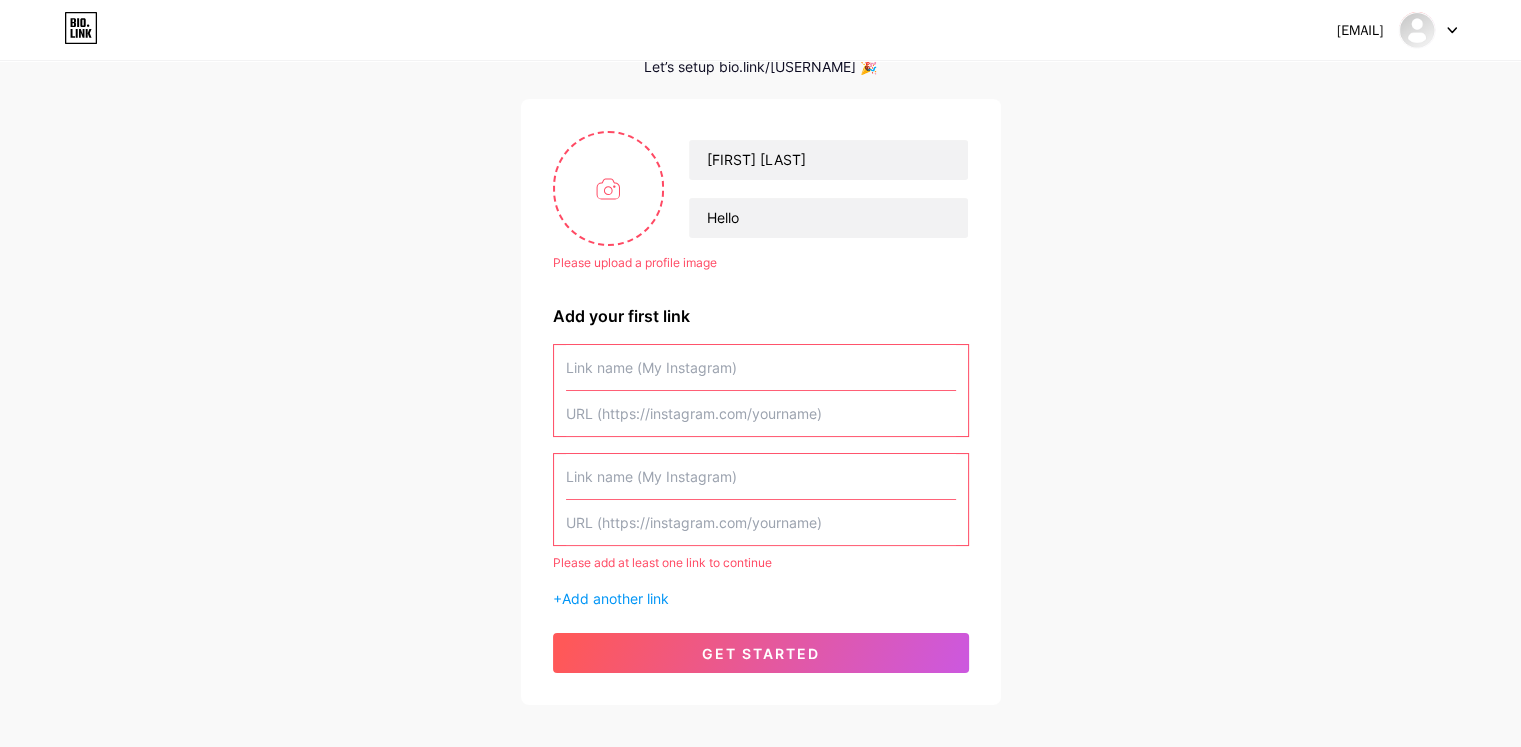 click at bounding box center (761, 476) 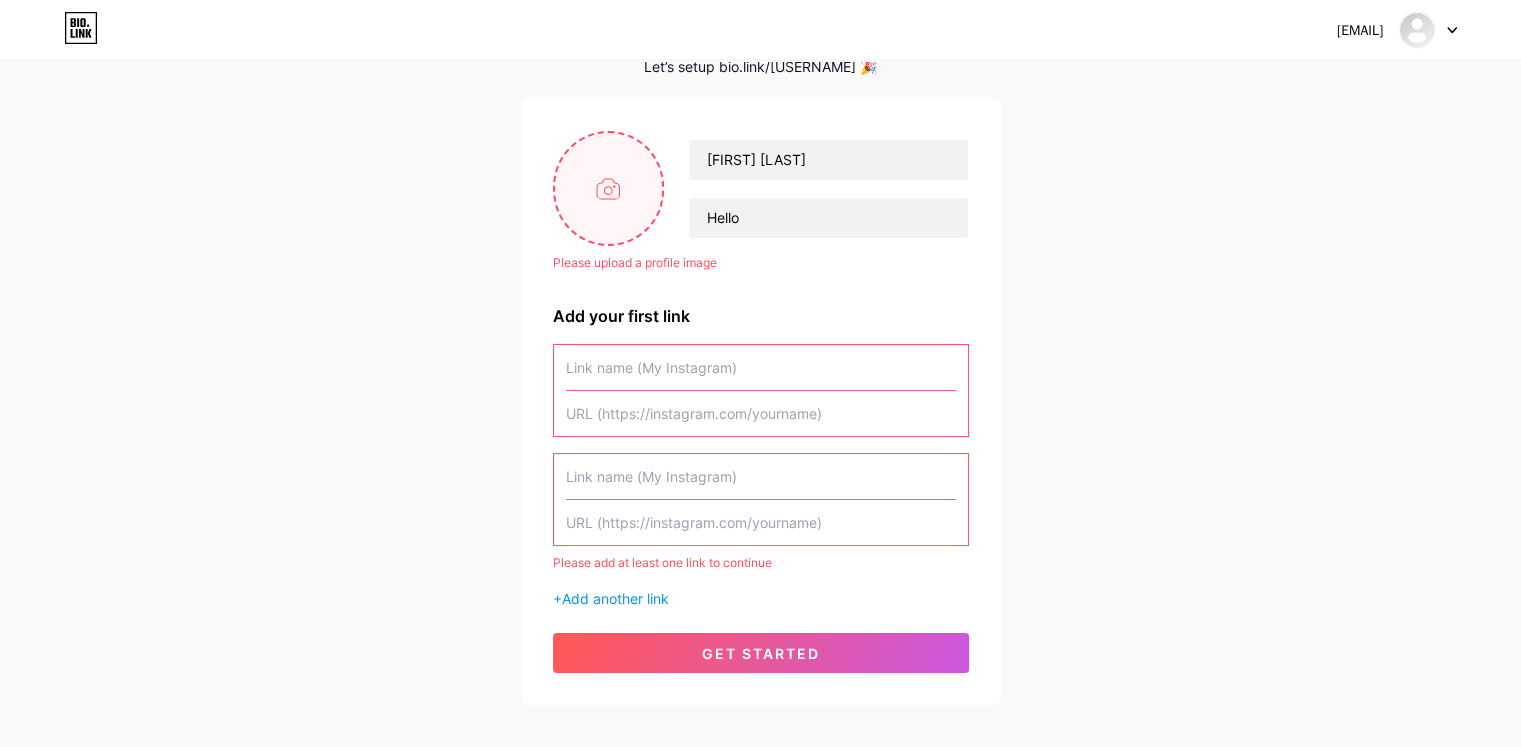 click at bounding box center [609, 188] 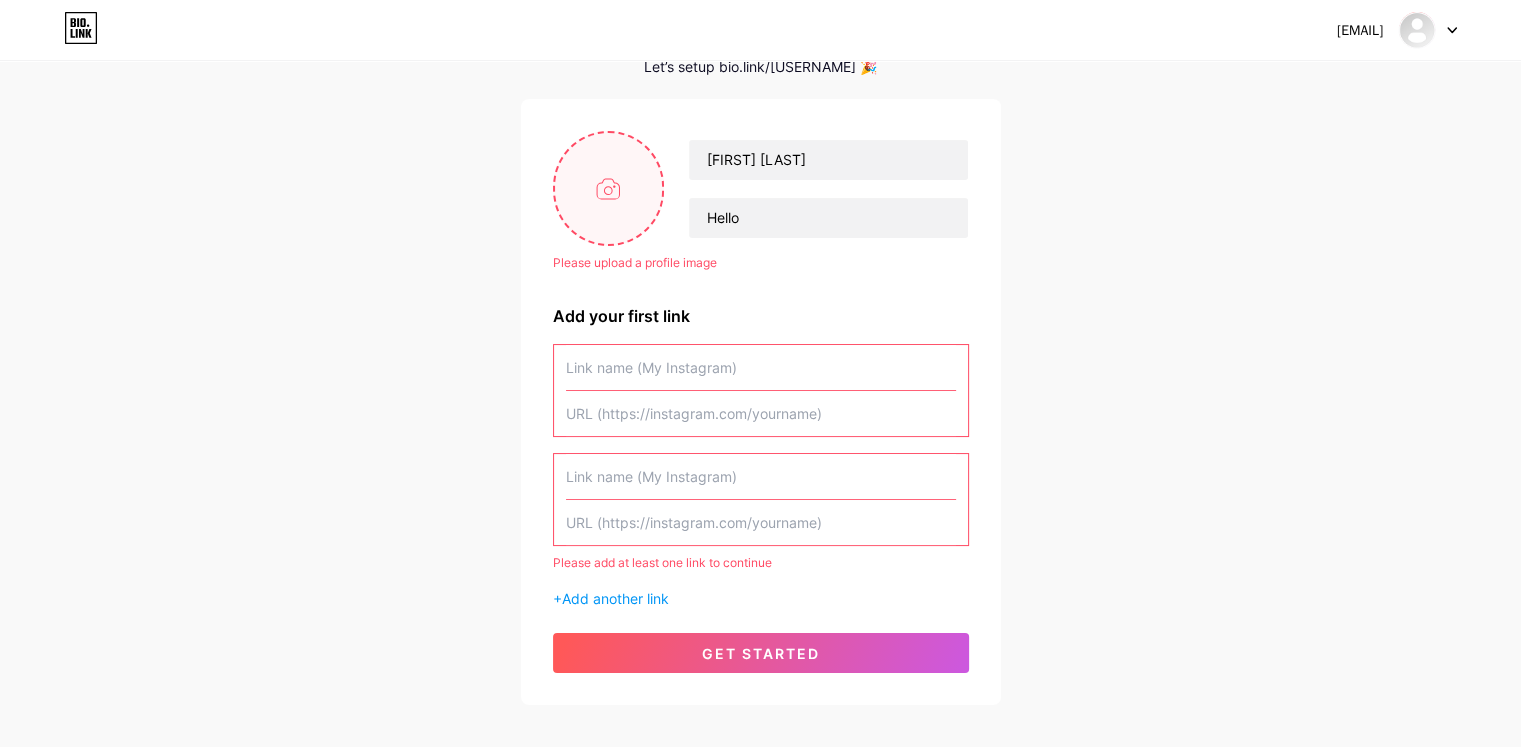 click at bounding box center [609, 188] 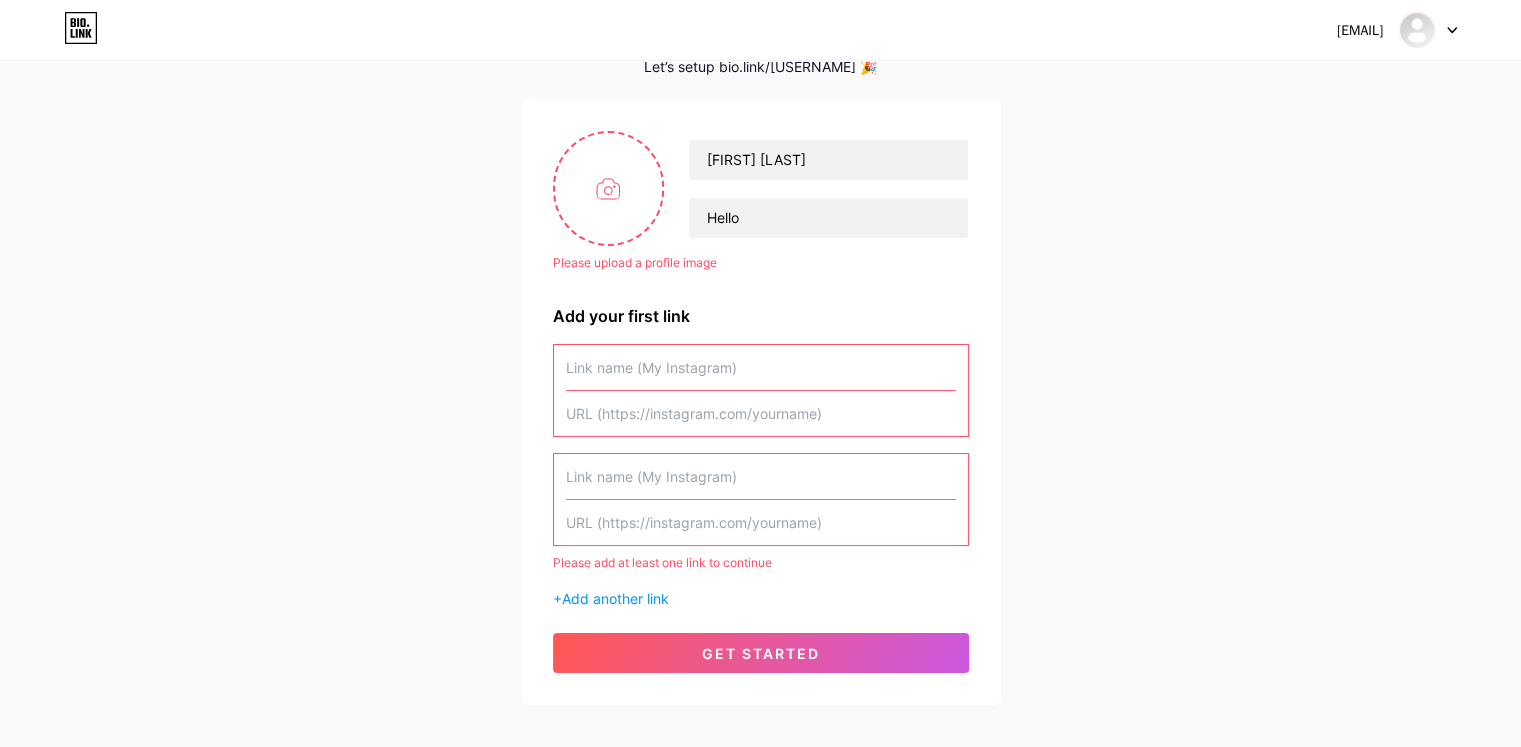 click at bounding box center (761, 367) 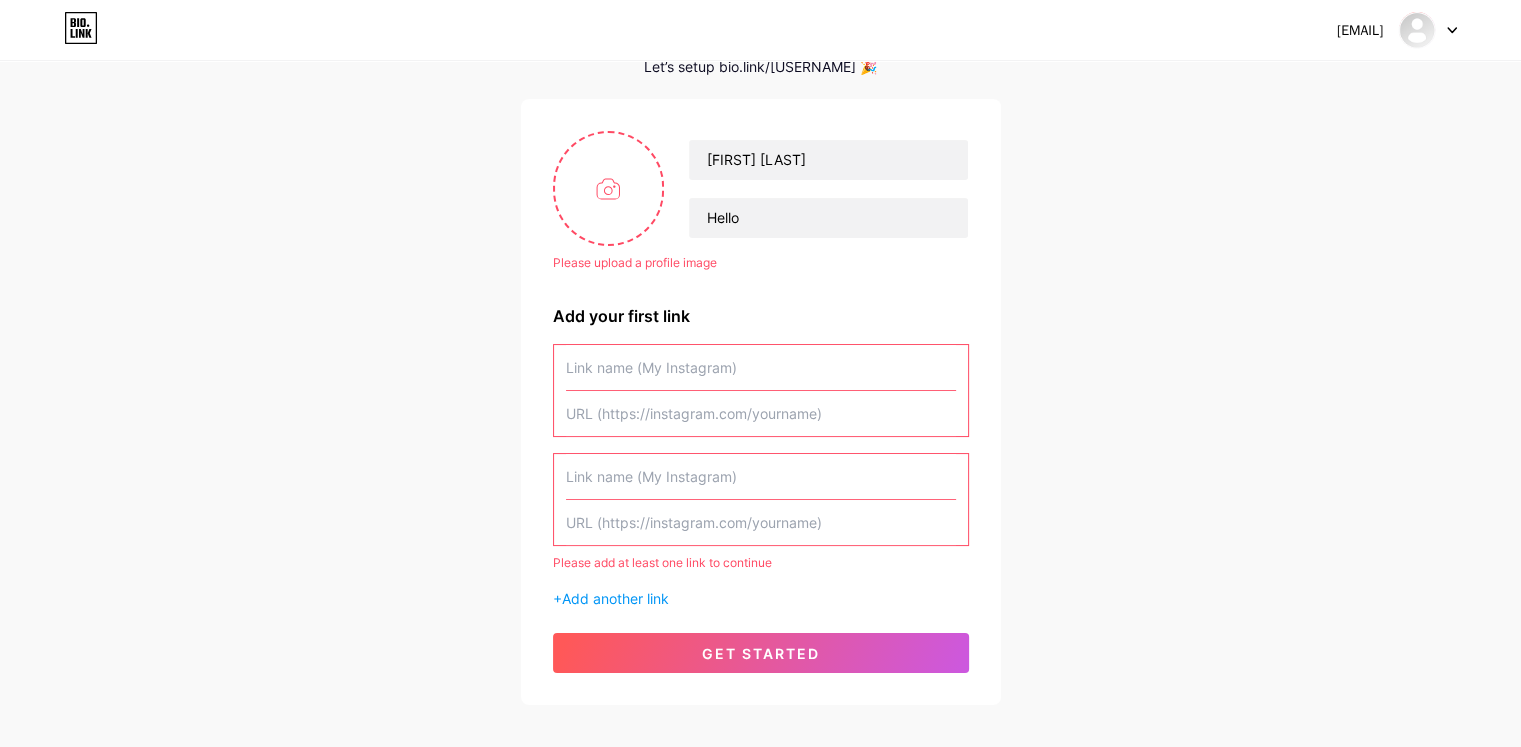 click at bounding box center (761, 522) 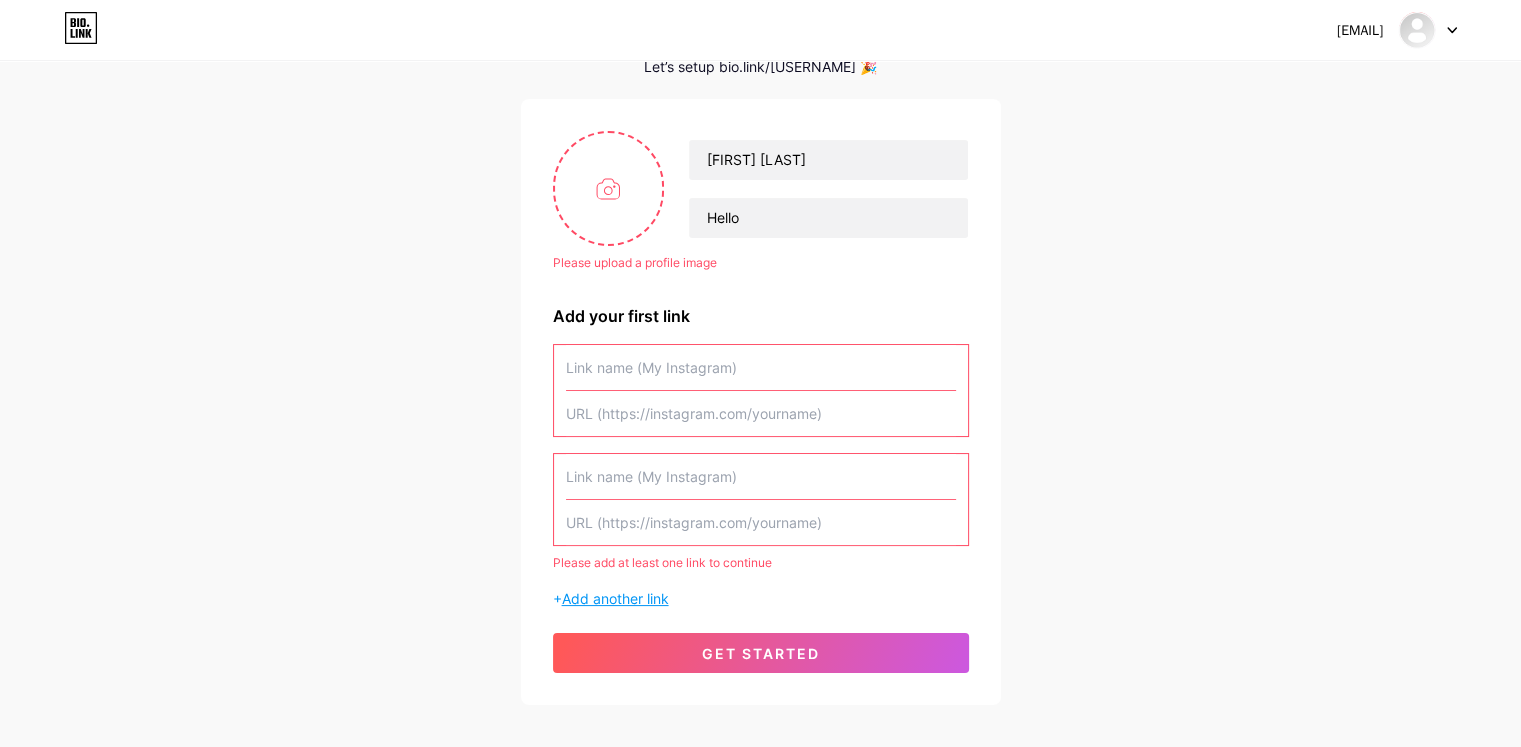 click on "Add another link" at bounding box center (615, 598) 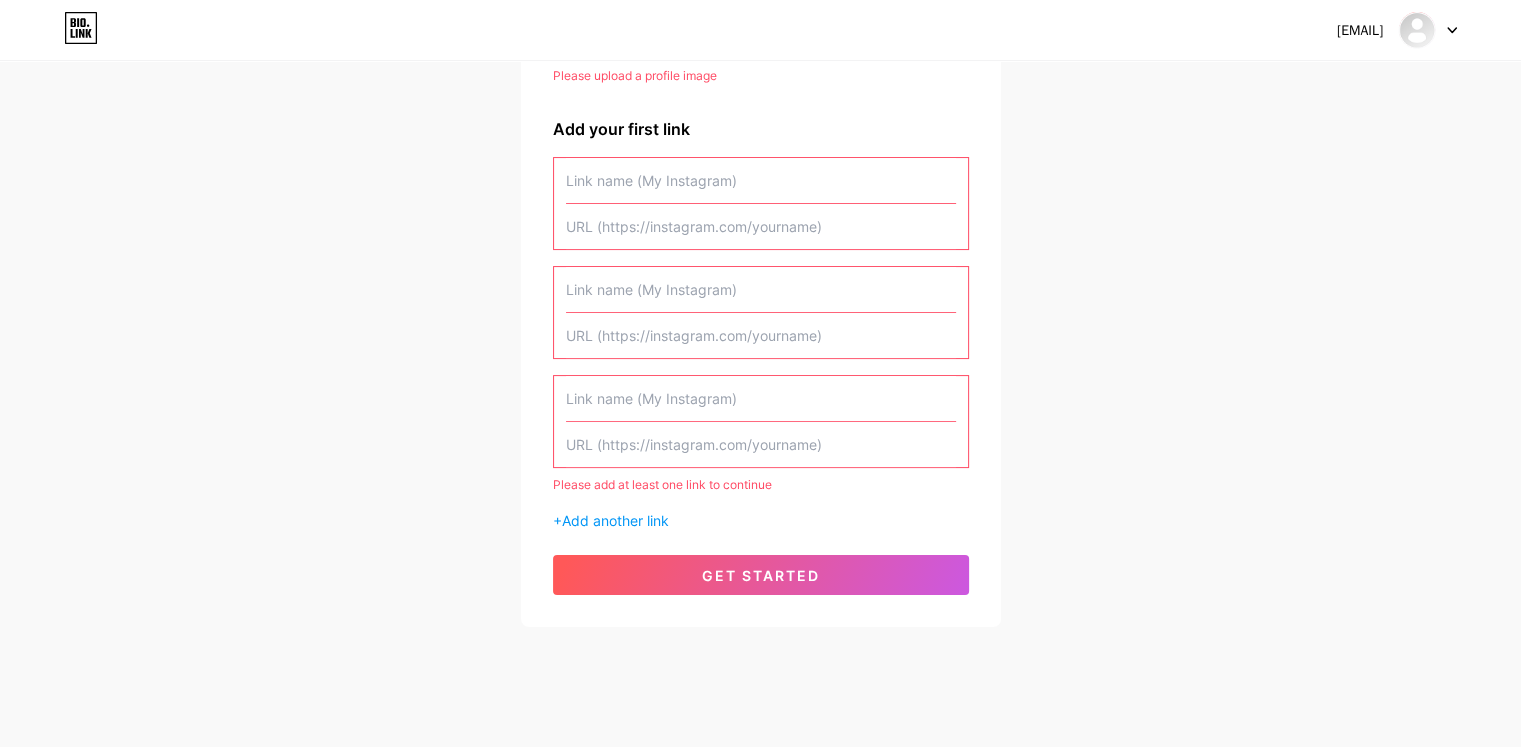 scroll, scrollTop: 314, scrollLeft: 0, axis: vertical 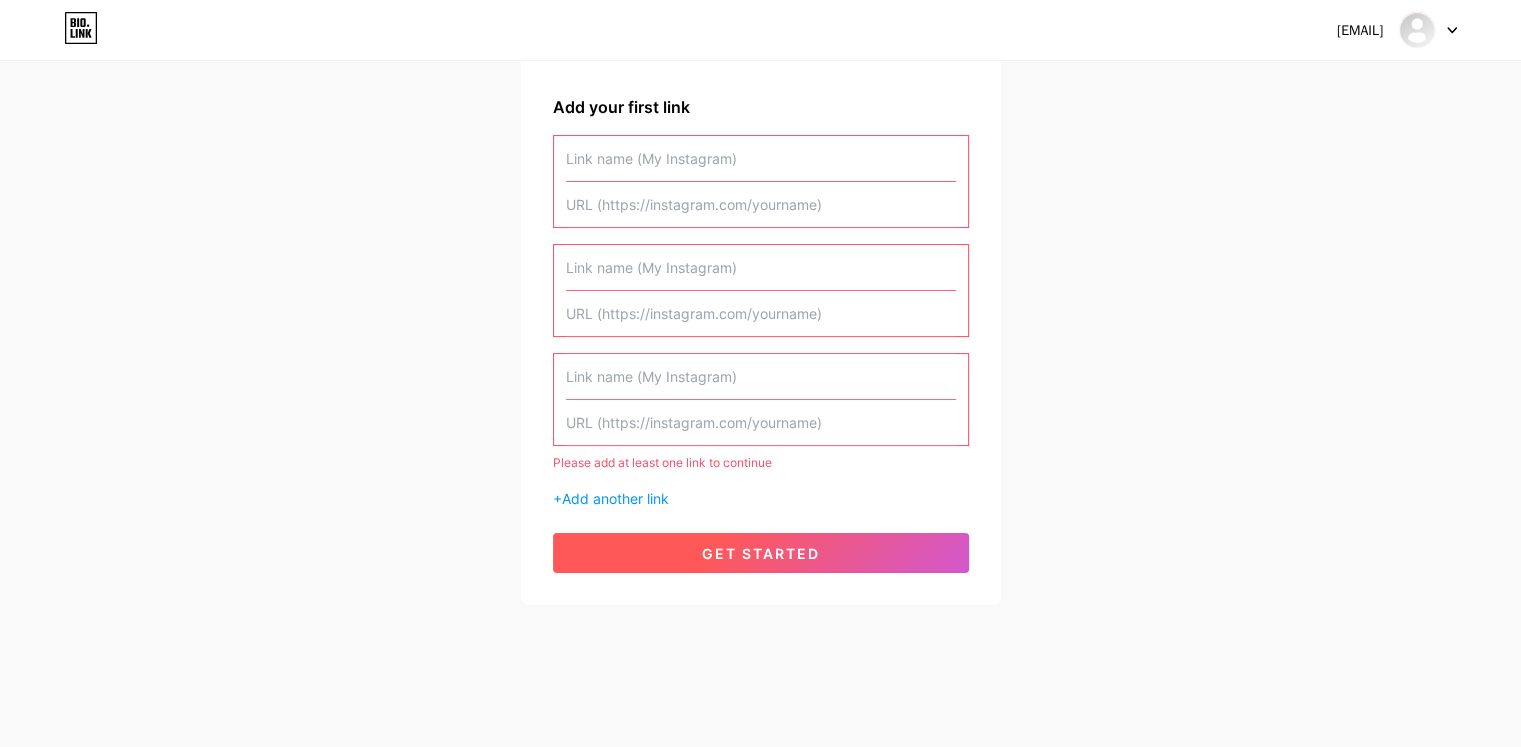 click on "get started" at bounding box center [761, 553] 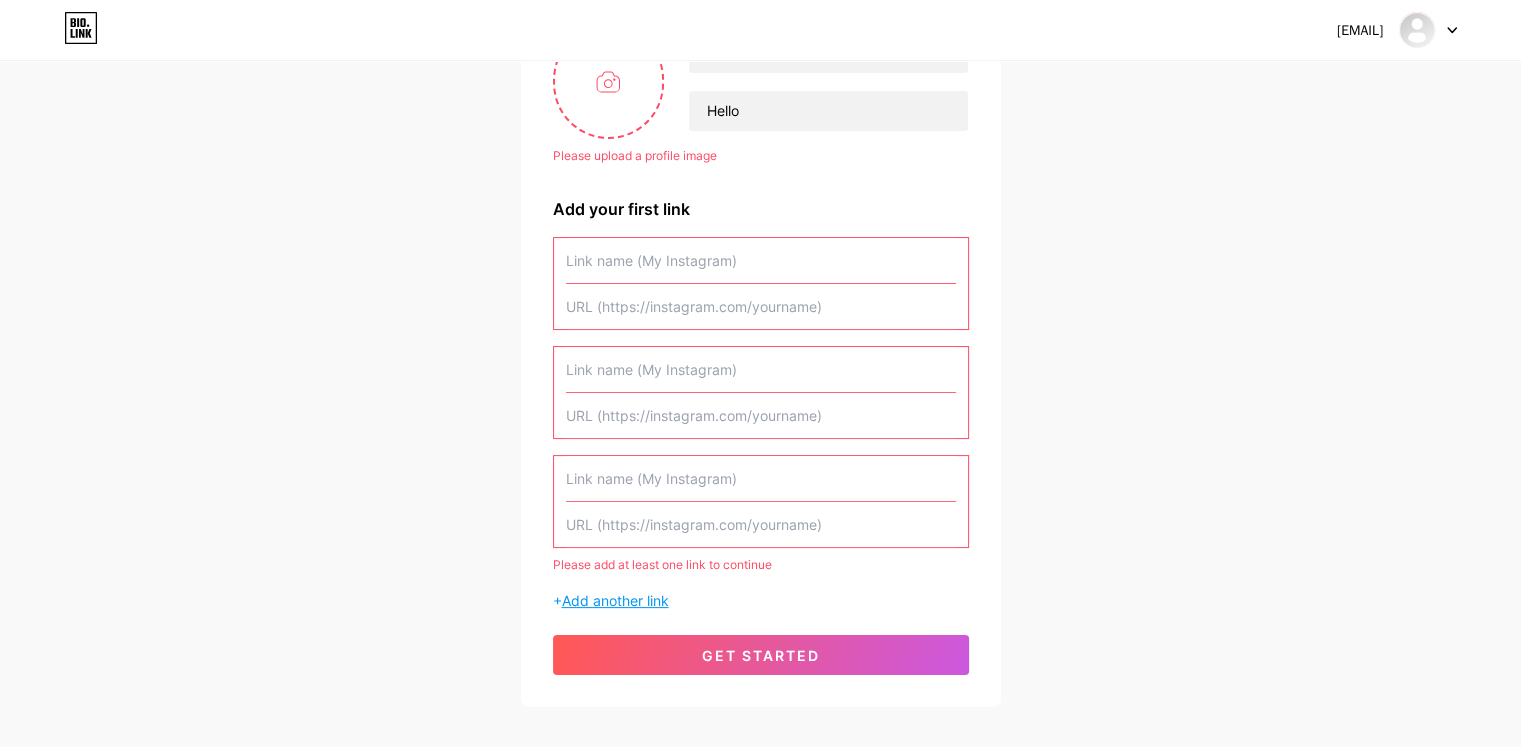 scroll, scrollTop: 314, scrollLeft: 0, axis: vertical 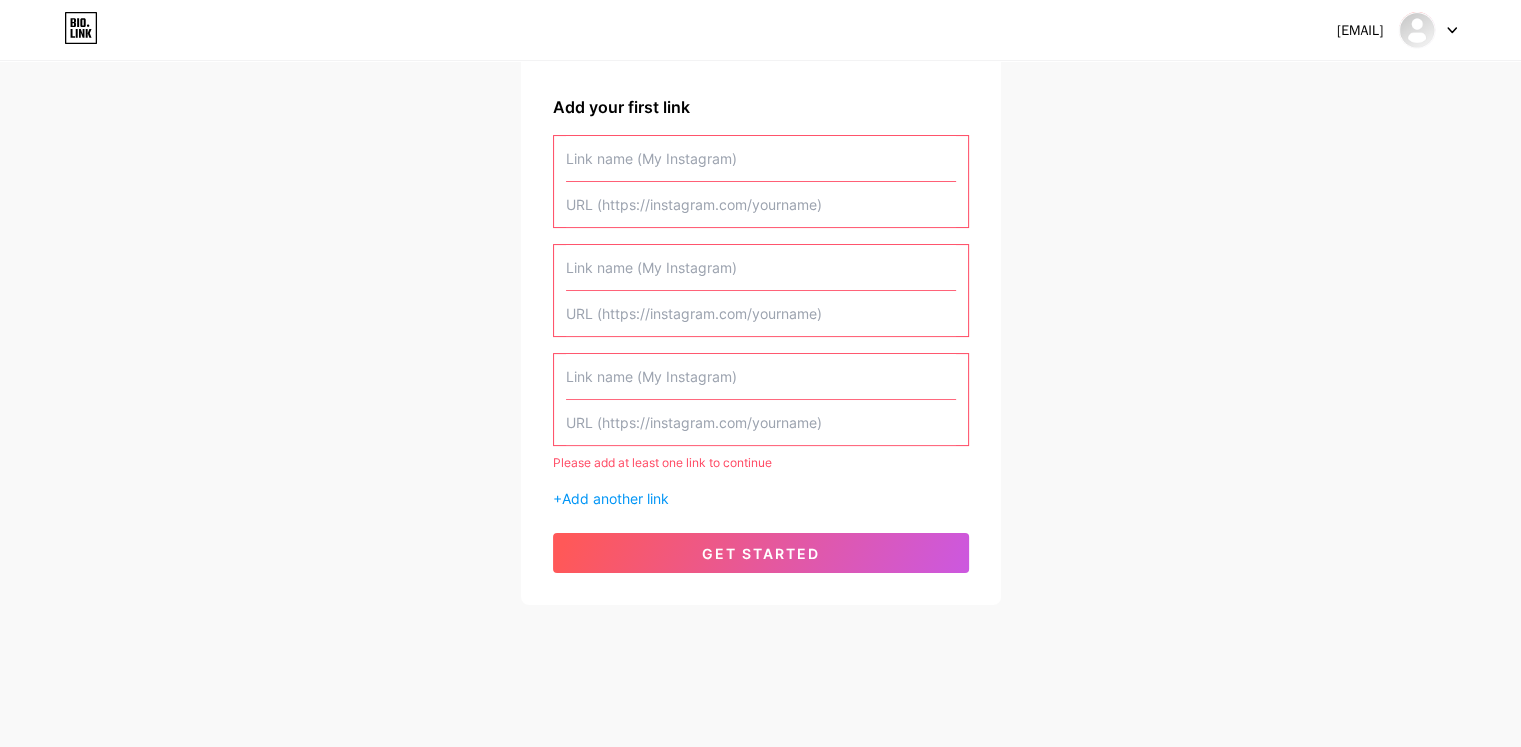 click on "+  Add another link" at bounding box center [761, 498] 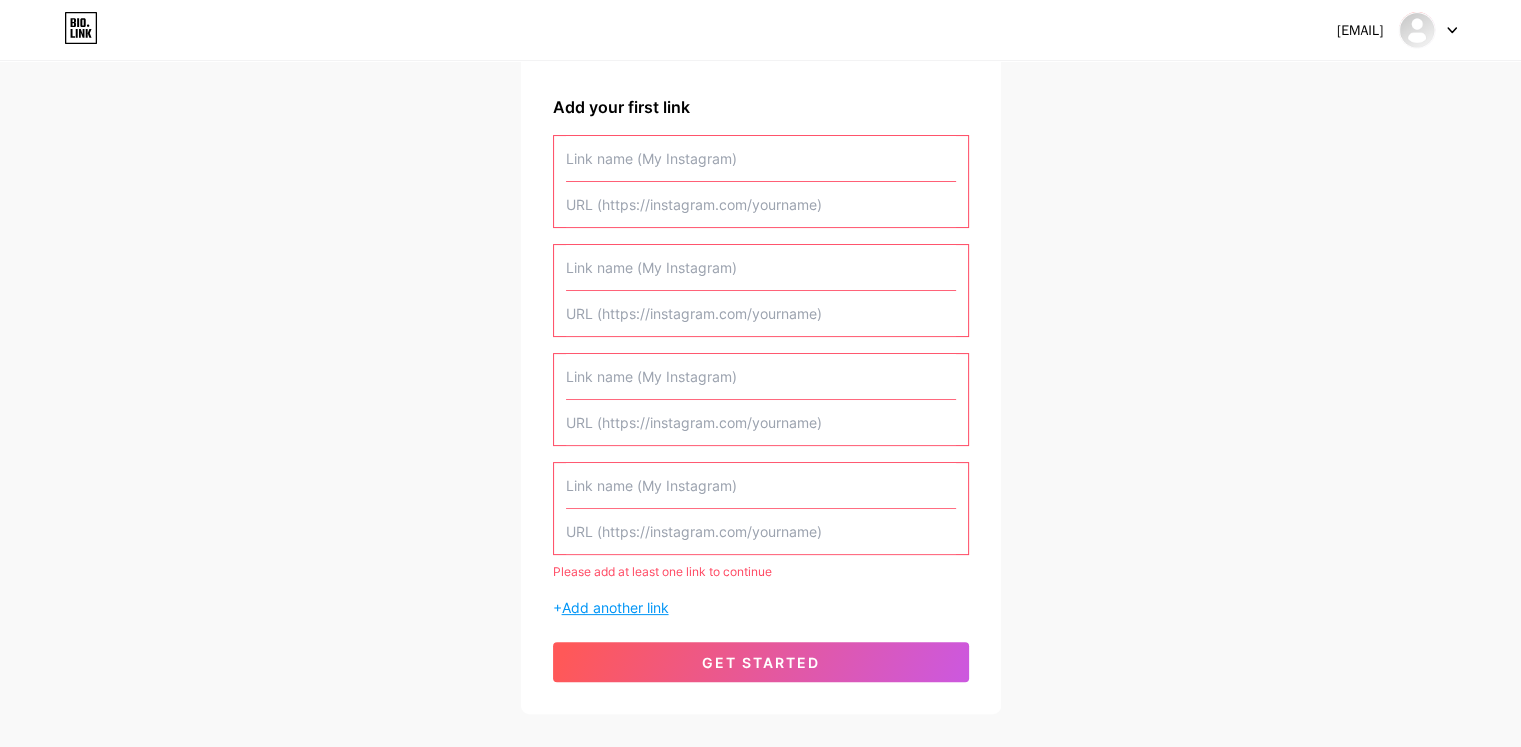 click on "Add another link" at bounding box center (615, 607) 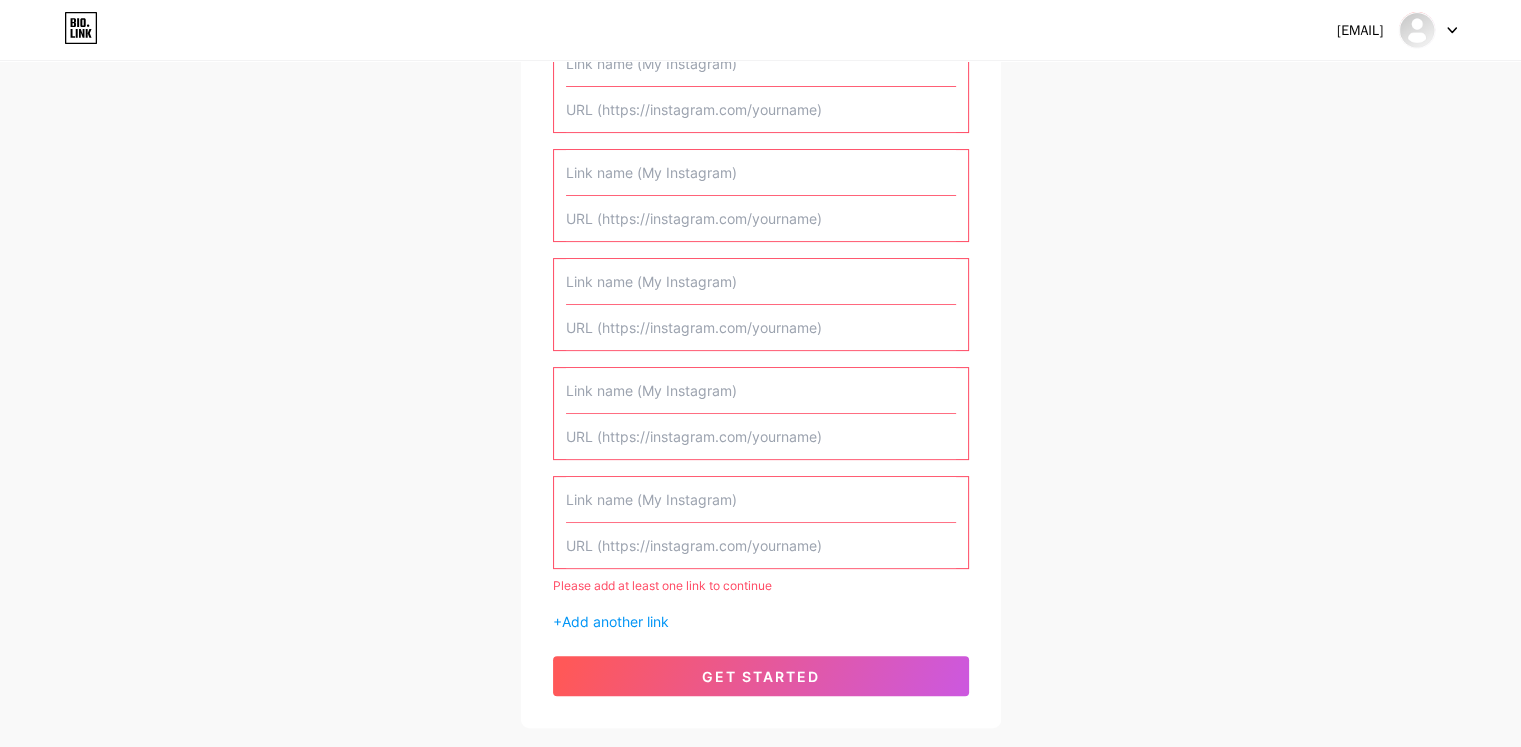 scroll, scrollTop: 514, scrollLeft: 0, axis: vertical 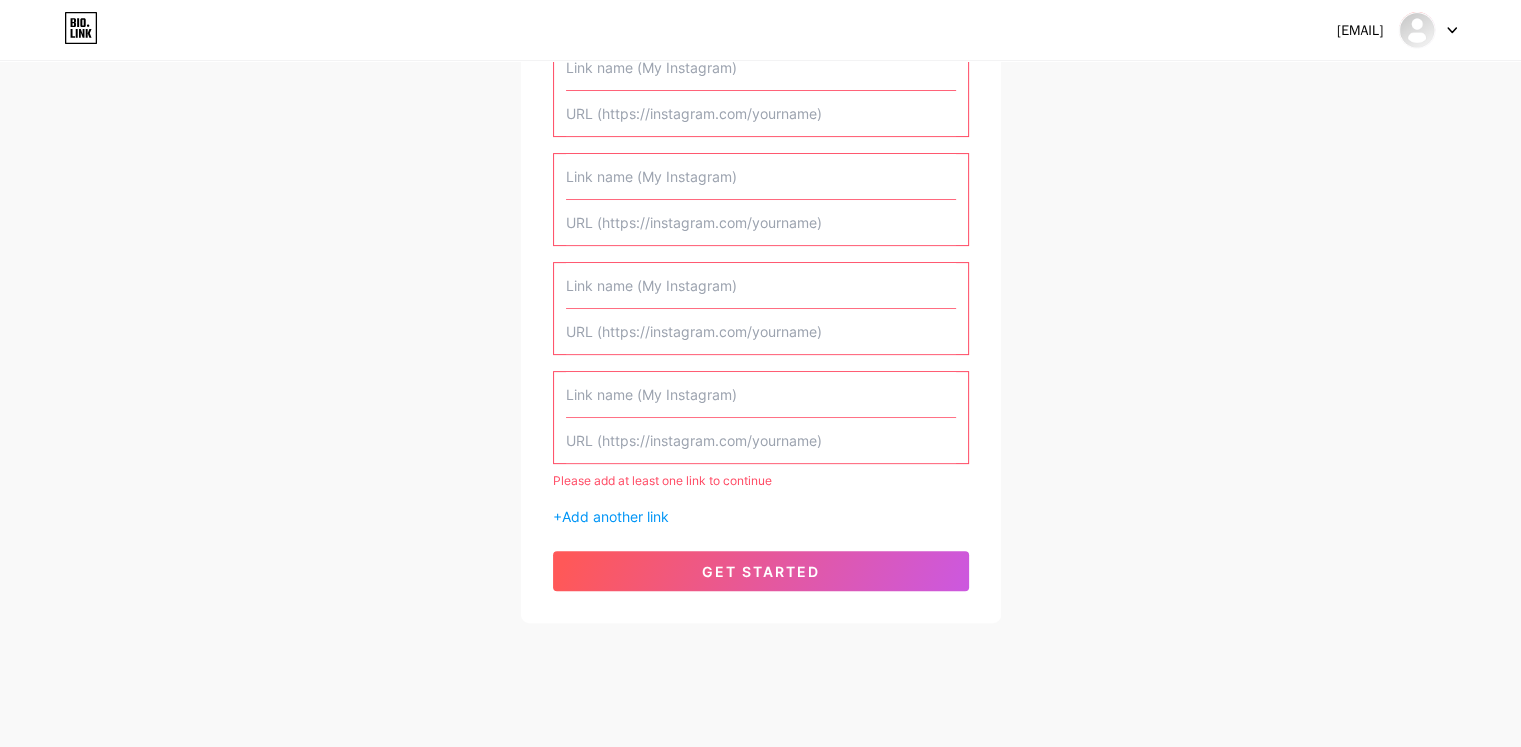 drag, startPoint x: 771, startPoint y: 439, endPoint x: 625, endPoint y: 272, distance: 221.822 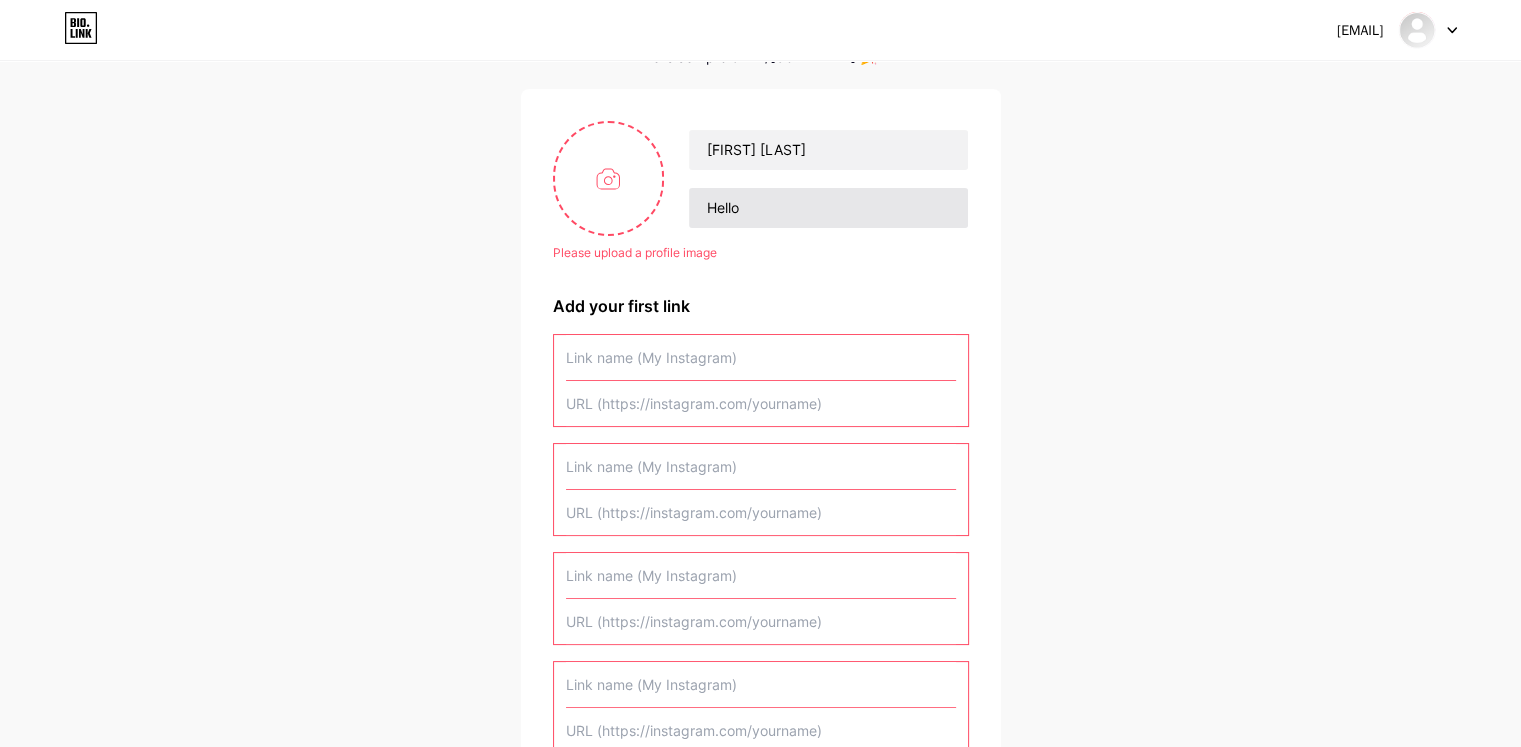 scroll, scrollTop: 114, scrollLeft: 0, axis: vertical 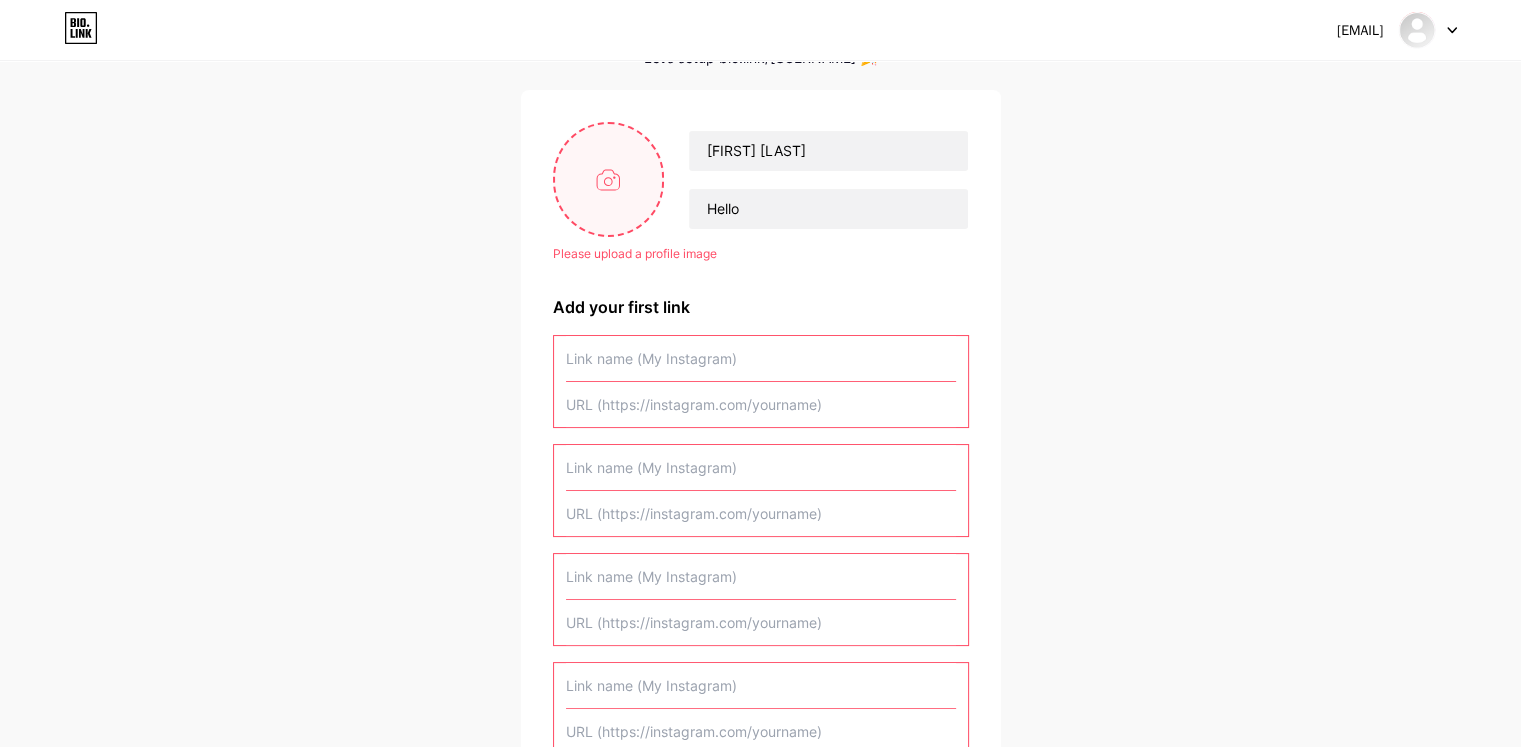 click at bounding box center (609, 179) 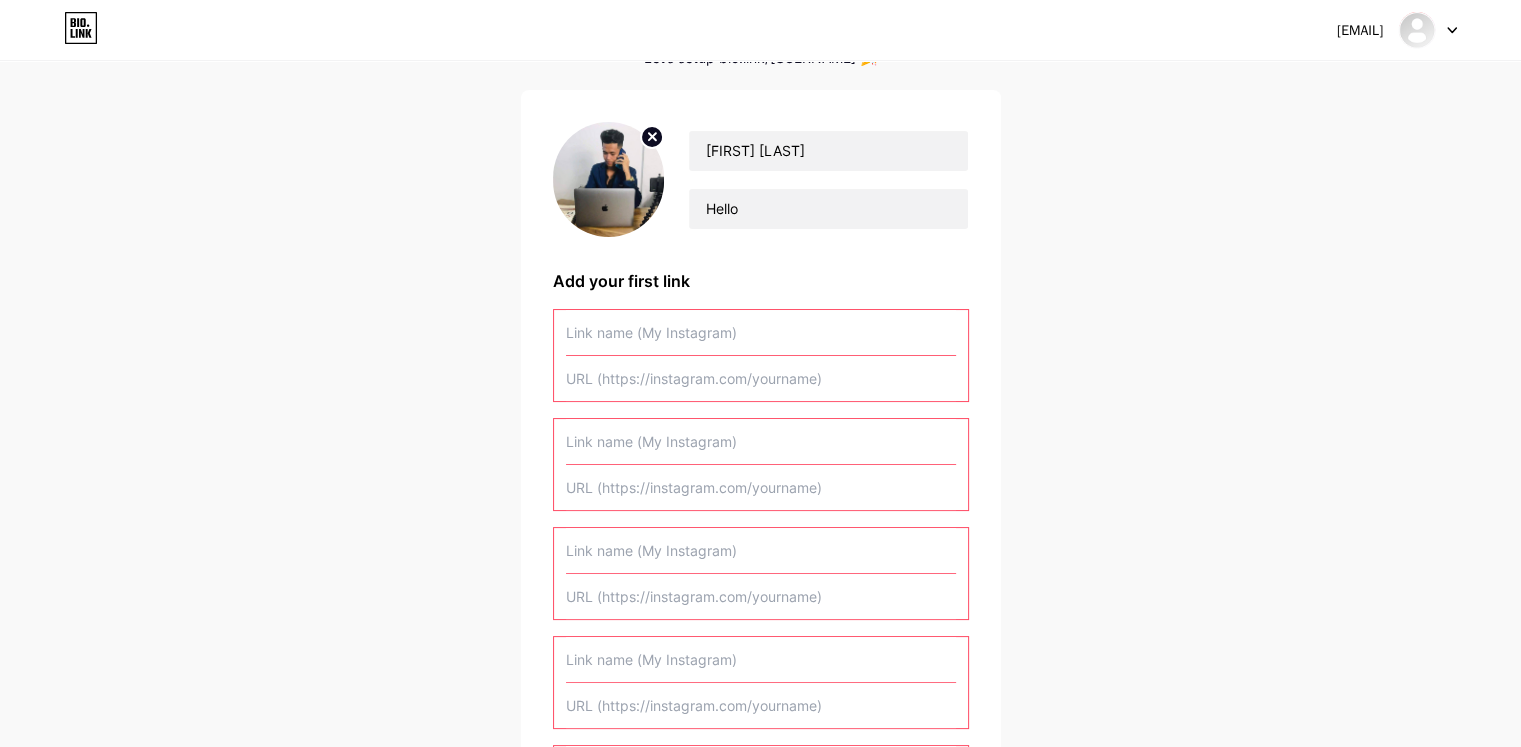 scroll, scrollTop: 504, scrollLeft: 0, axis: vertical 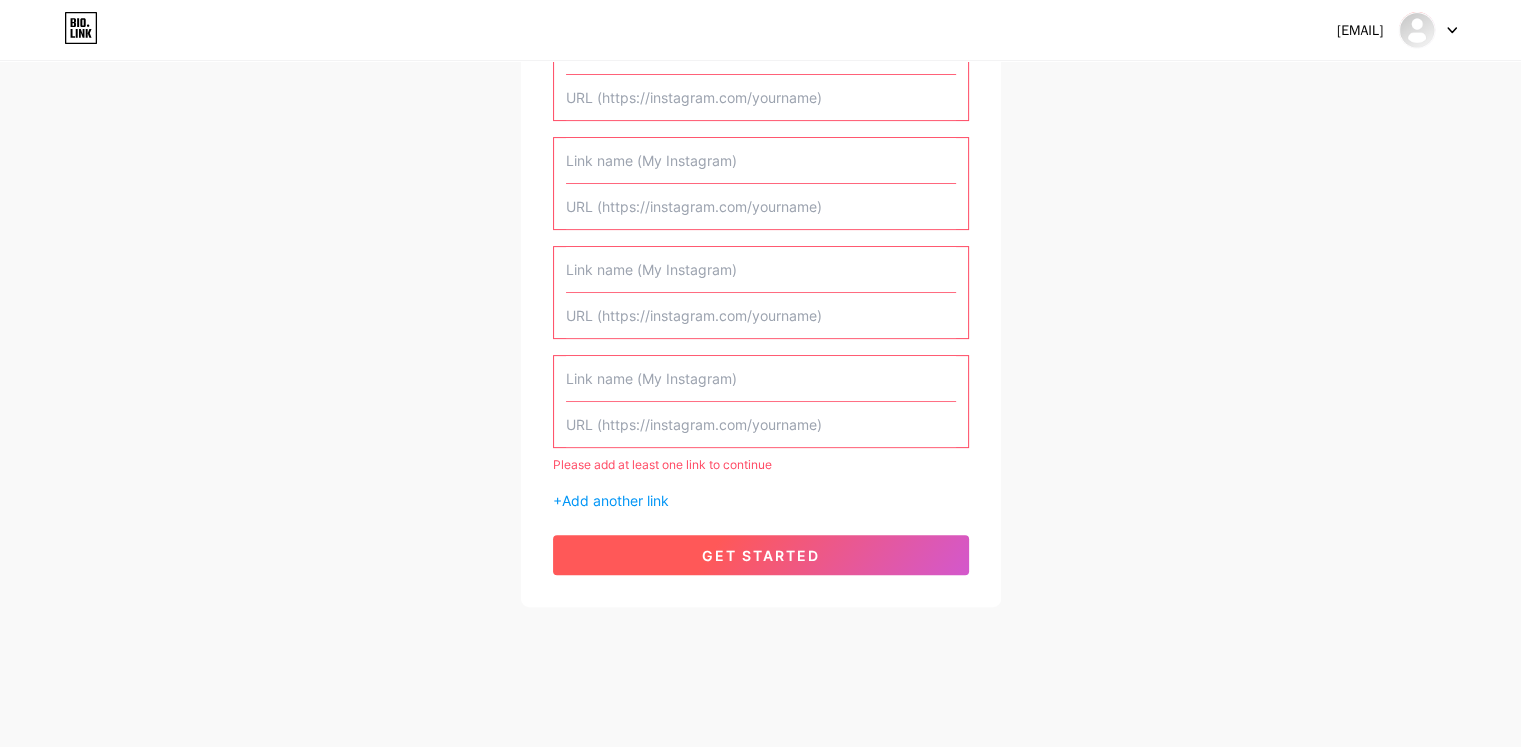 click on "get started" at bounding box center (761, 555) 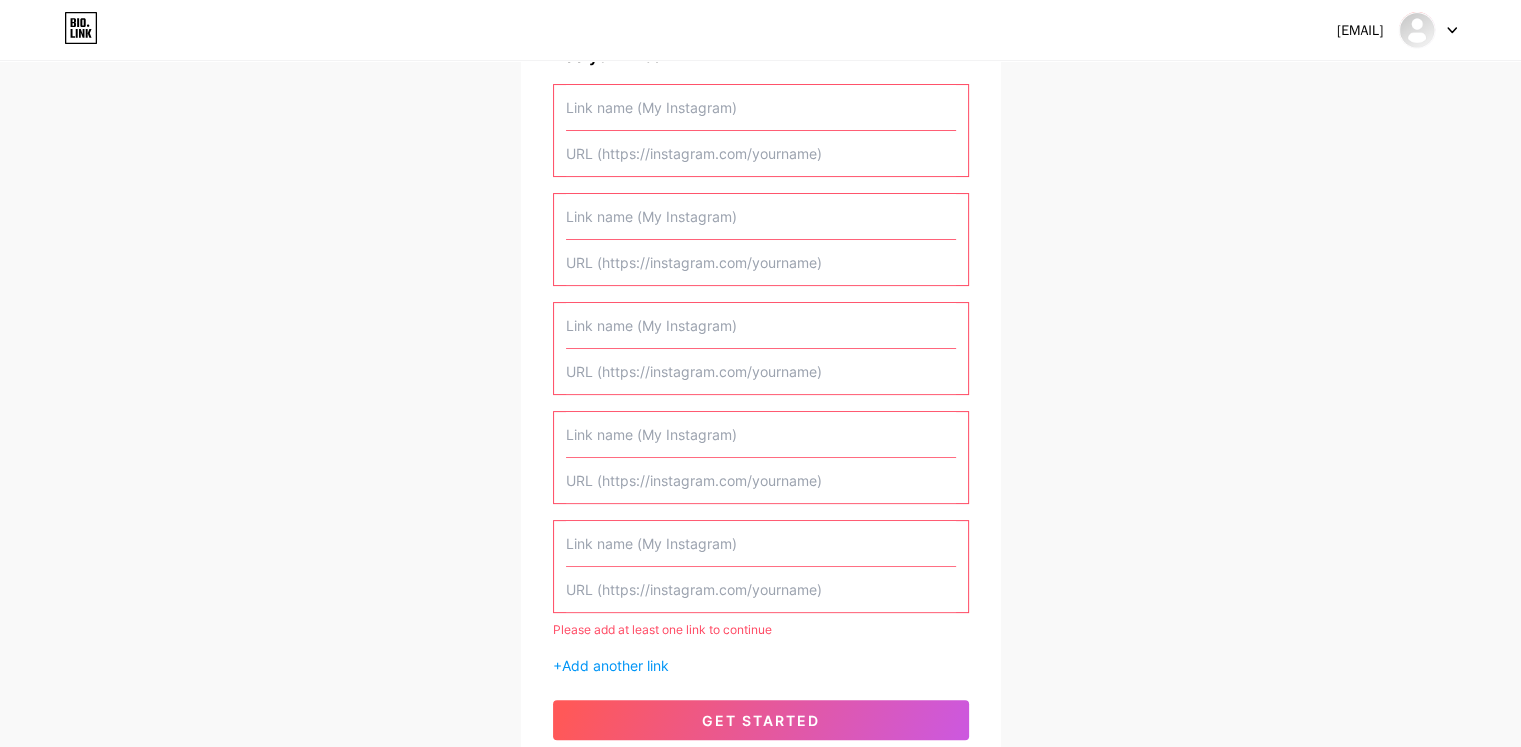 scroll, scrollTop: 504, scrollLeft: 0, axis: vertical 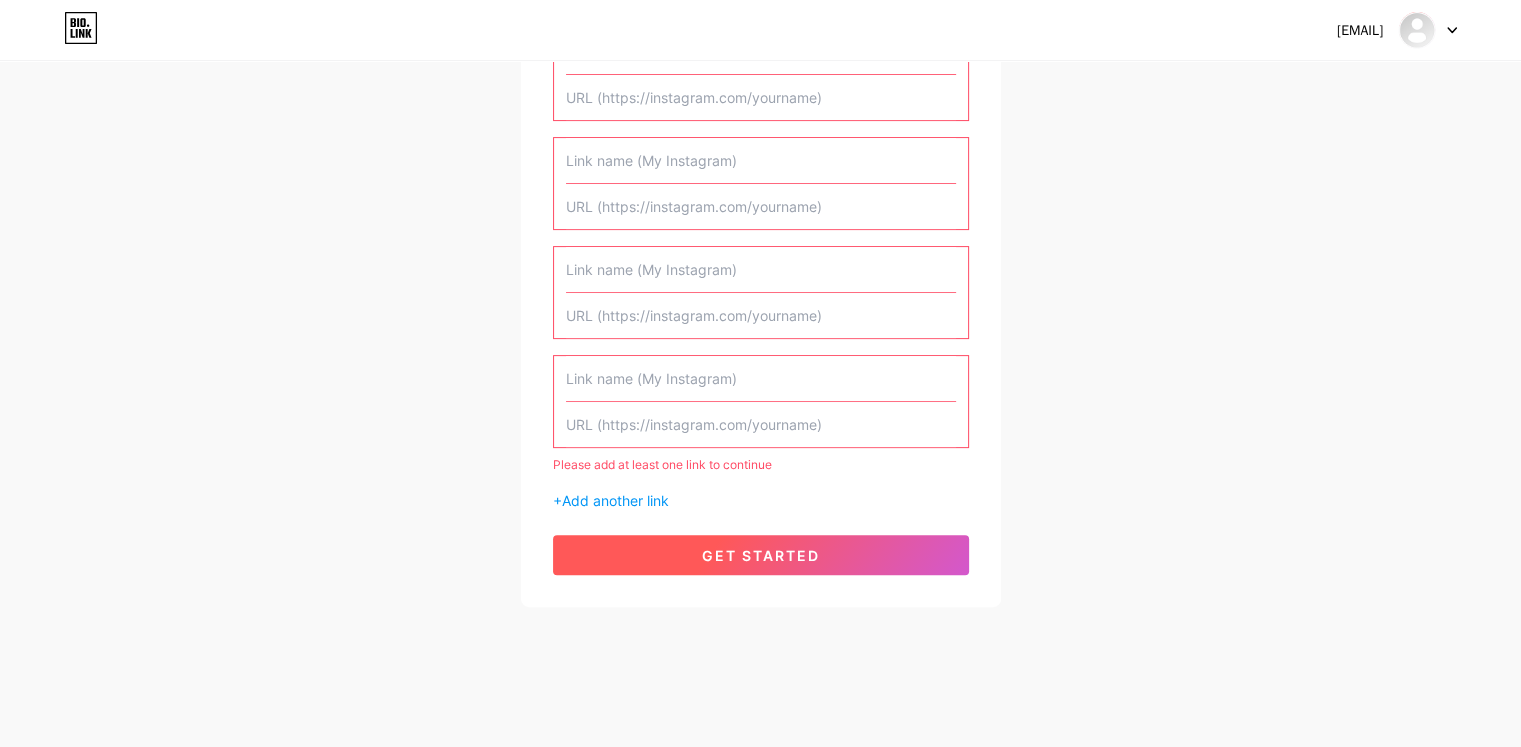 click on "get started" at bounding box center (761, 555) 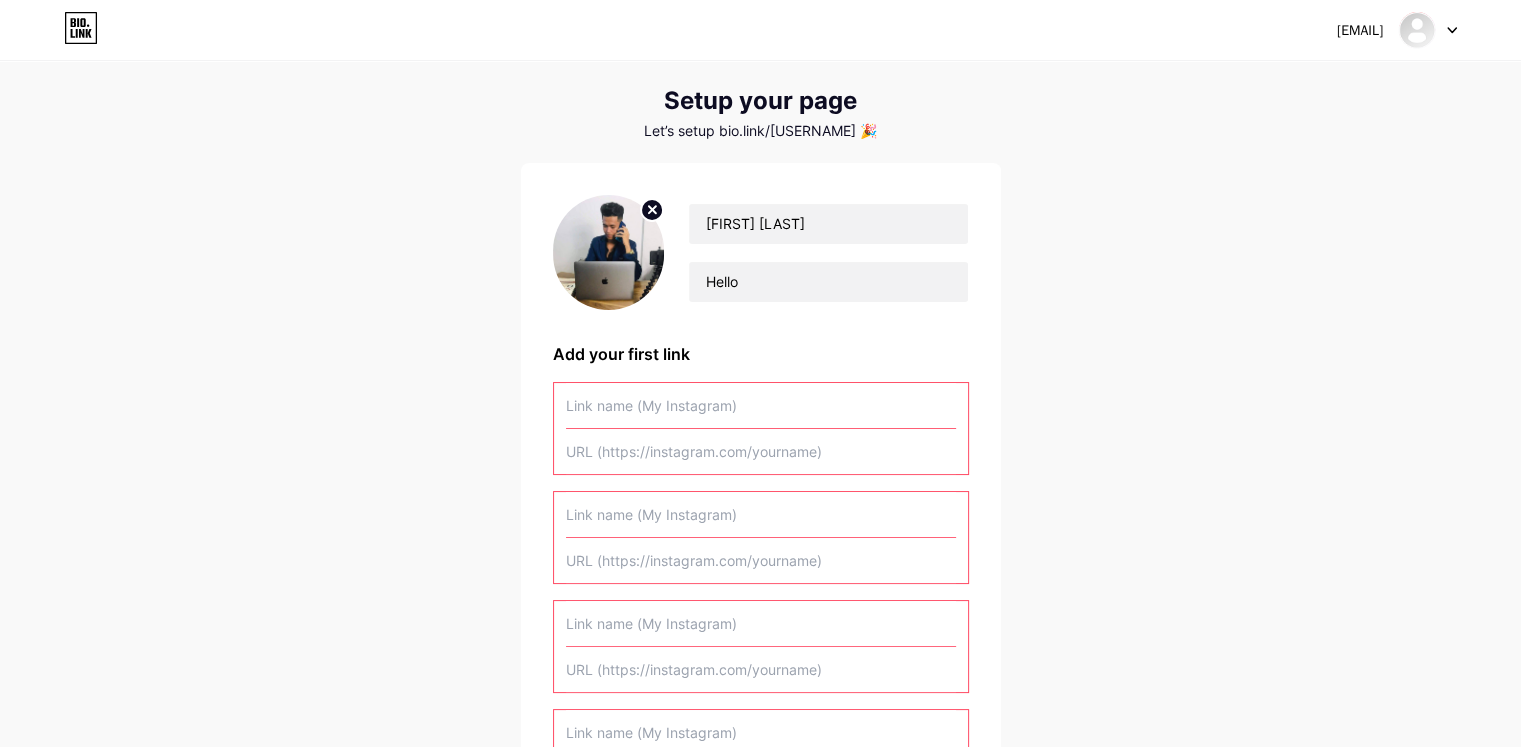 scroll, scrollTop: 104, scrollLeft: 0, axis: vertical 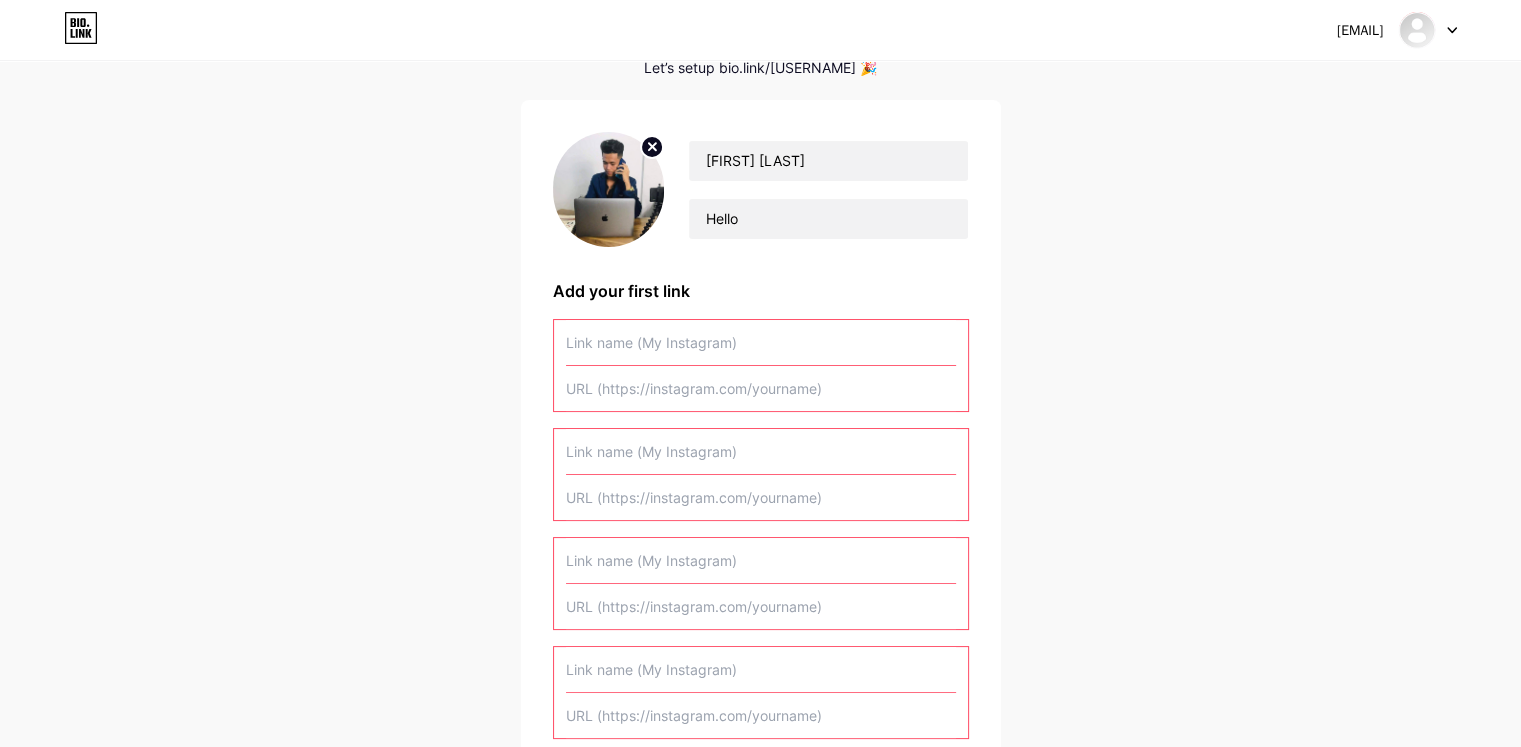 click at bounding box center [761, 342] 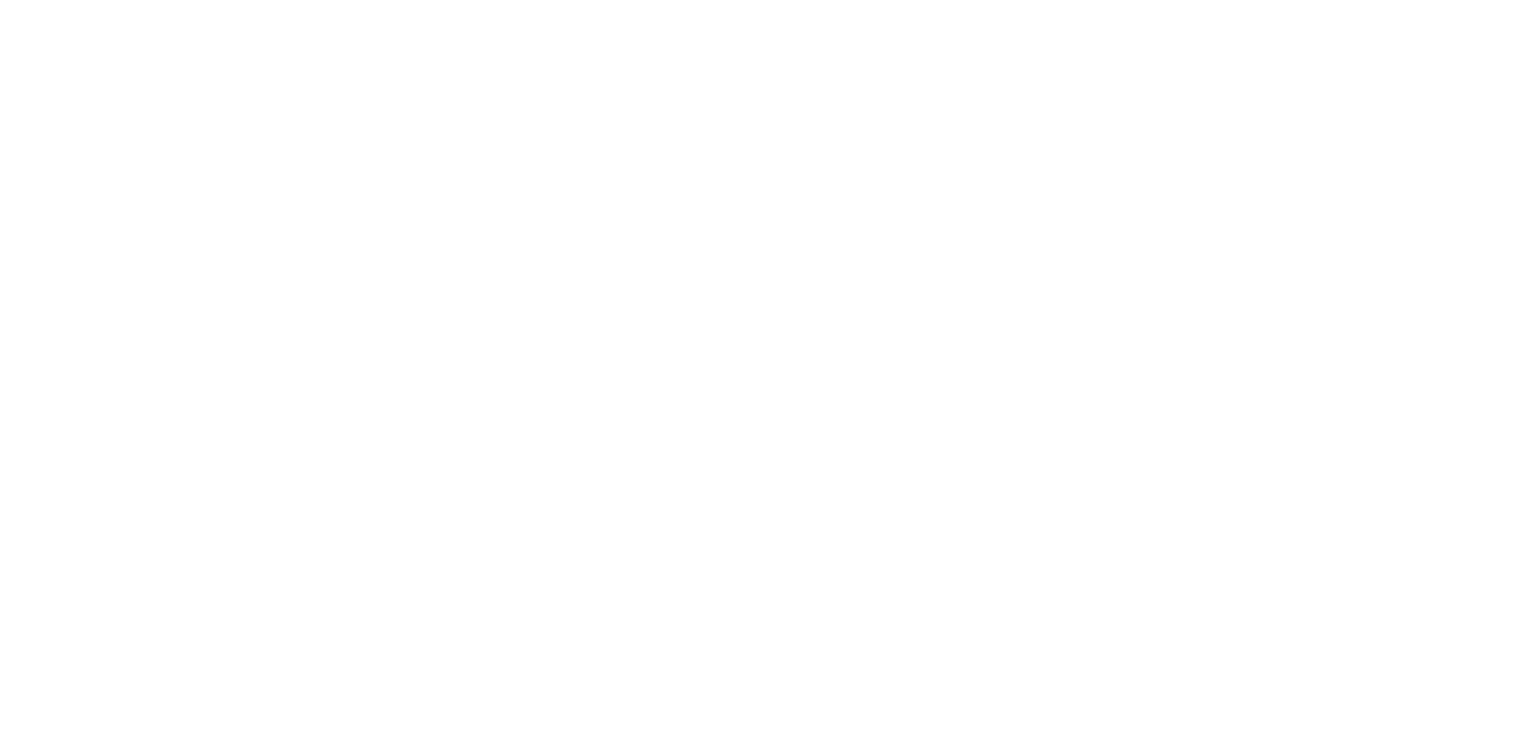 scroll, scrollTop: 0, scrollLeft: 0, axis: both 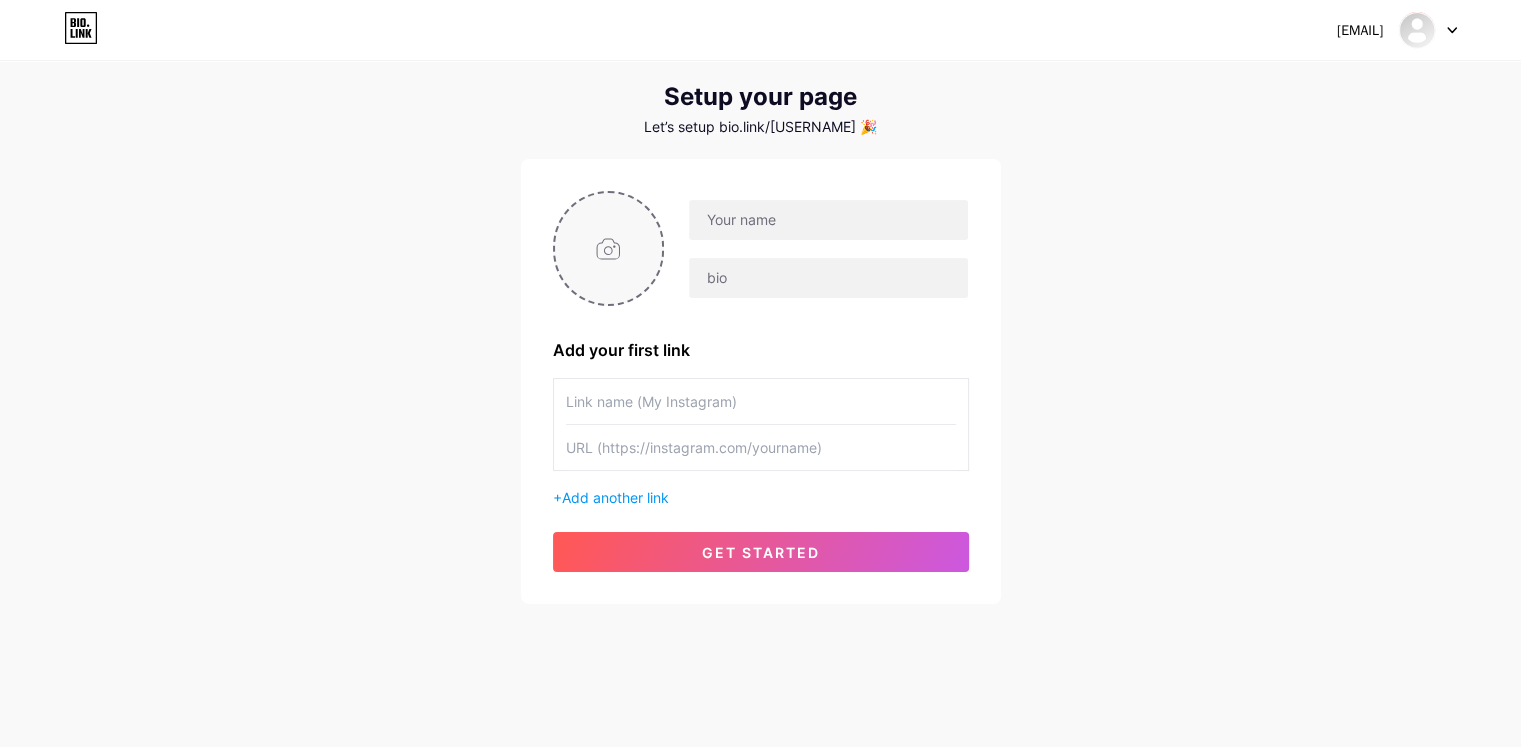 click at bounding box center (609, 248) 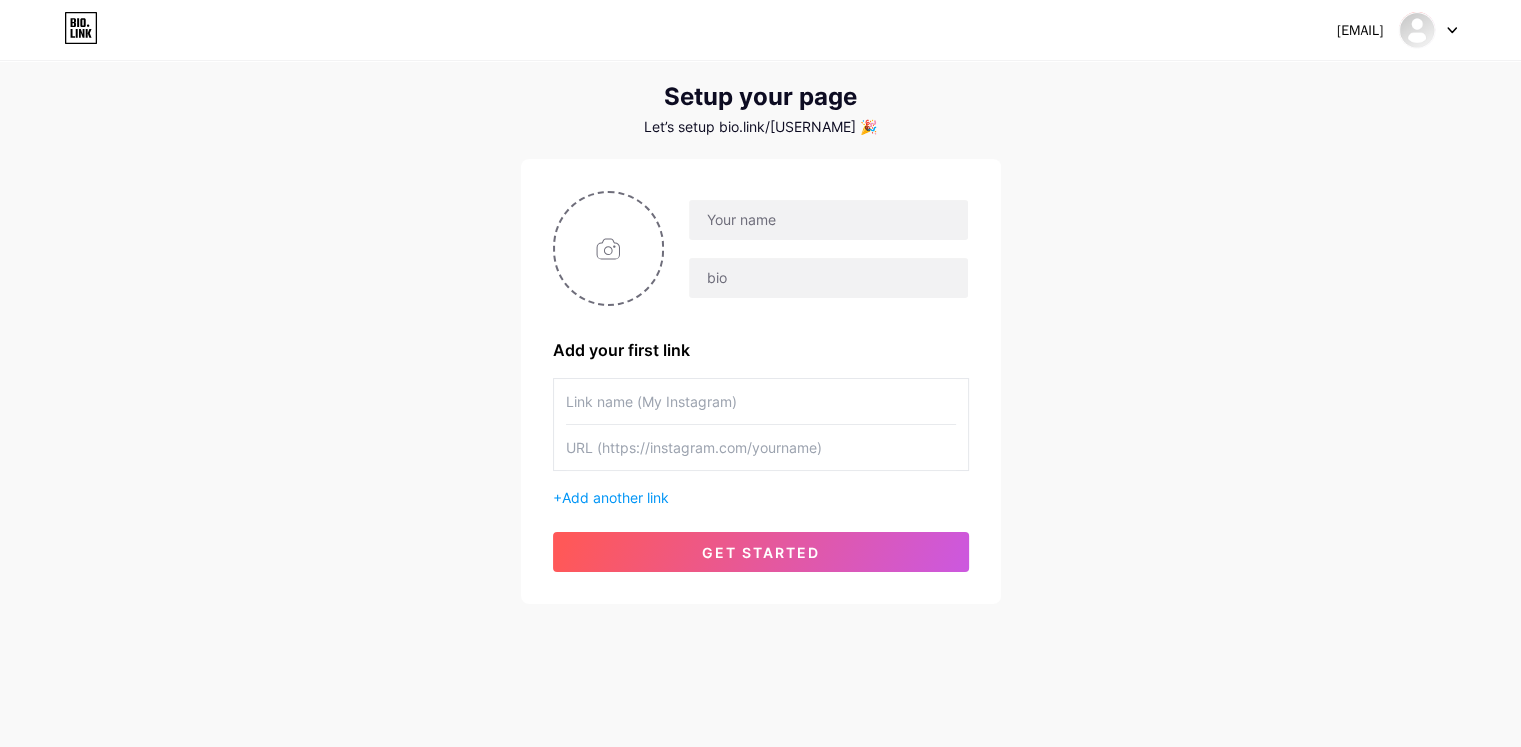drag, startPoint x: 649, startPoint y: 399, endPoint x: 1084, endPoint y: 427, distance: 435.9002 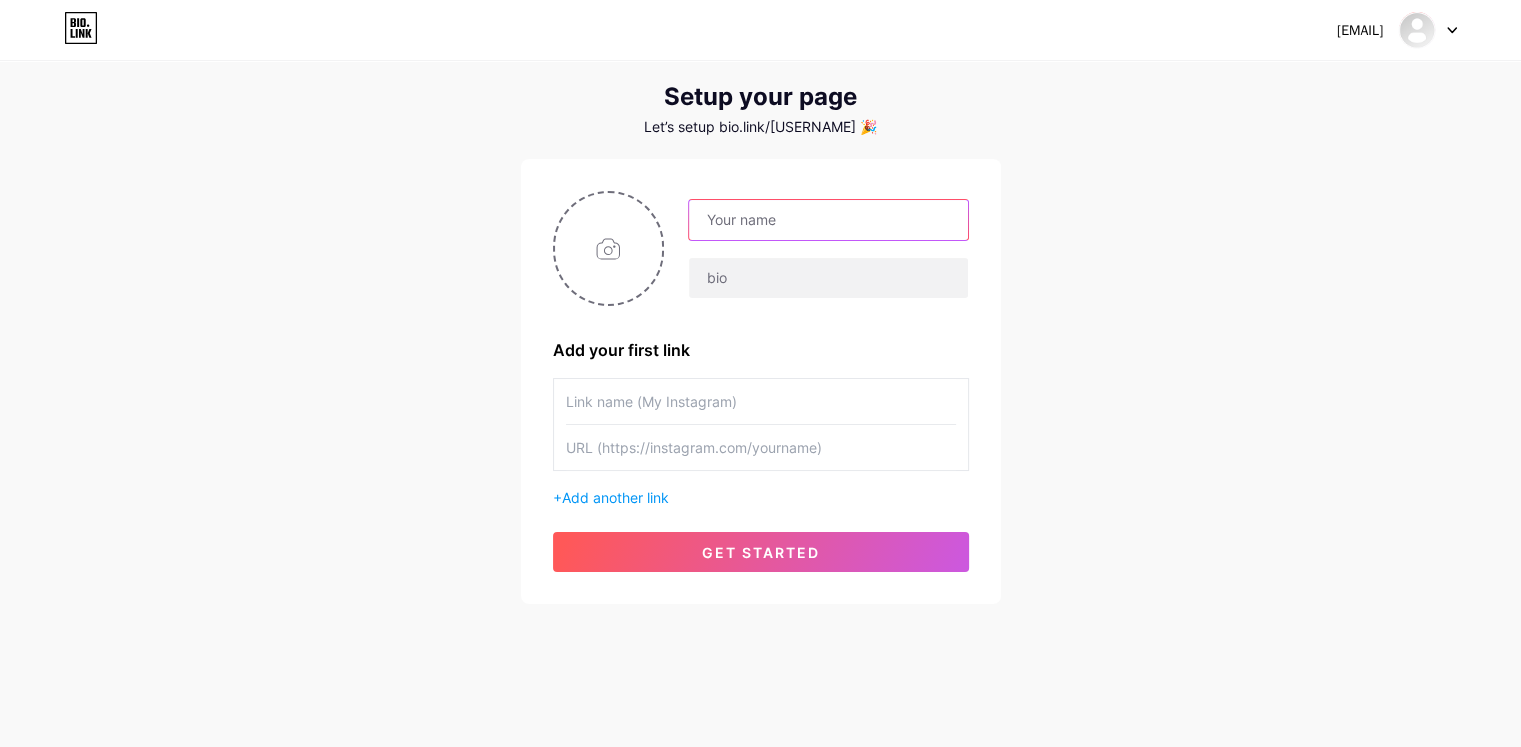 click at bounding box center (828, 220) 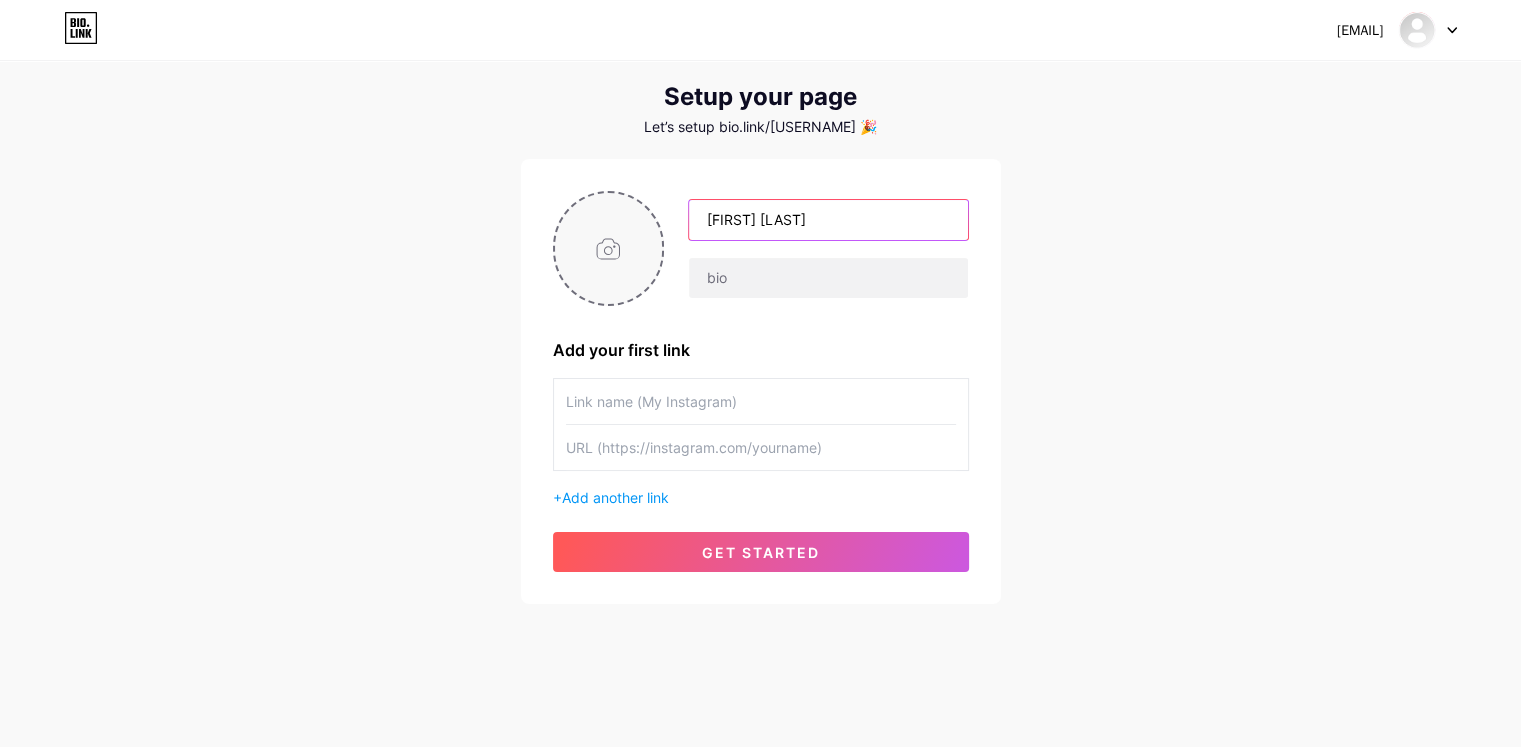 type on "[FIRST] [LAST]" 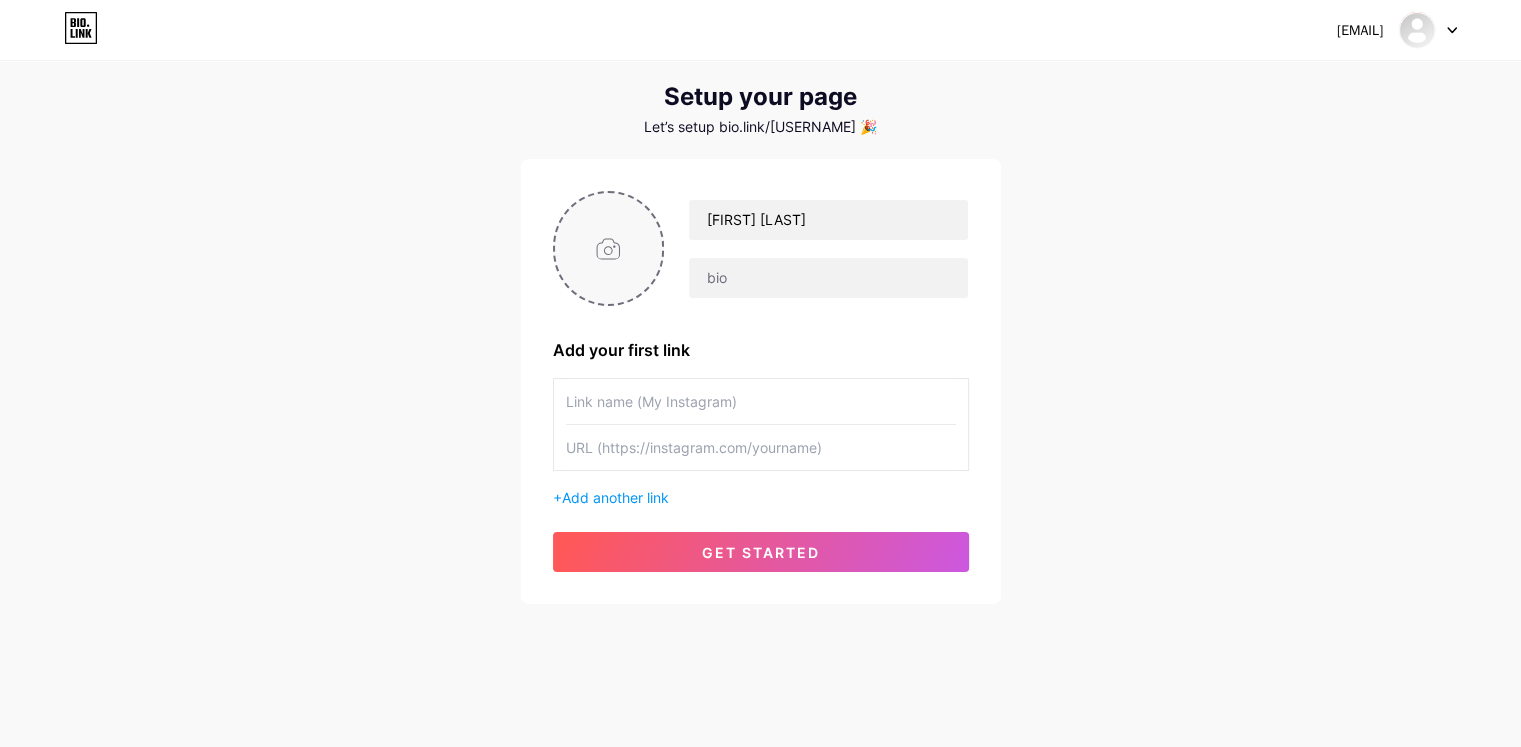 click at bounding box center (609, 248) 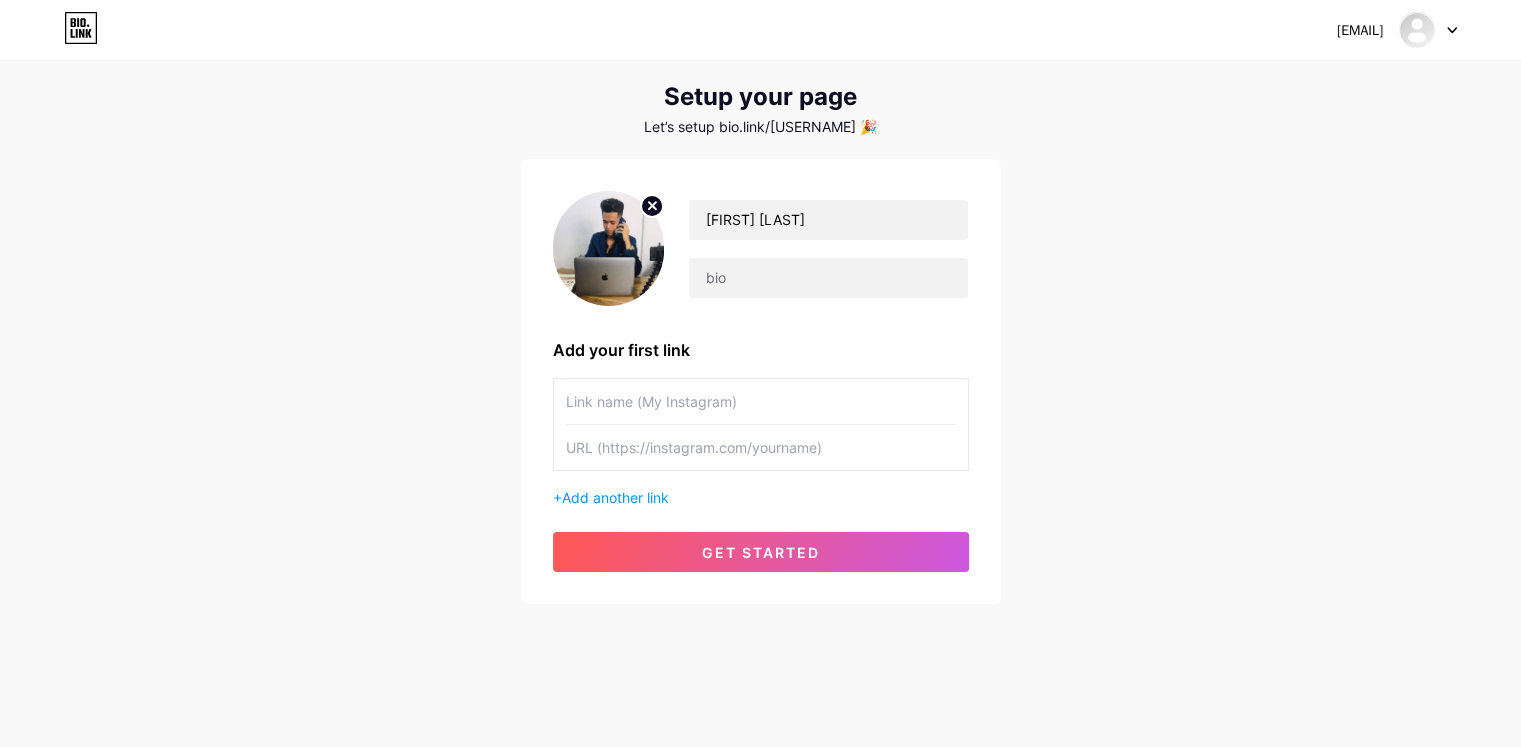 click at bounding box center (761, 401) 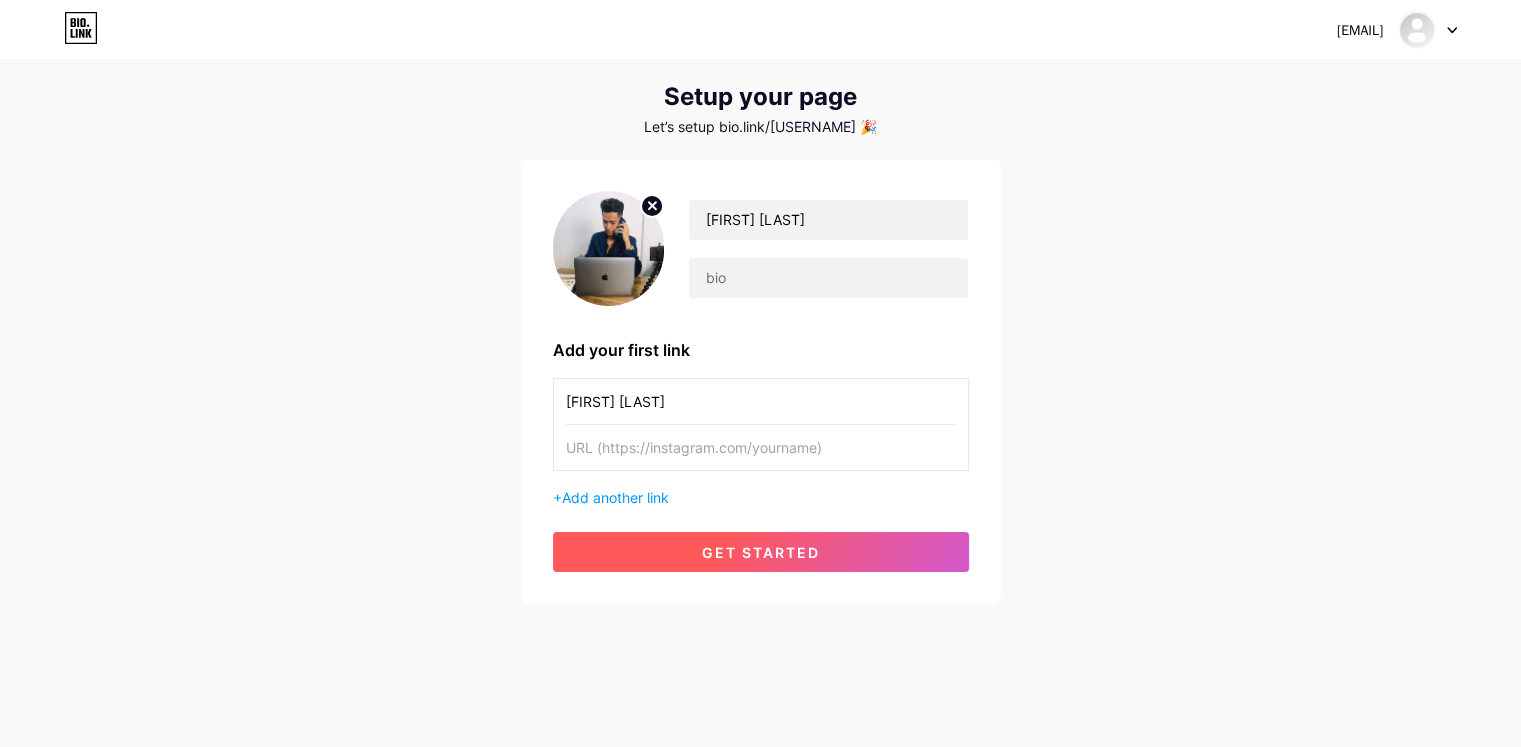 type on "[FIRST] [LAST]" 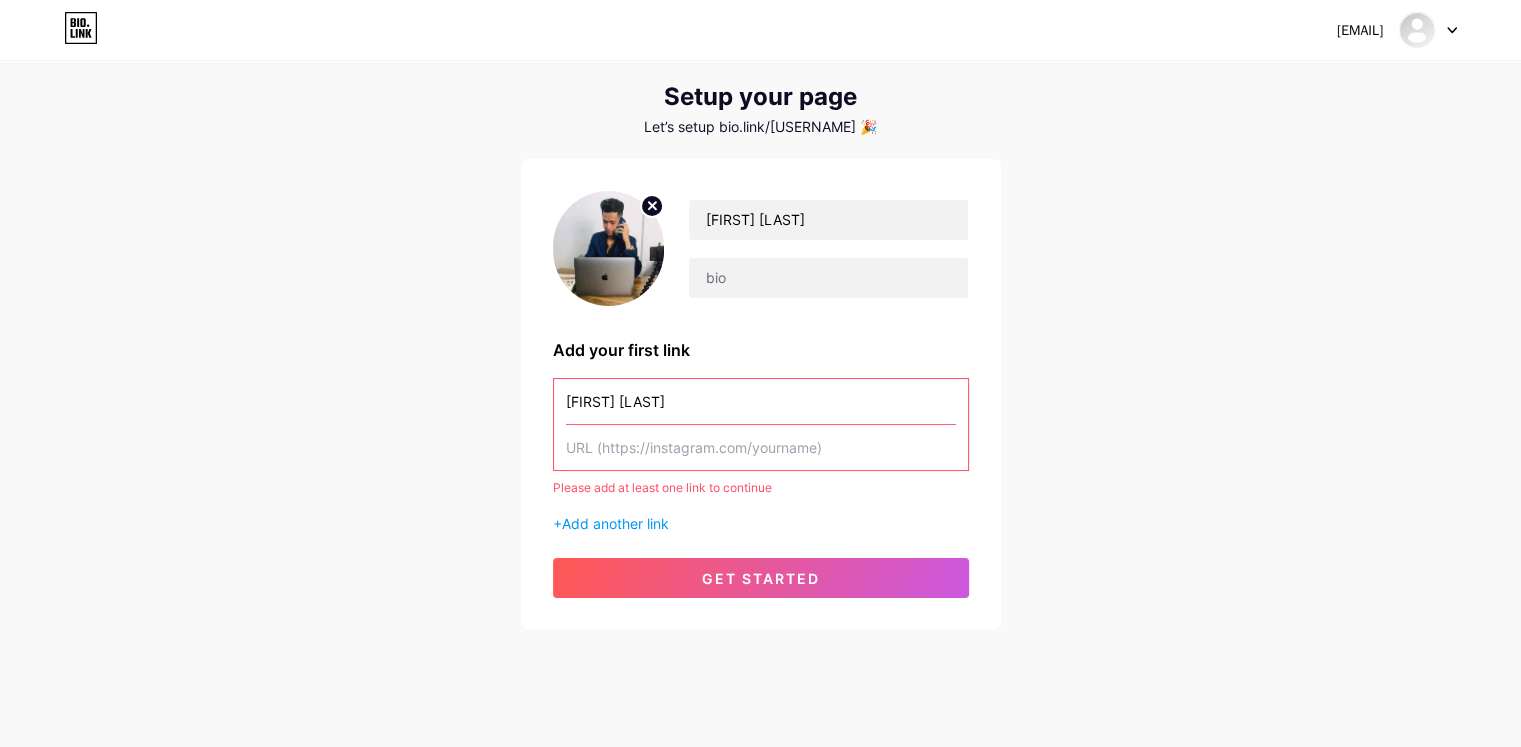 click at bounding box center (761, 447) 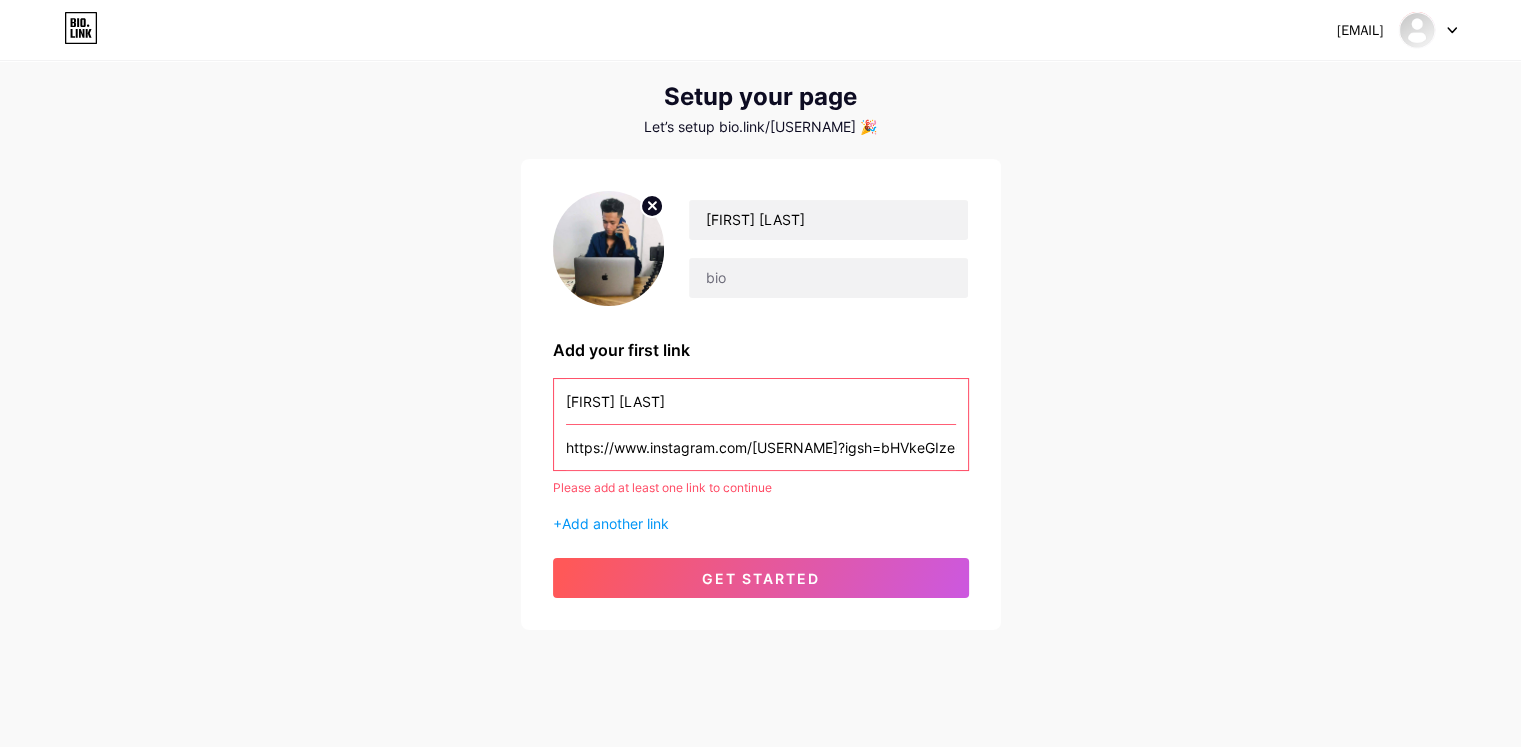 scroll, scrollTop: 0, scrollLeft: 72, axis: horizontal 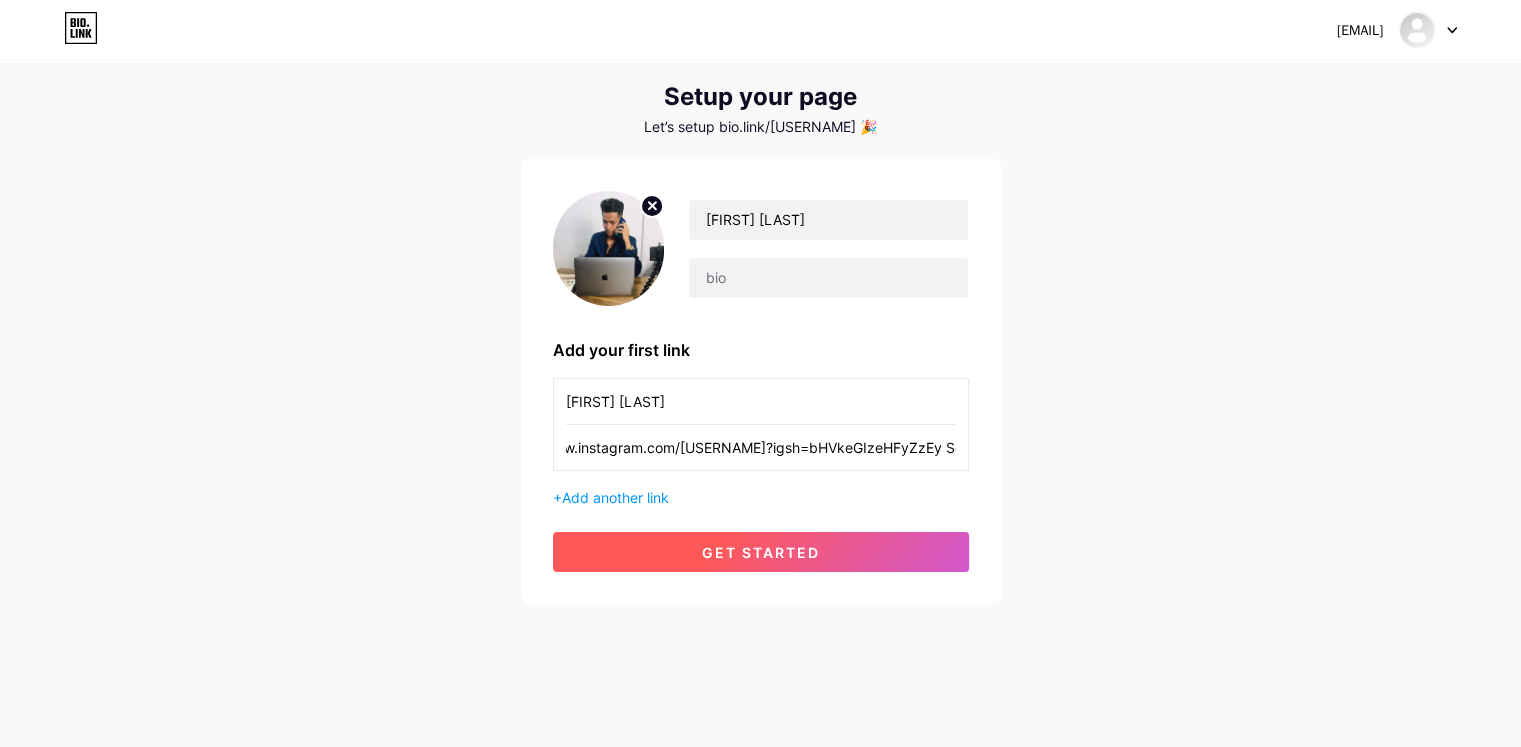 type on "https://www.instagram.com/[USERNAME]?igsh=bHVkeGIzeHFyZzEy Sent" 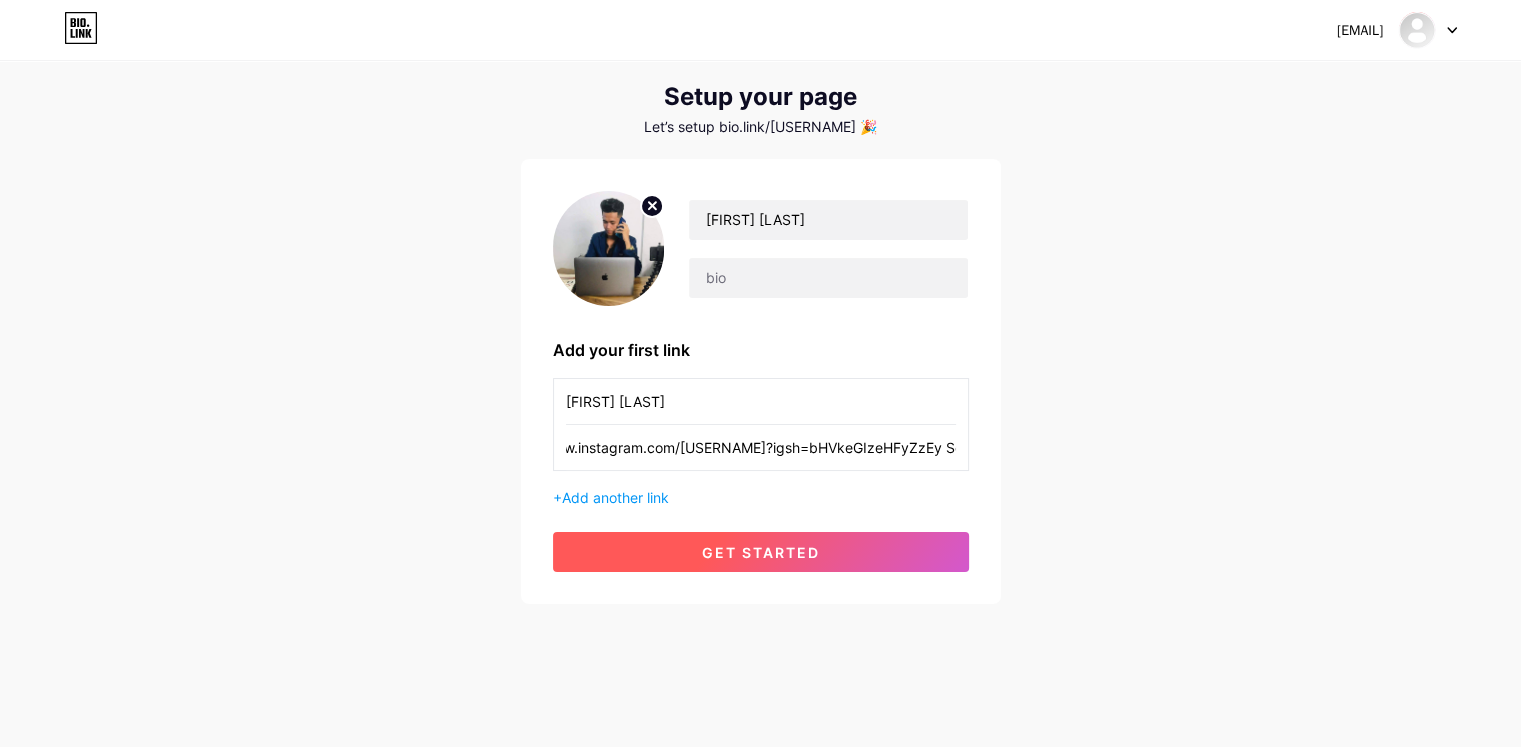 scroll, scrollTop: 0, scrollLeft: 0, axis: both 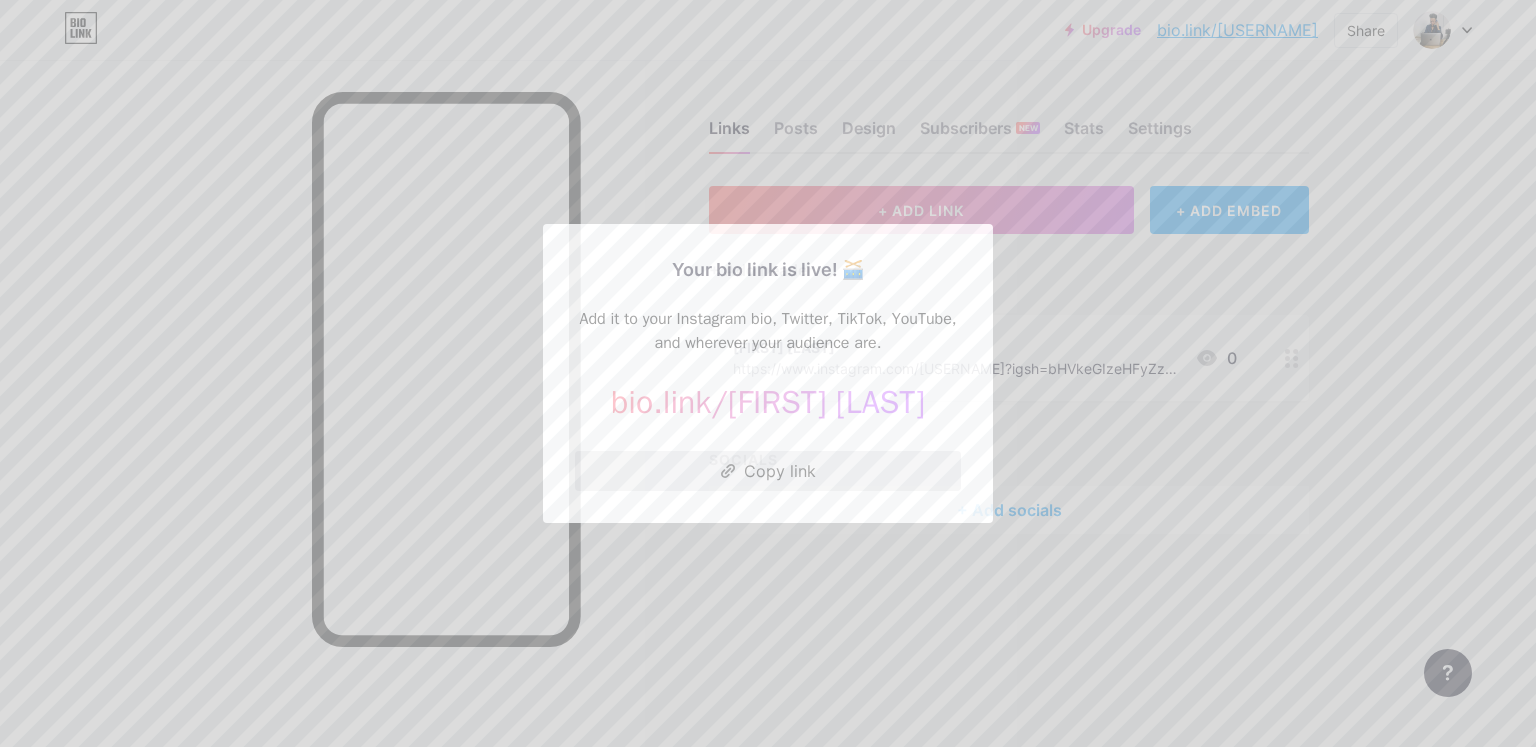 click on "Copy link" at bounding box center [768, 471] 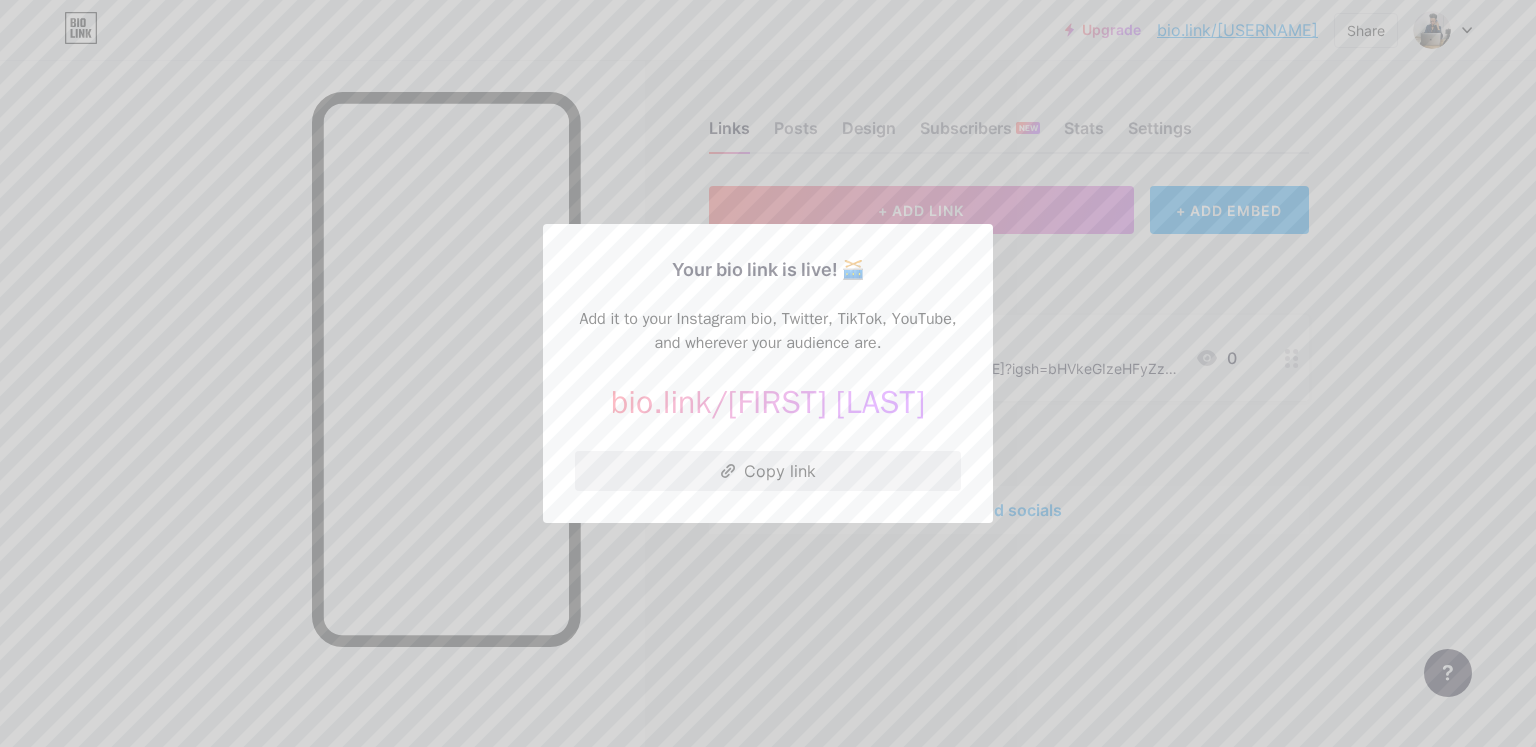 click on "Copy link" at bounding box center (768, 471) 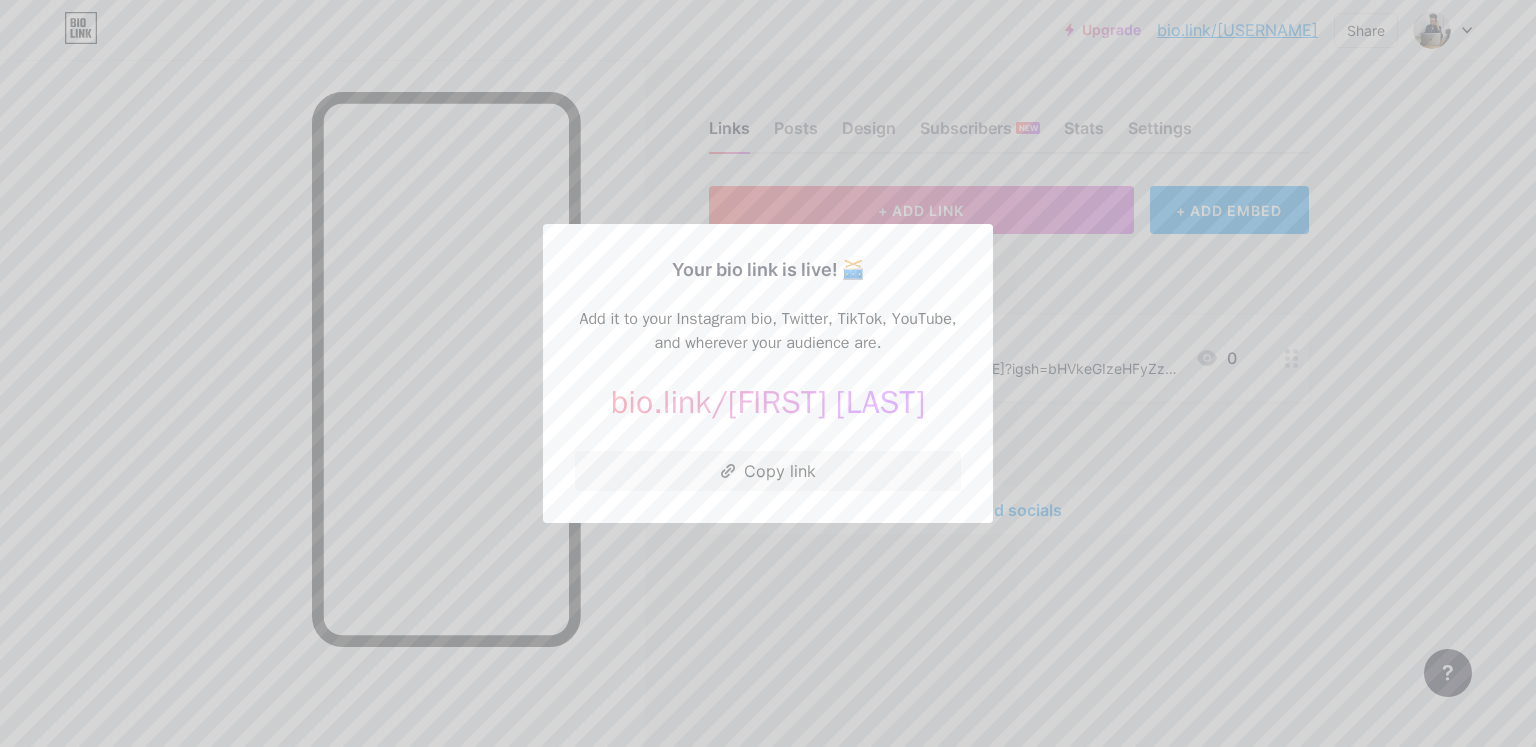 click at bounding box center [768, 373] 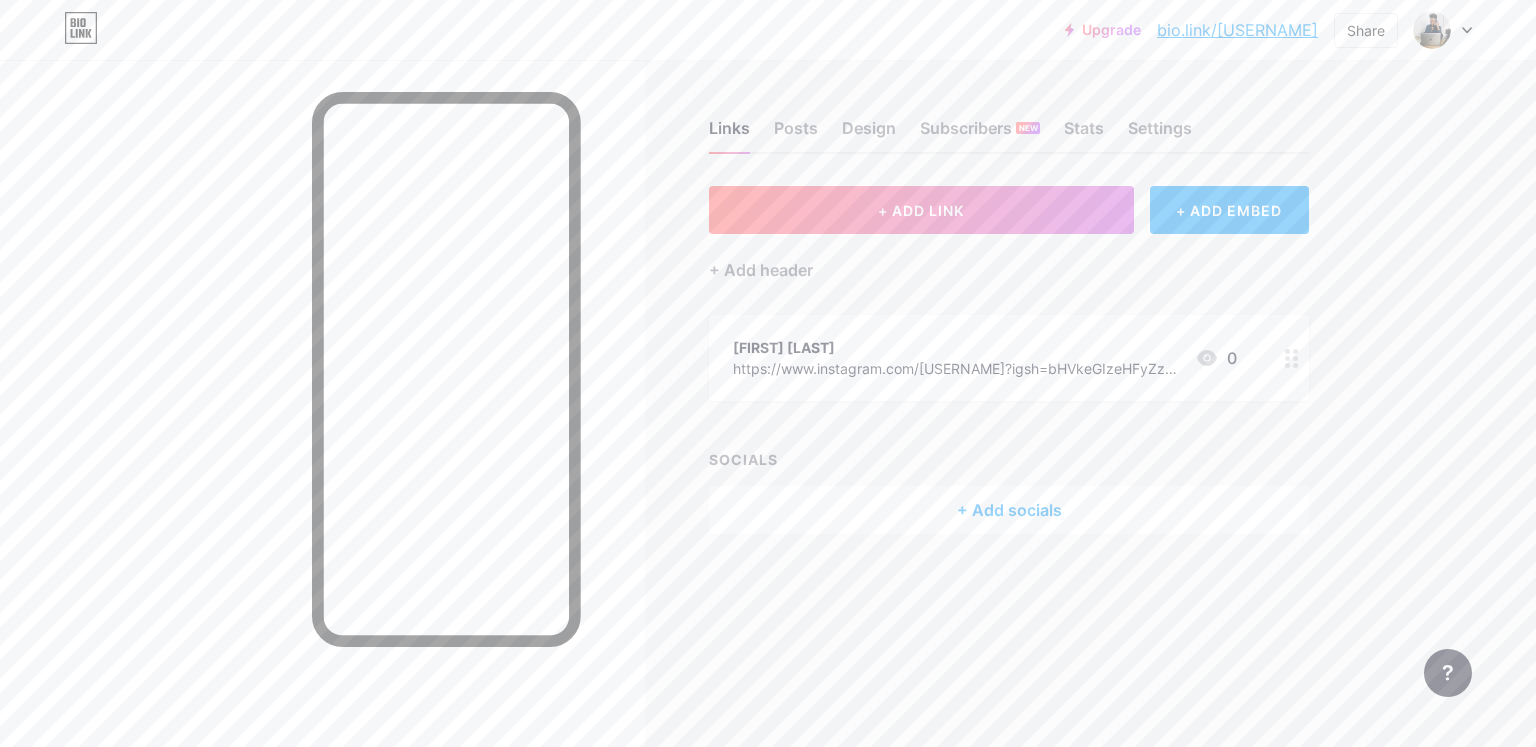 click on "+ Add socials" at bounding box center (1009, 510) 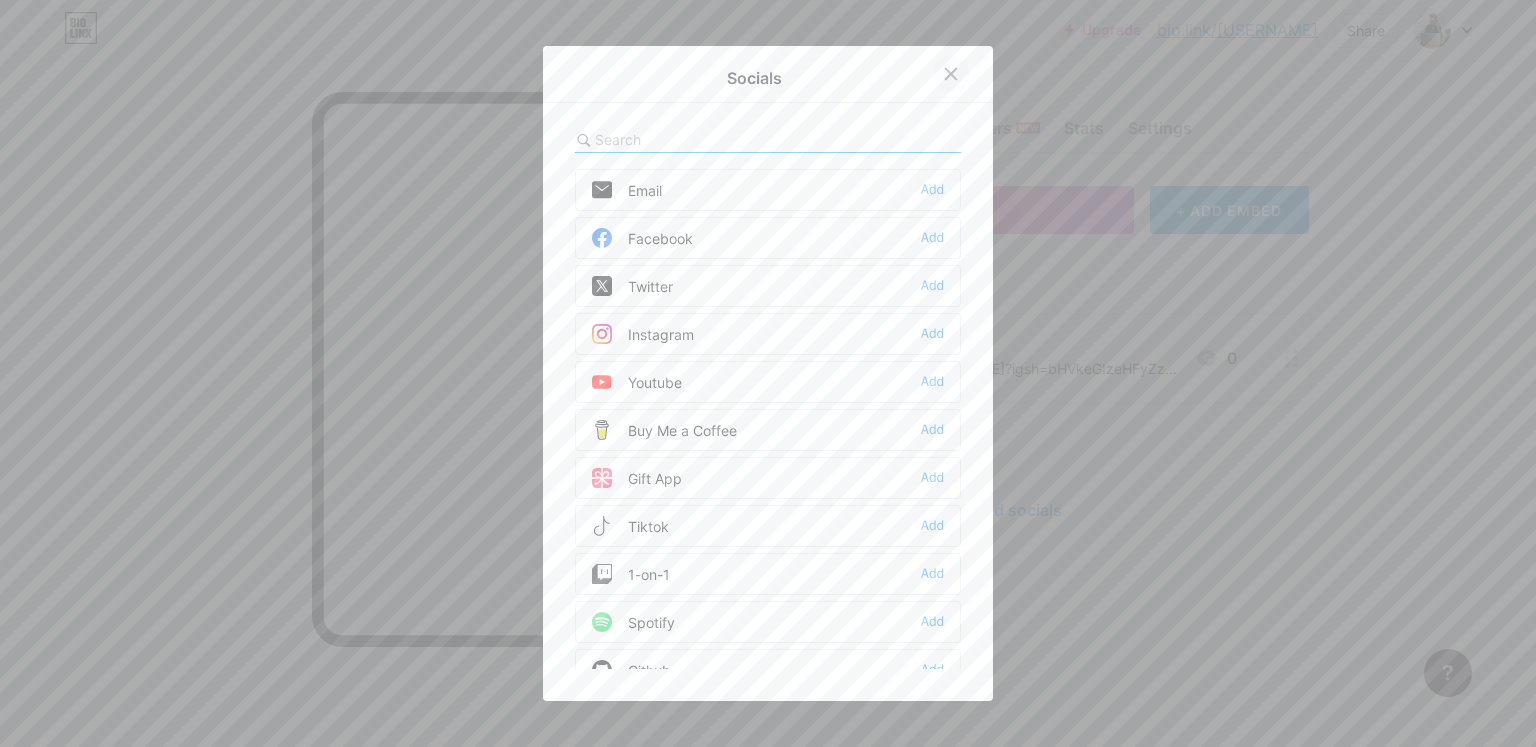 click 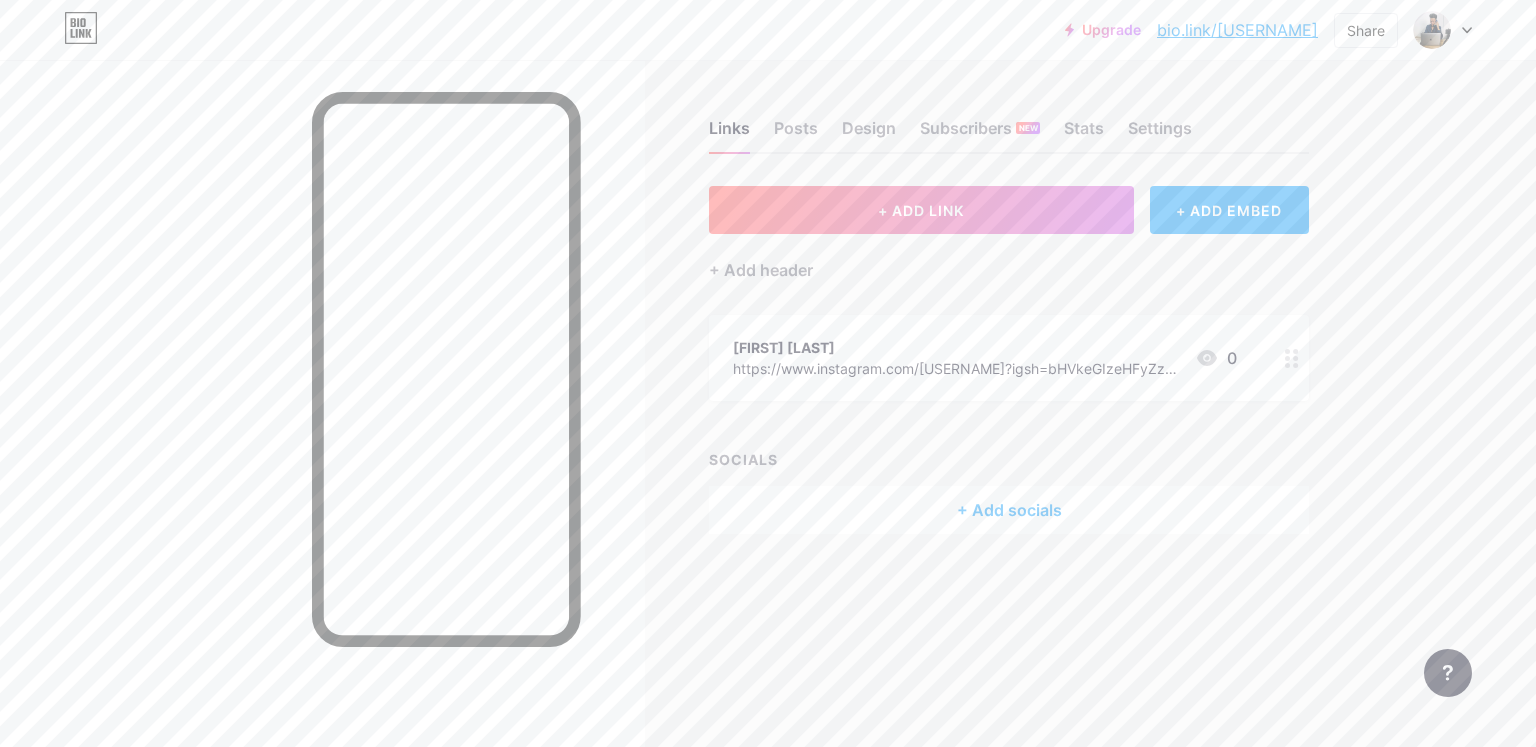 click on "https://www.instagram.com/[USERNAME]?igsh=bHVkeGIzeHFyZzEy Sent" at bounding box center [956, 368] 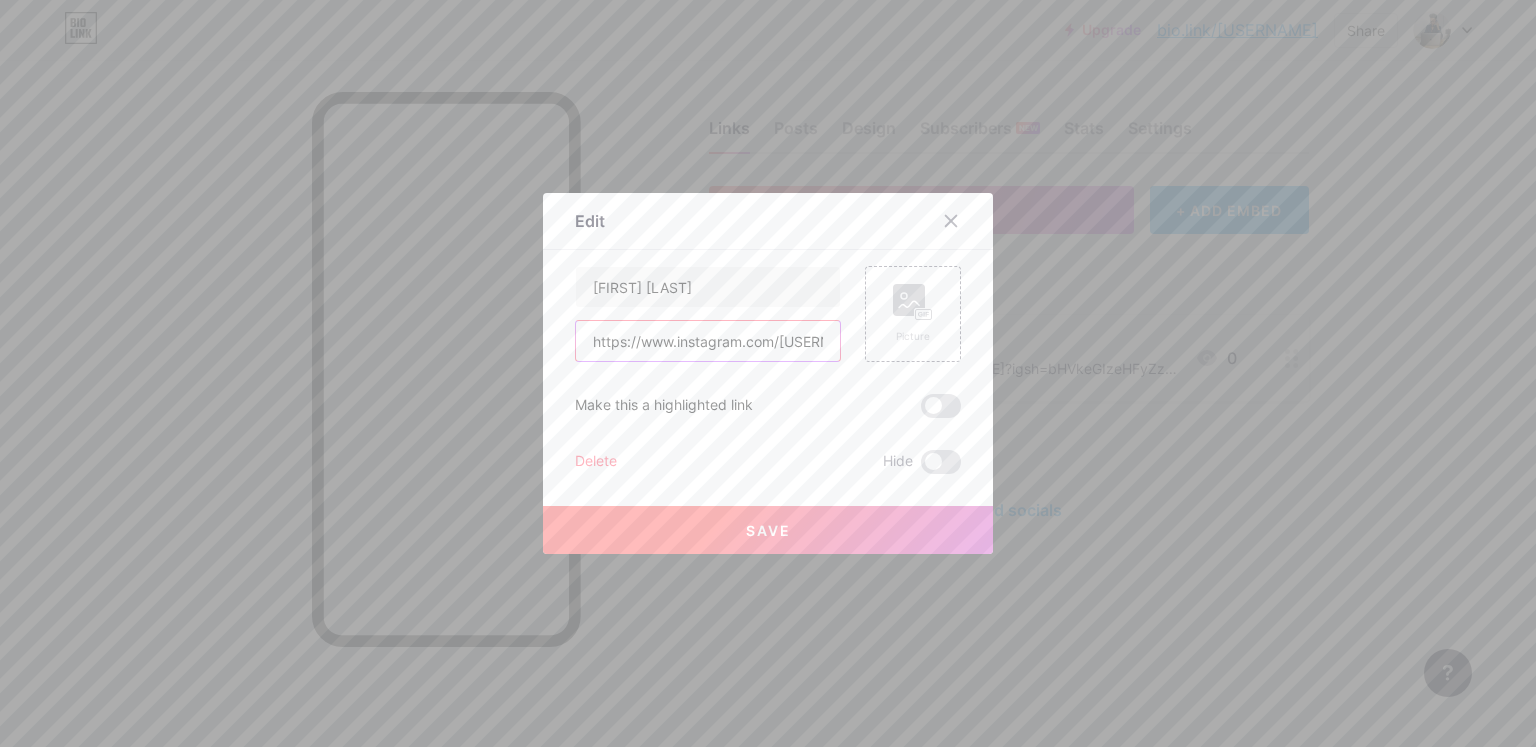 click on "https://www.instagram.com/[USERNAME]?igsh=bHVkeGIzeHFyZzEy Sent" at bounding box center (708, 341) 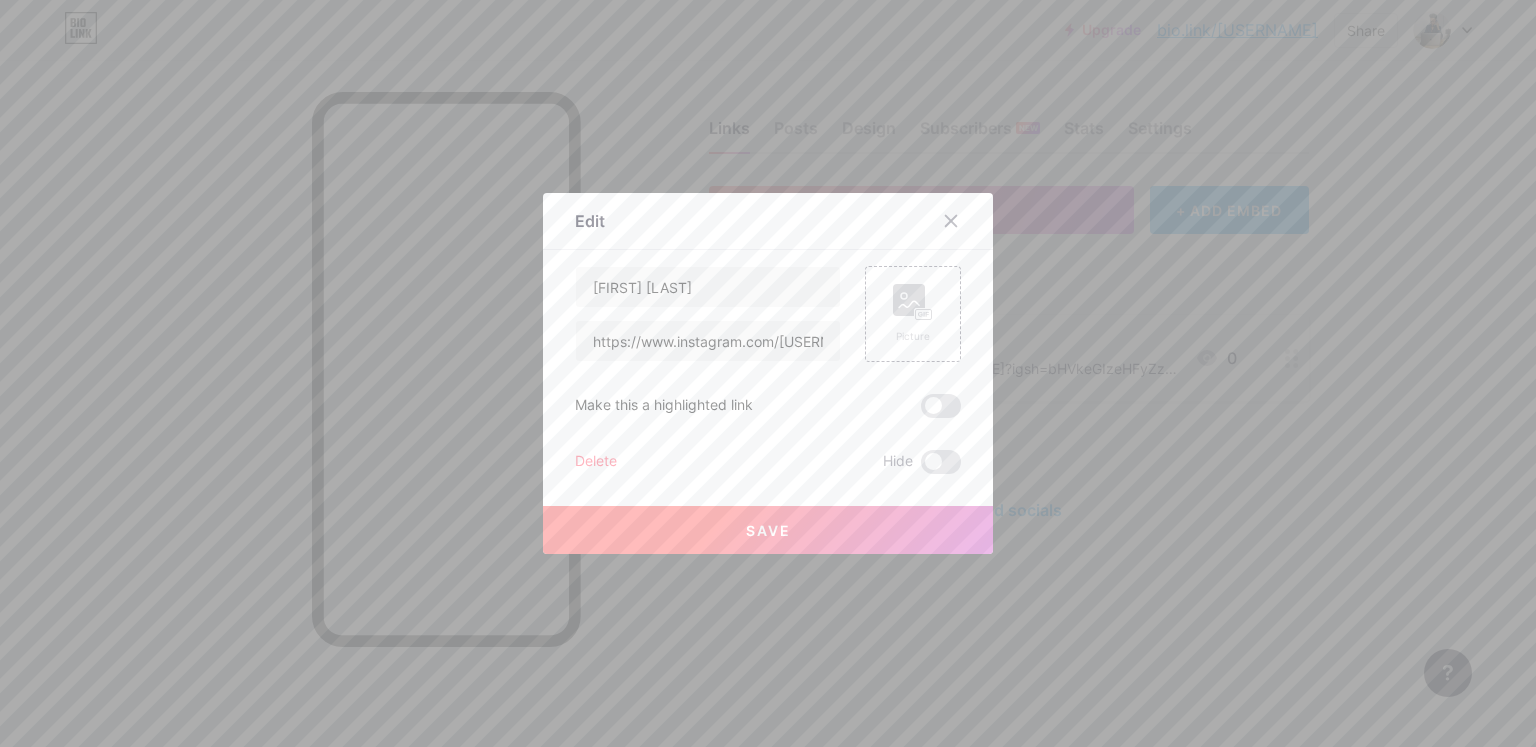 click on "Delete" at bounding box center (596, 462) 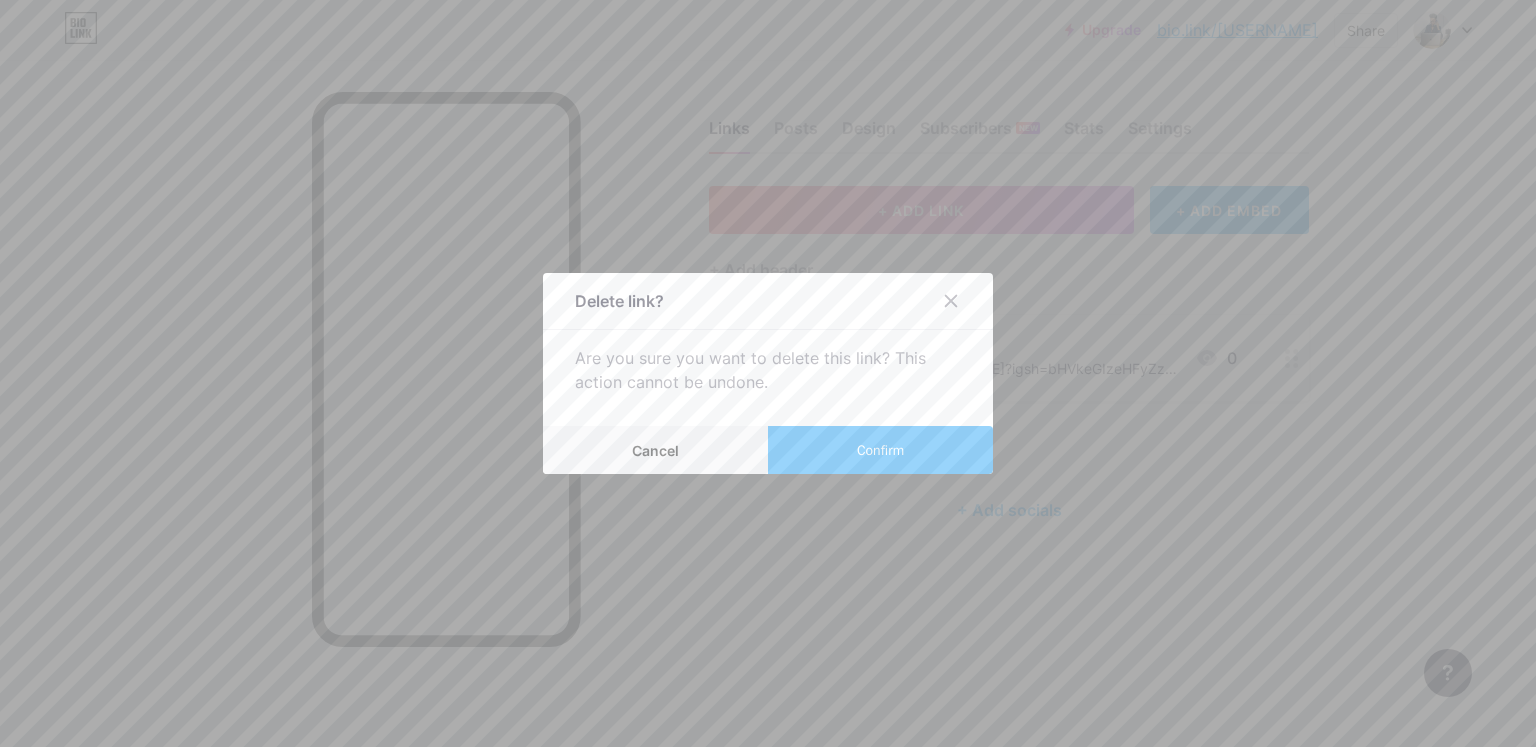 click on "Confirm" at bounding box center (880, 450) 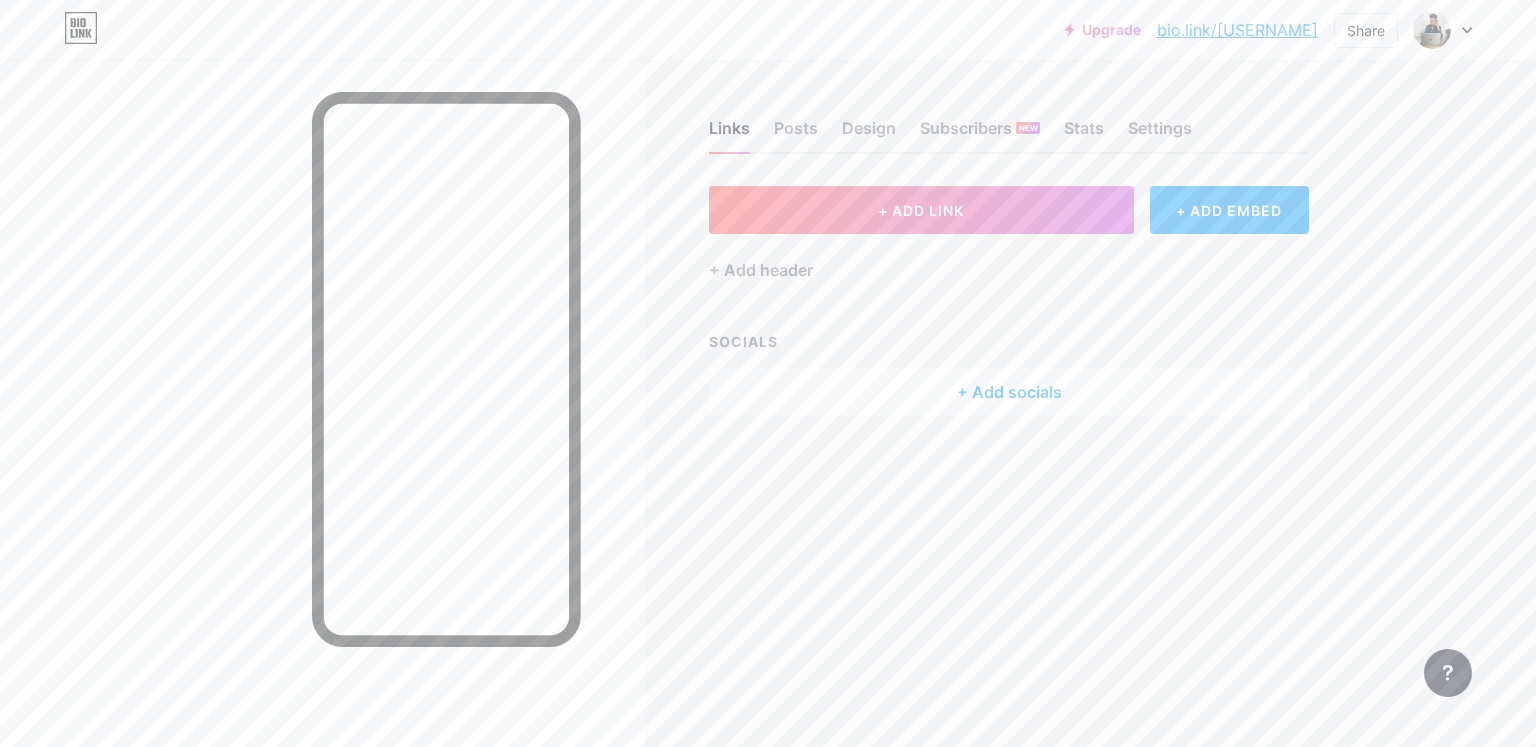 click on "+ Add header" at bounding box center [1009, 258] 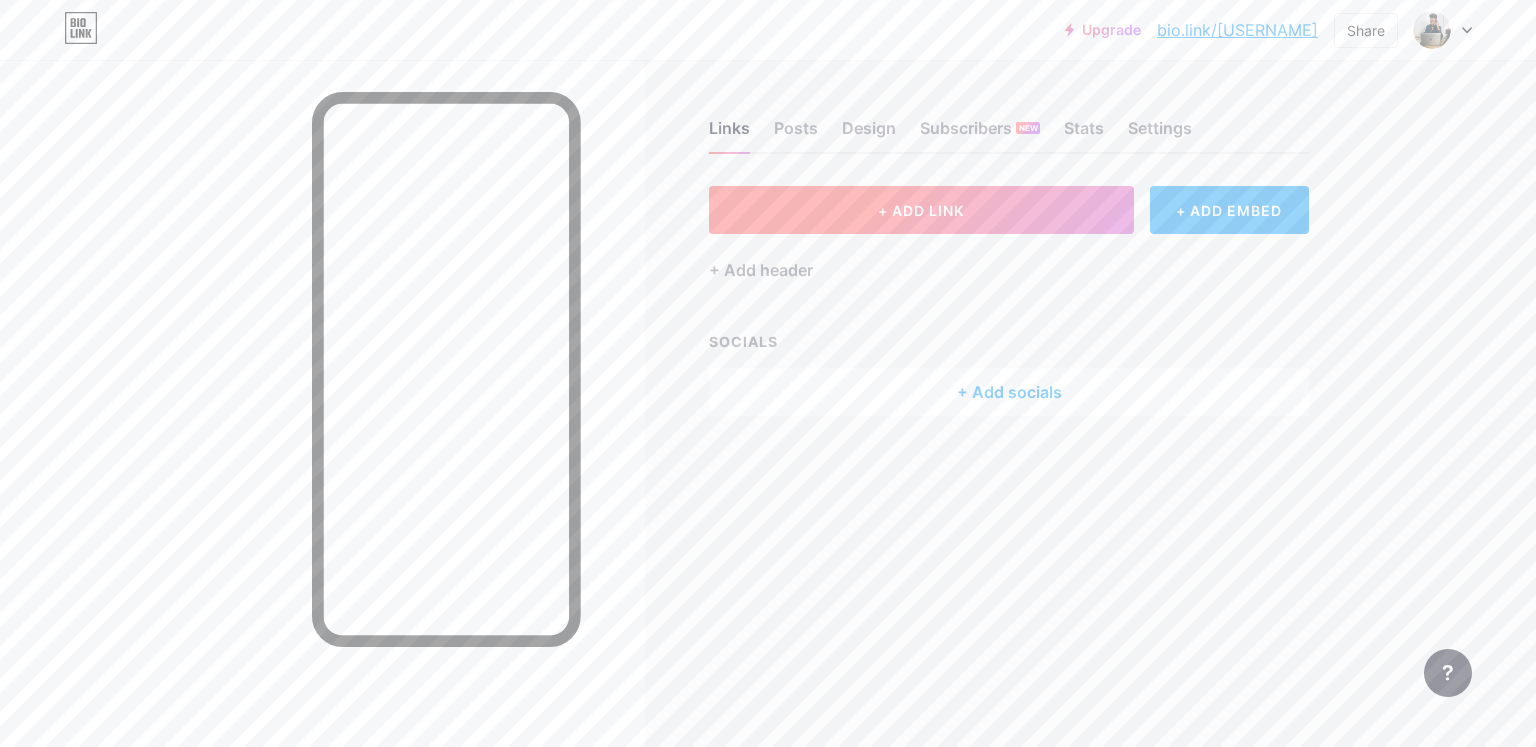 click on "+ ADD LINK" at bounding box center [921, 210] 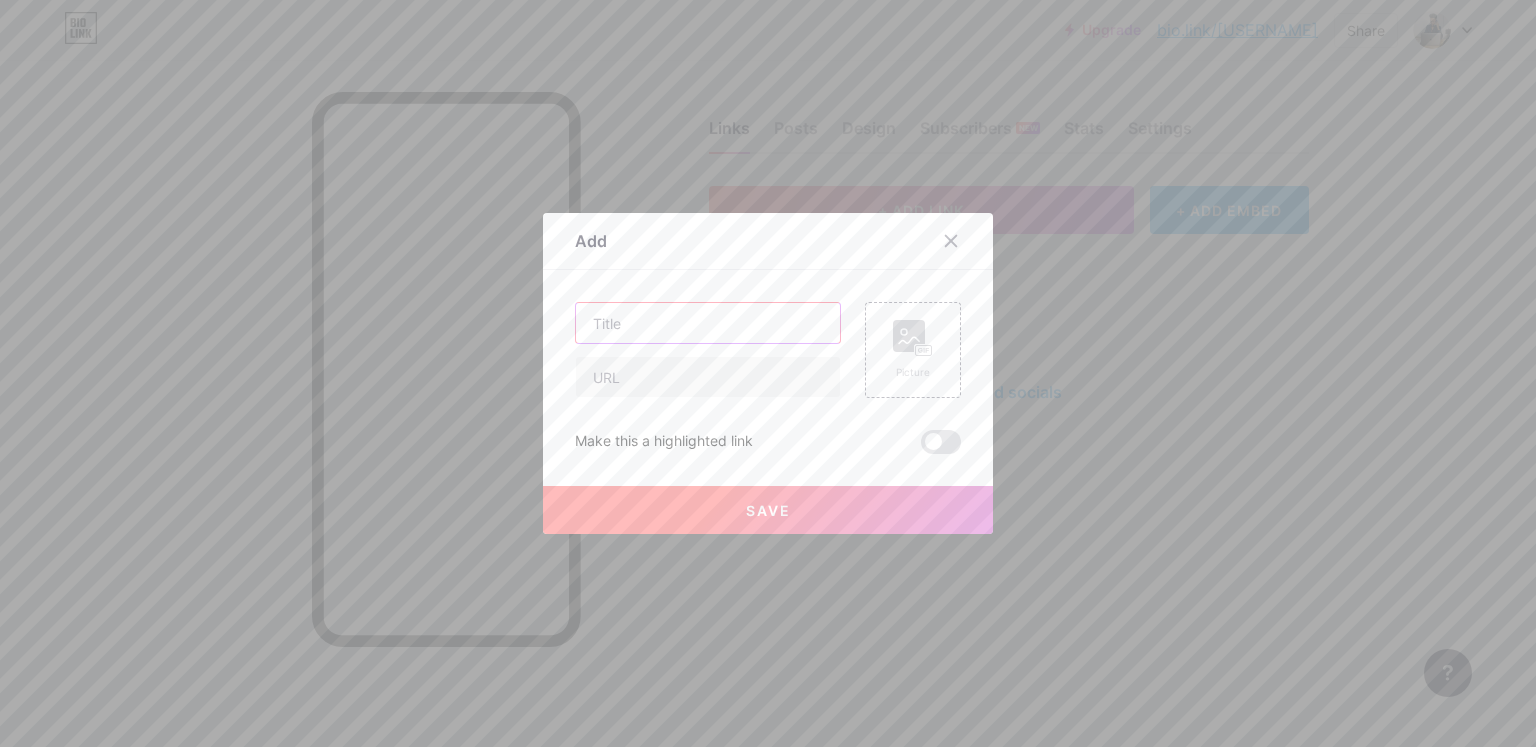 click at bounding box center [708, 323] 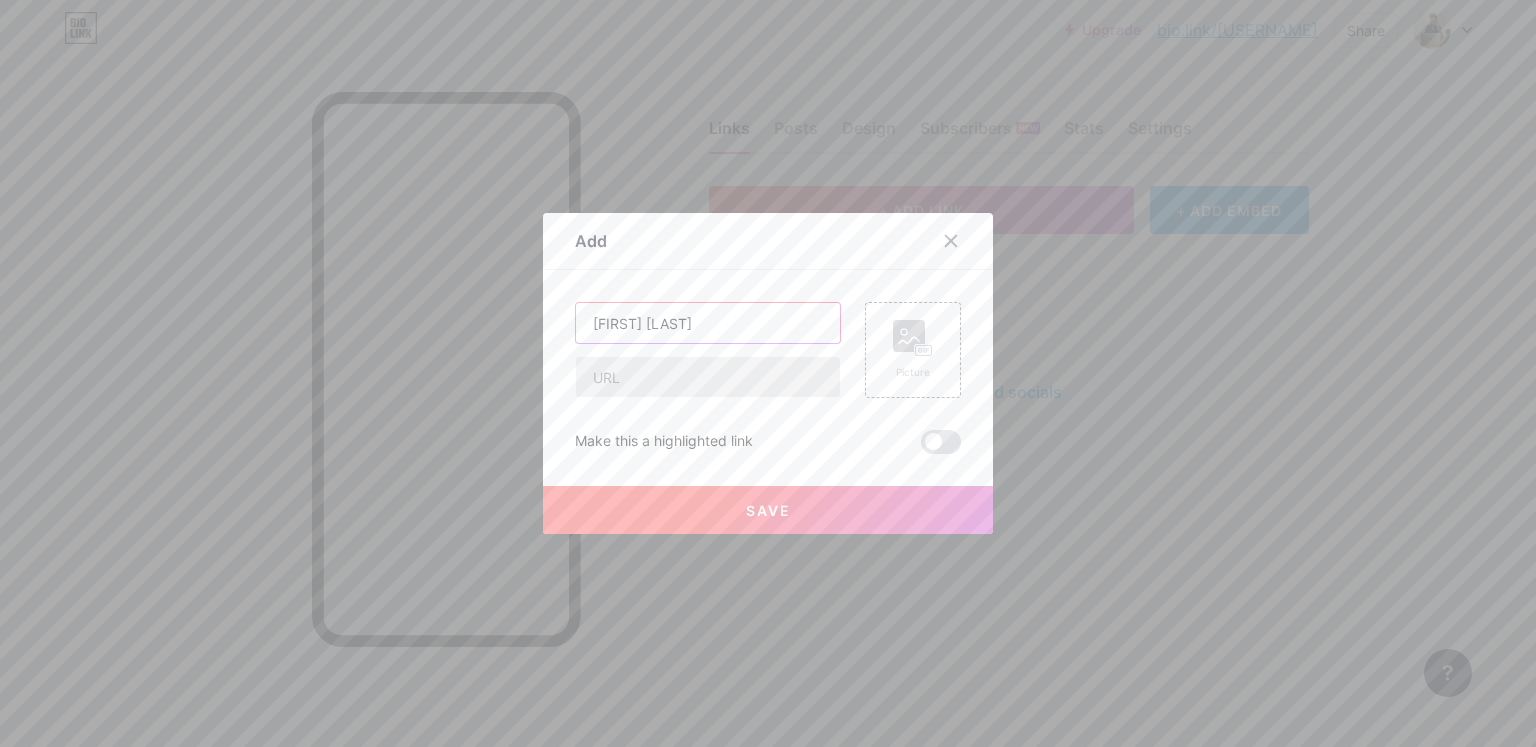 type on "[FIRST] [LAST]" 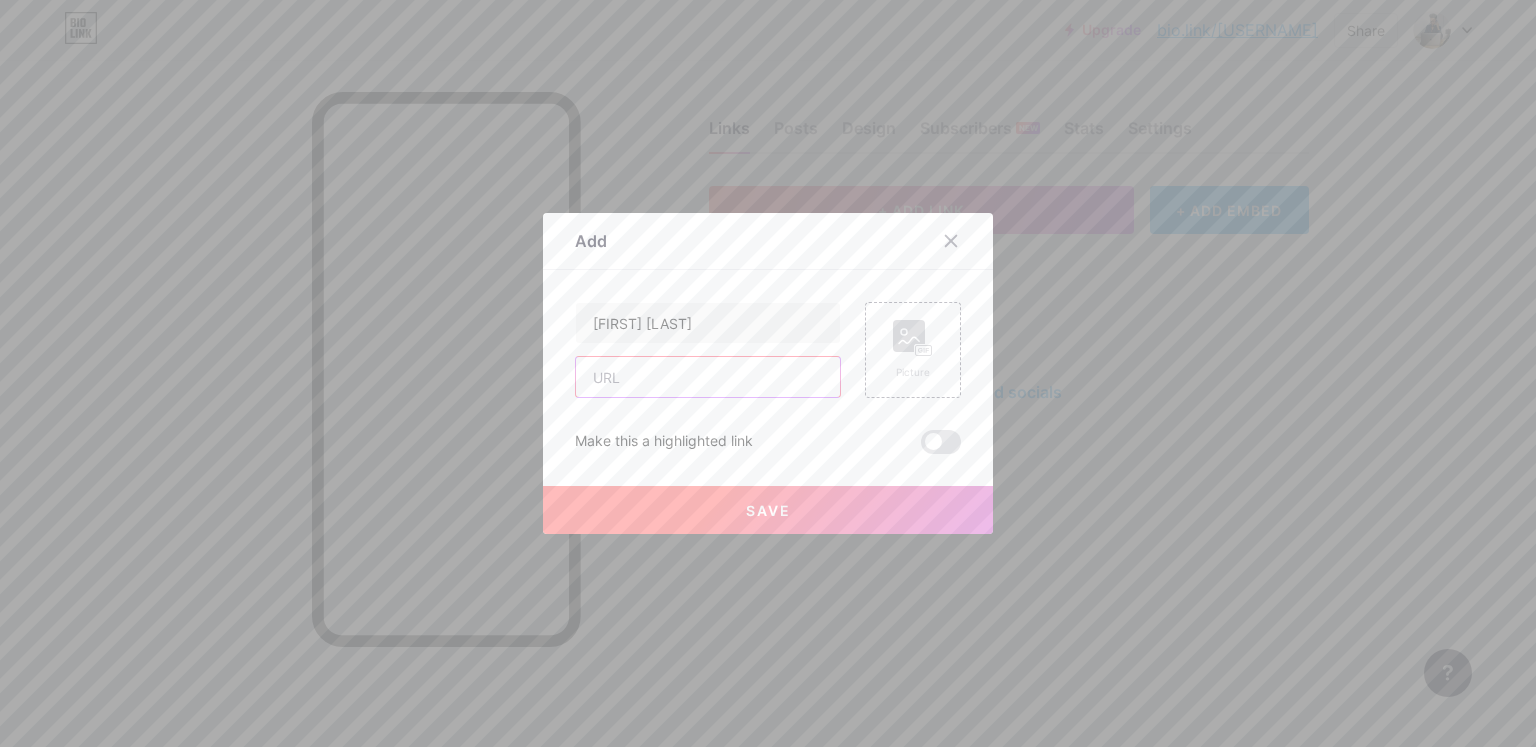 click at bounding box center [708, 377] 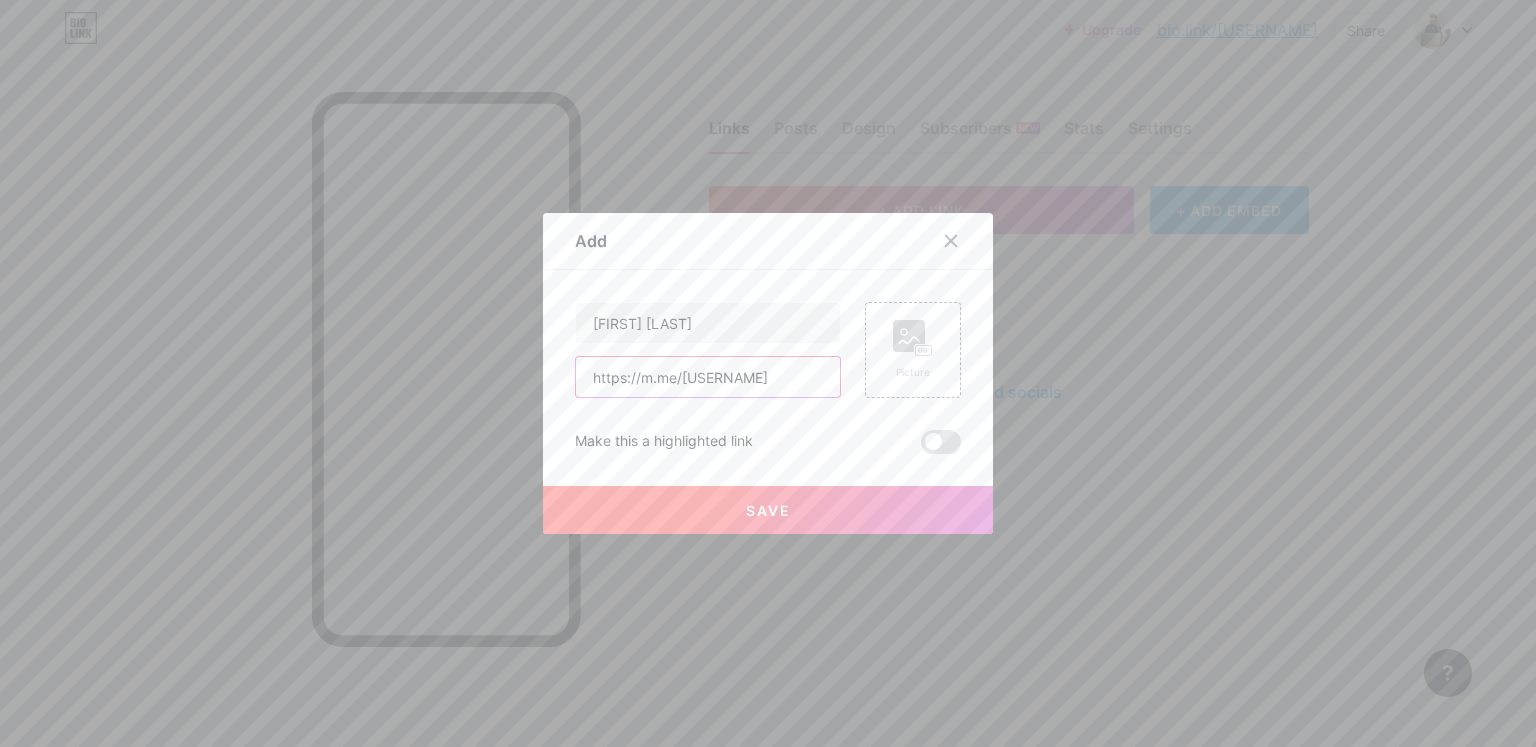 type on "https://m.me/[USERNAME]" 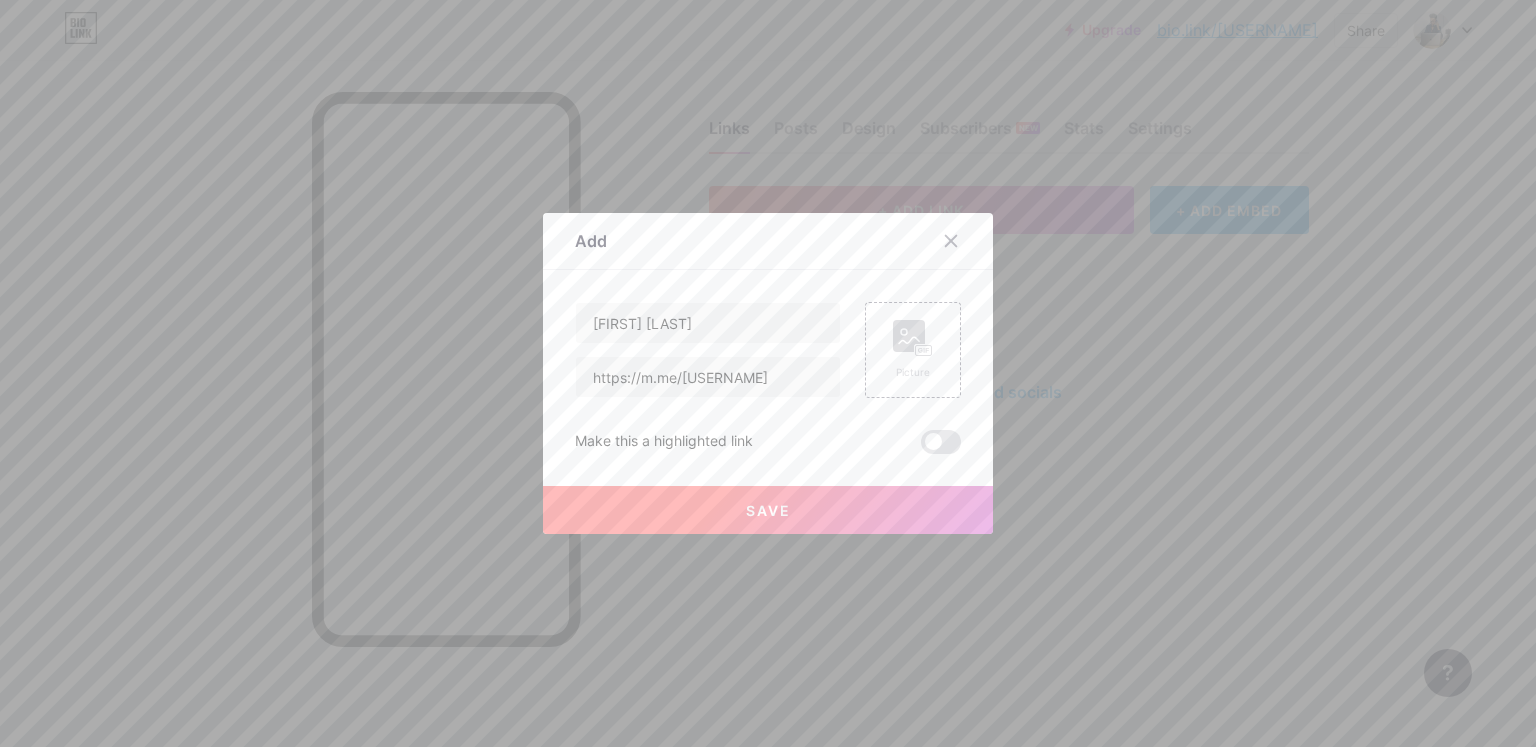 click on "Save" at bounding box center [768, 510] 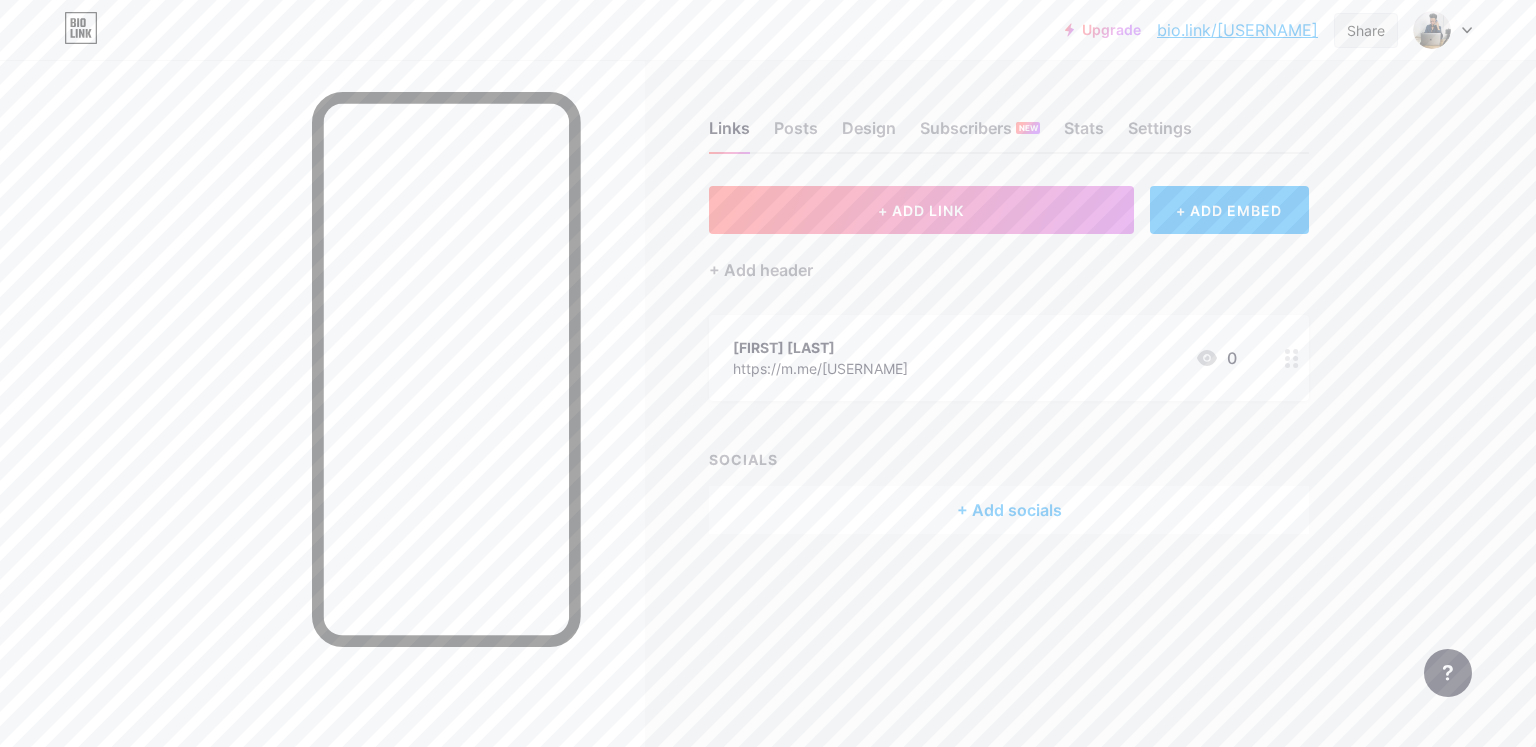 click on "Share" at bounding box center [1366, 30] 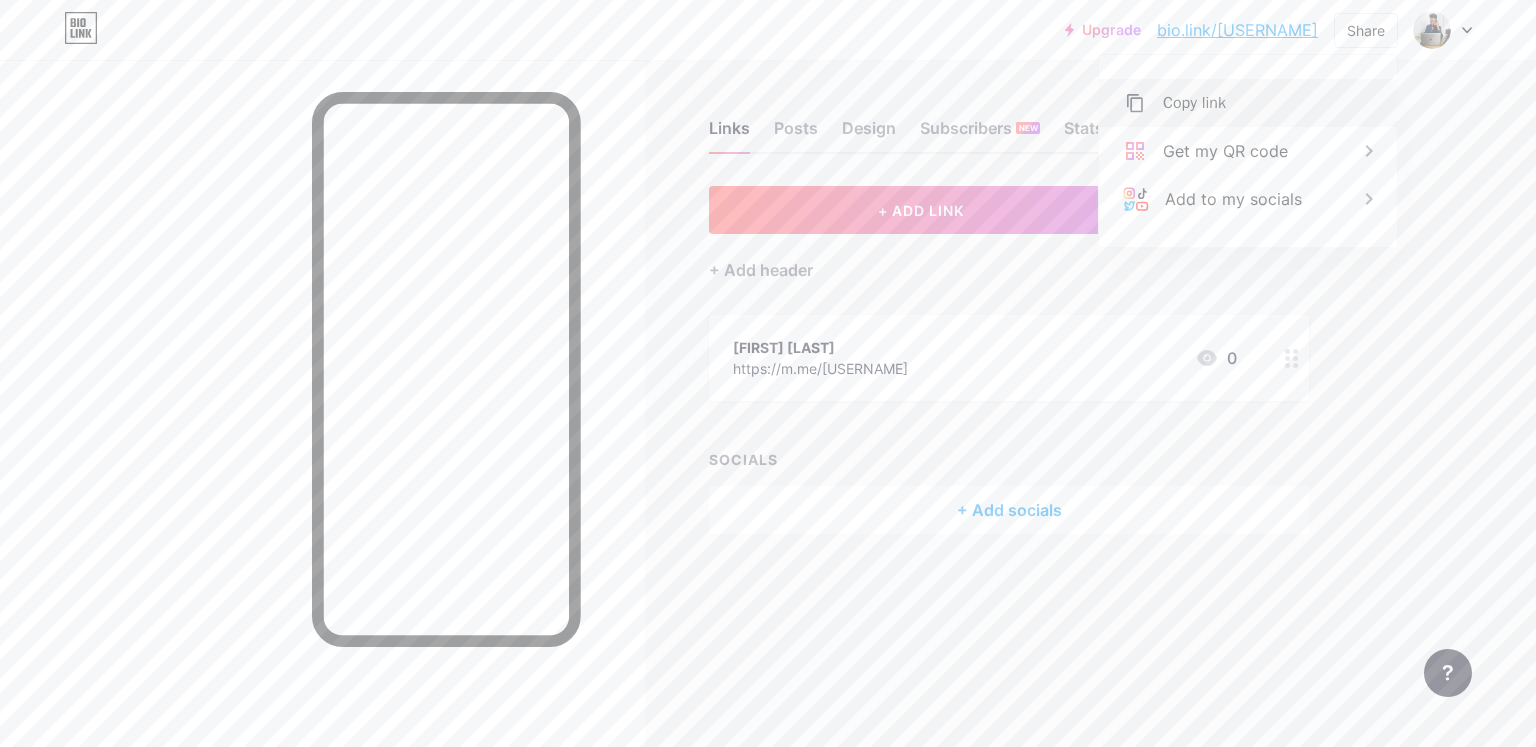 click on "Copy link" at bounding box center [1248, 103] 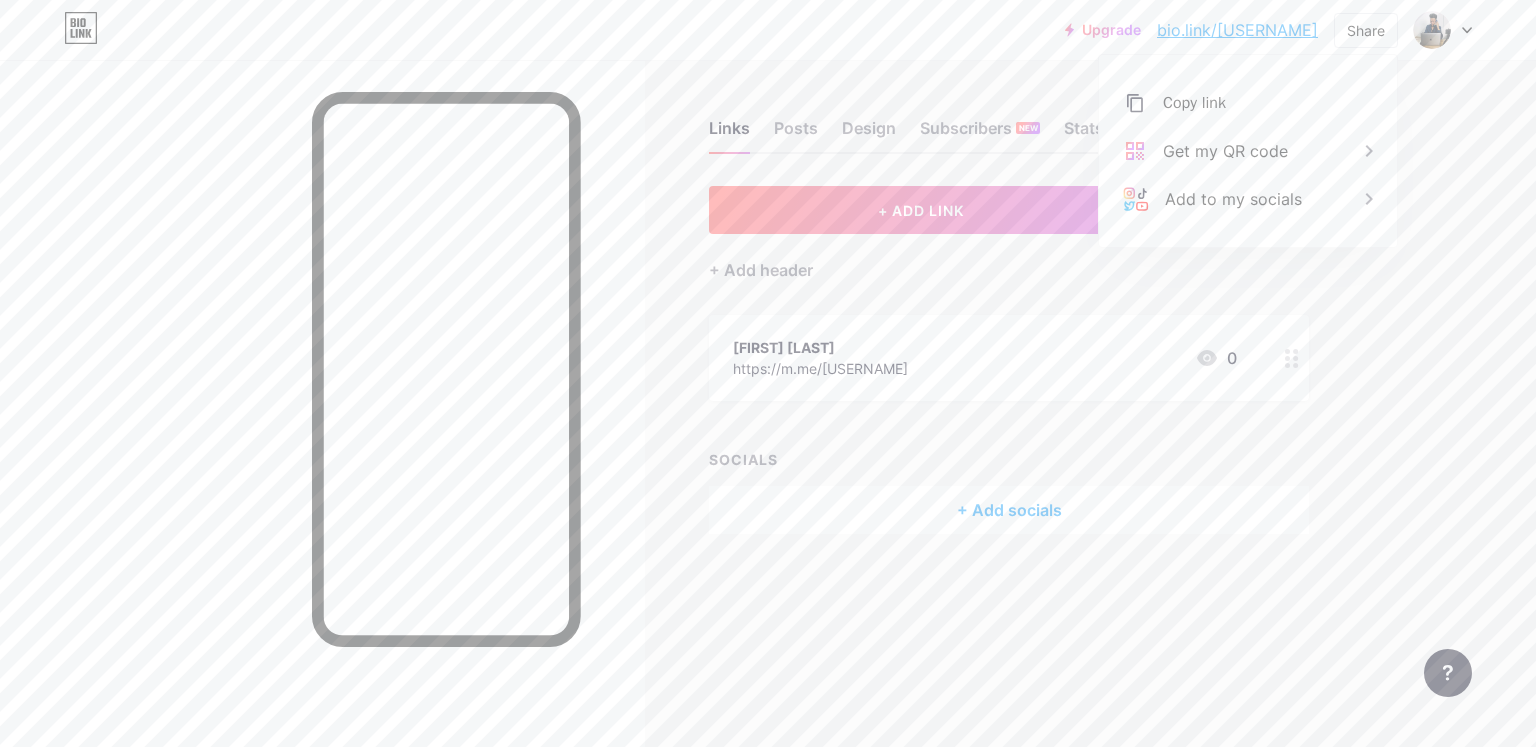 drag, startPoint x: 752, startPoint y: 353, endPoint x: 968, endPoint y: 382, distance: 217.93806 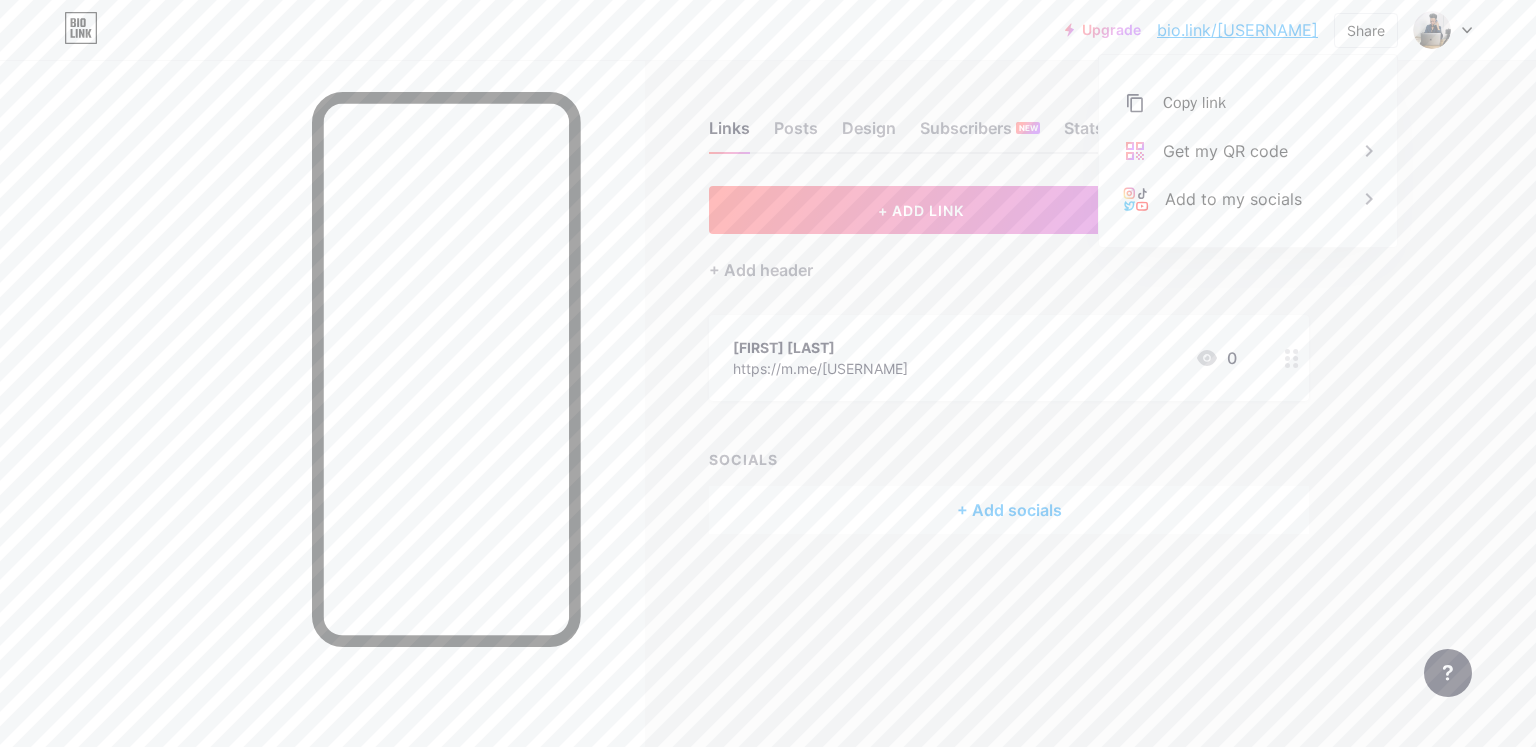 click on "[FIRST] [LAST]
https://m.me/[USERNAME]
[NUMBER]" at bounding box center (1009, 358) 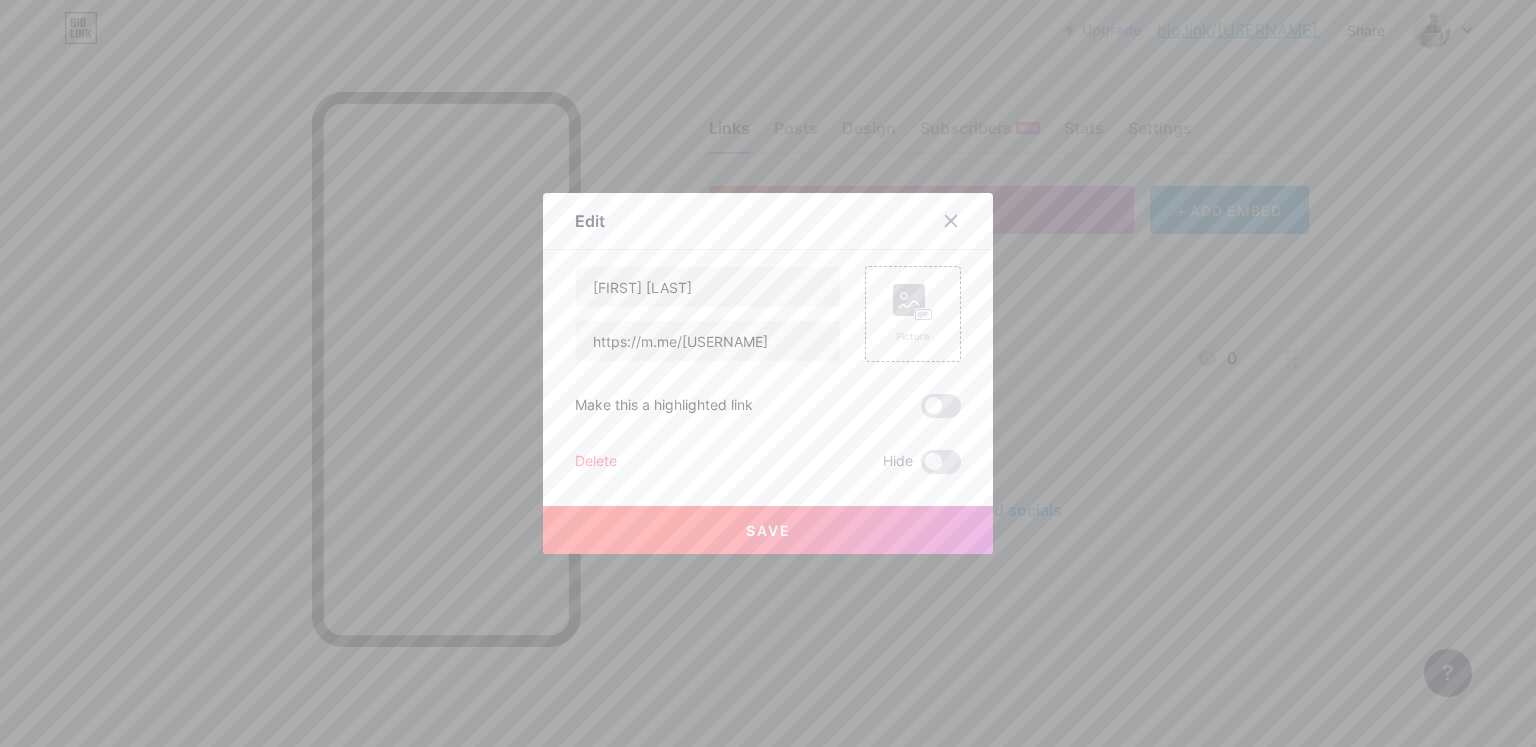 click on "Save" at bounding box center (768, 530) 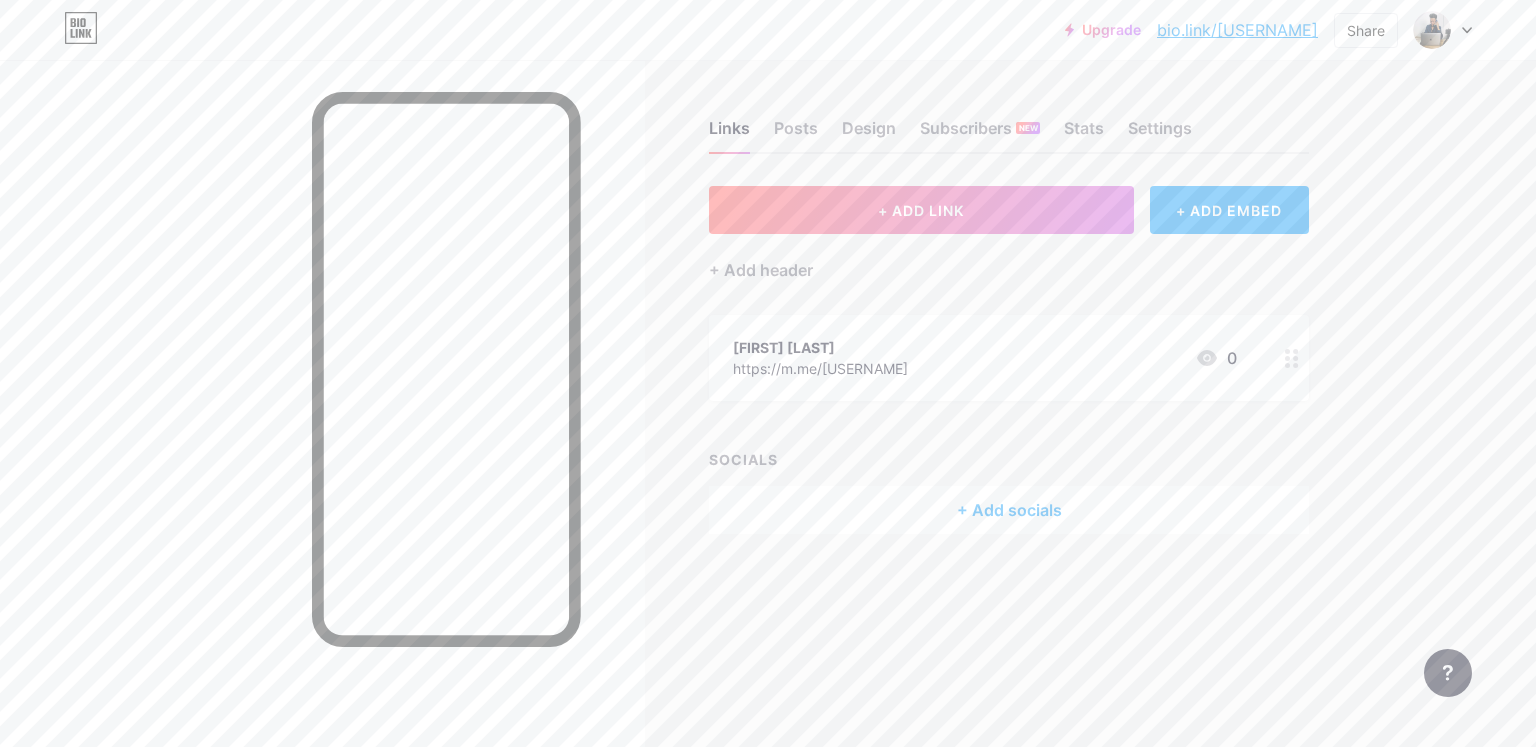 click on "[FIRST] [LAST]
https://m.me/[USERNAME]
[NUMBER]" at bounding box center [985, 358] 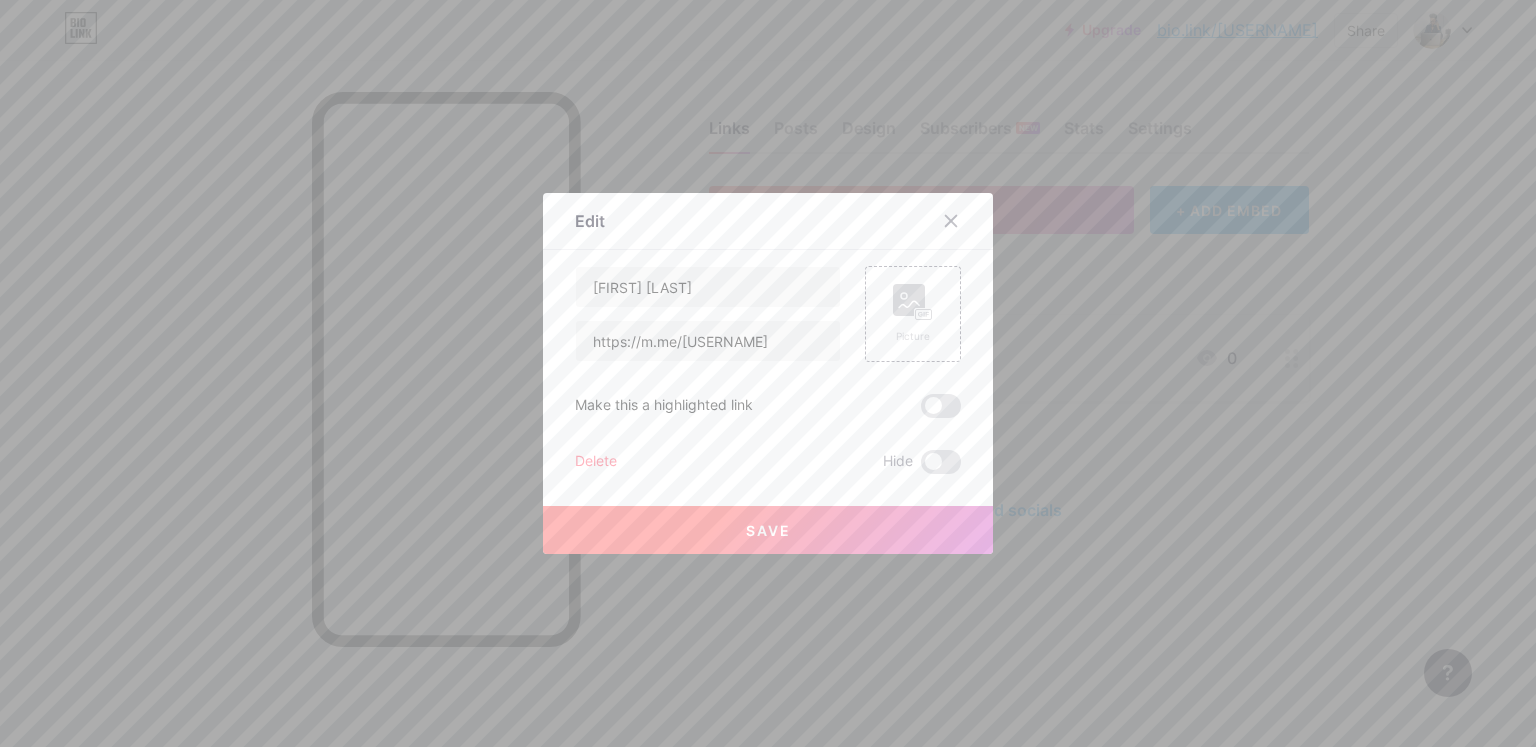 click 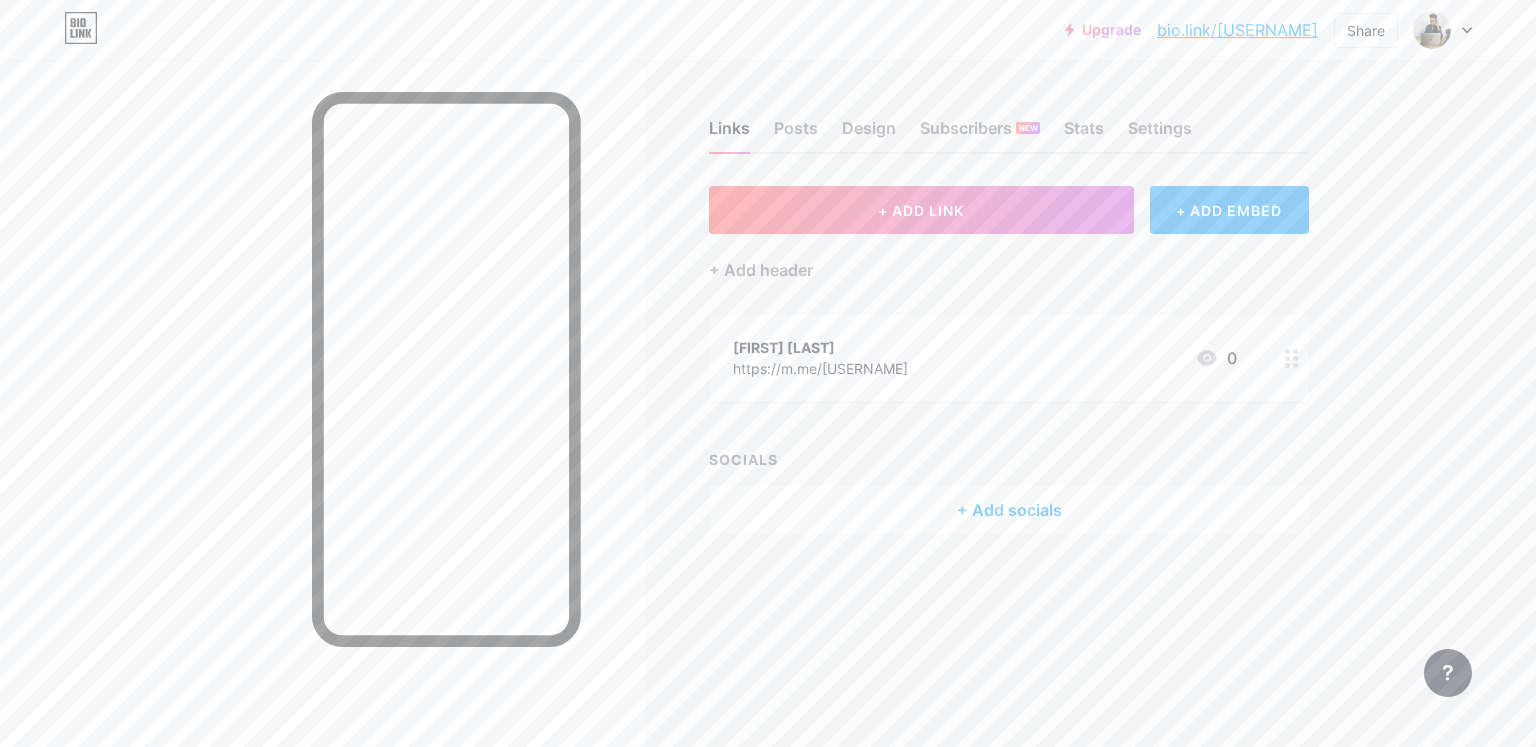 drag, startPoint x: 732, startPoint y: 367, endPoint x: 880, endPoint y: 382, distance: 148.7582 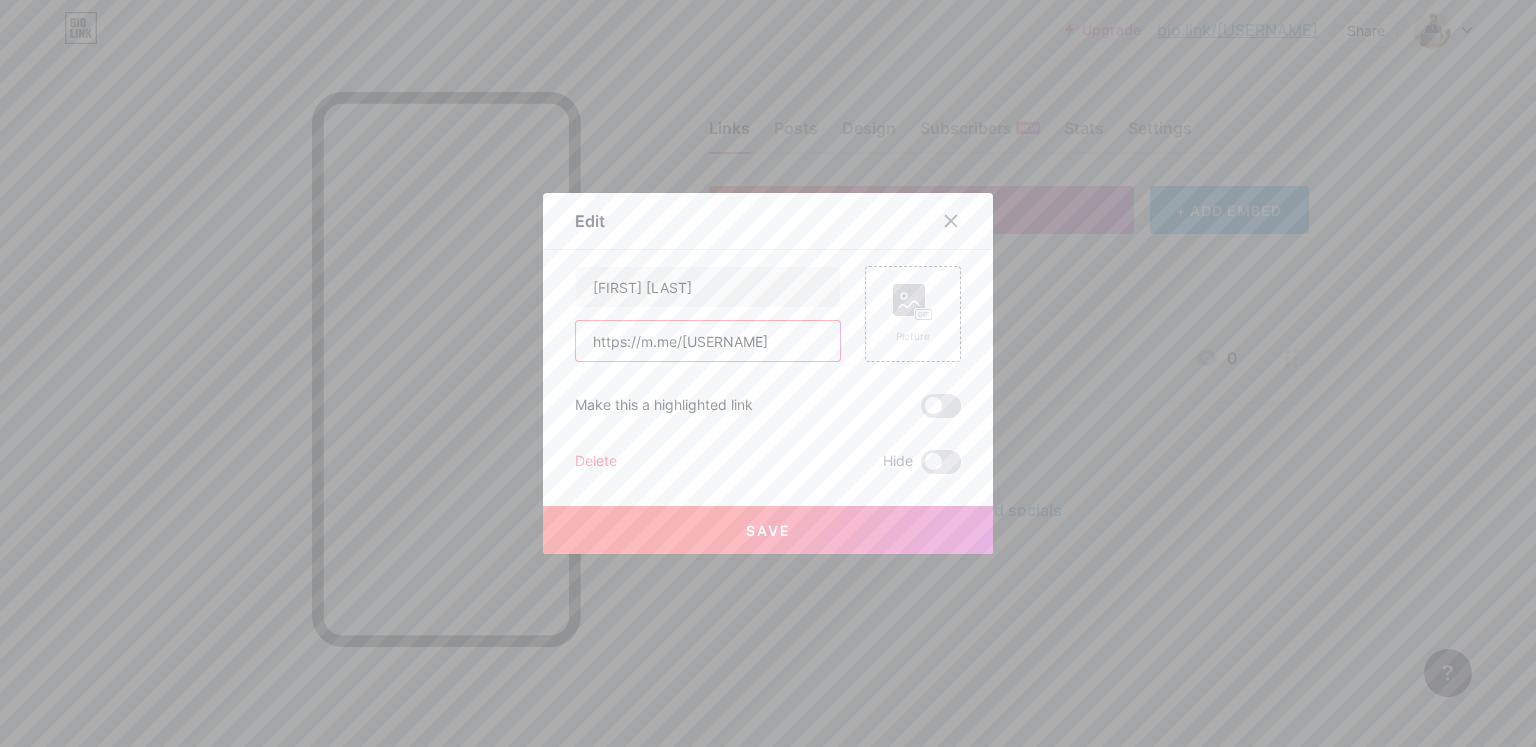 drag, startPoint x: 592, startPoint y: 341, endPoint x: 811, endPoint y: 360, distance: 219.82266 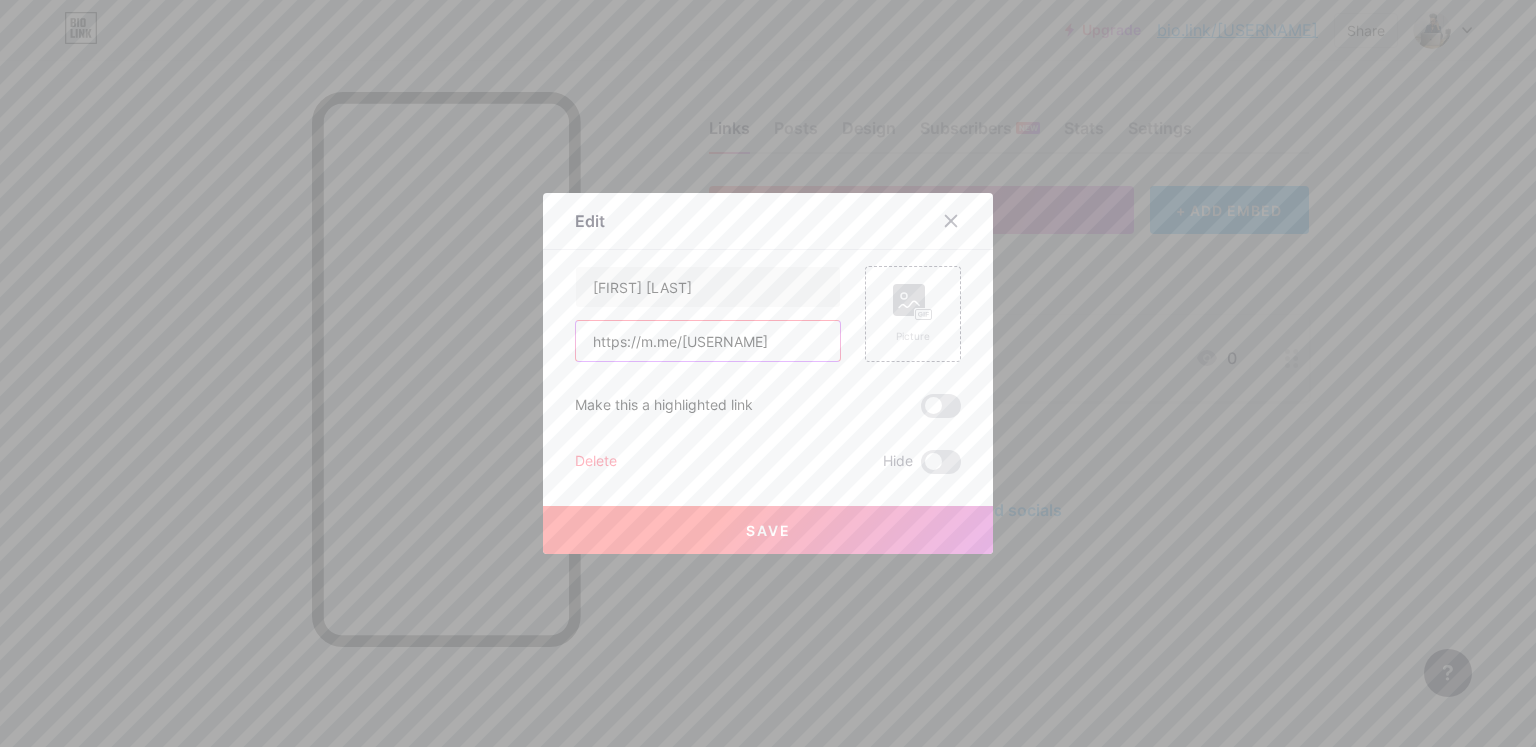 drag, startPoint x: 584, startPoint y: 341, endPoint x: 748, endPoint y: 369, distance: 166.37308 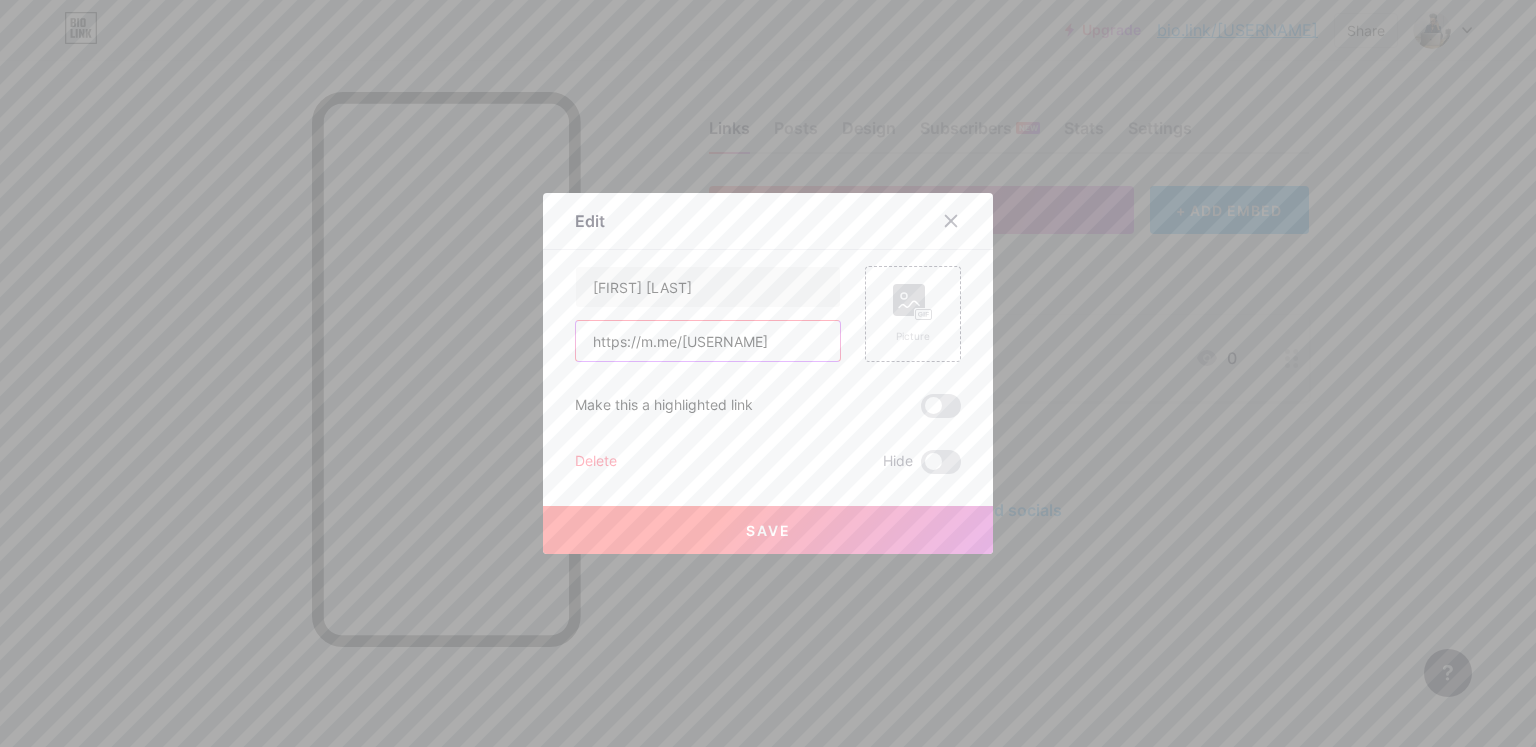 click on "[FIRST] [LAST] https://m.me/[USERNAME] Picture
Make this a highlighted link
Delete
Hide Save" at bounding box center [768, 370] 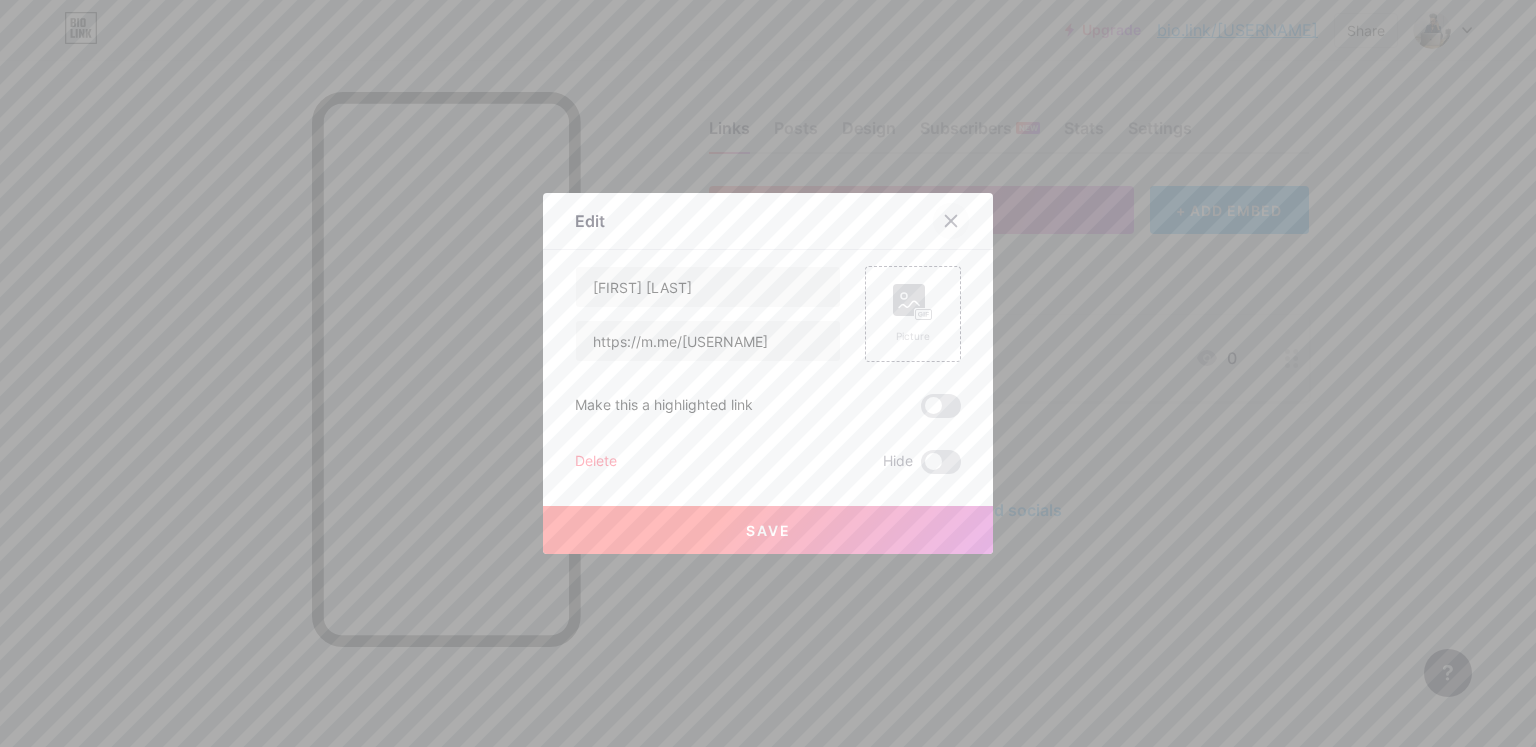 click at bounding box center (951, 221) 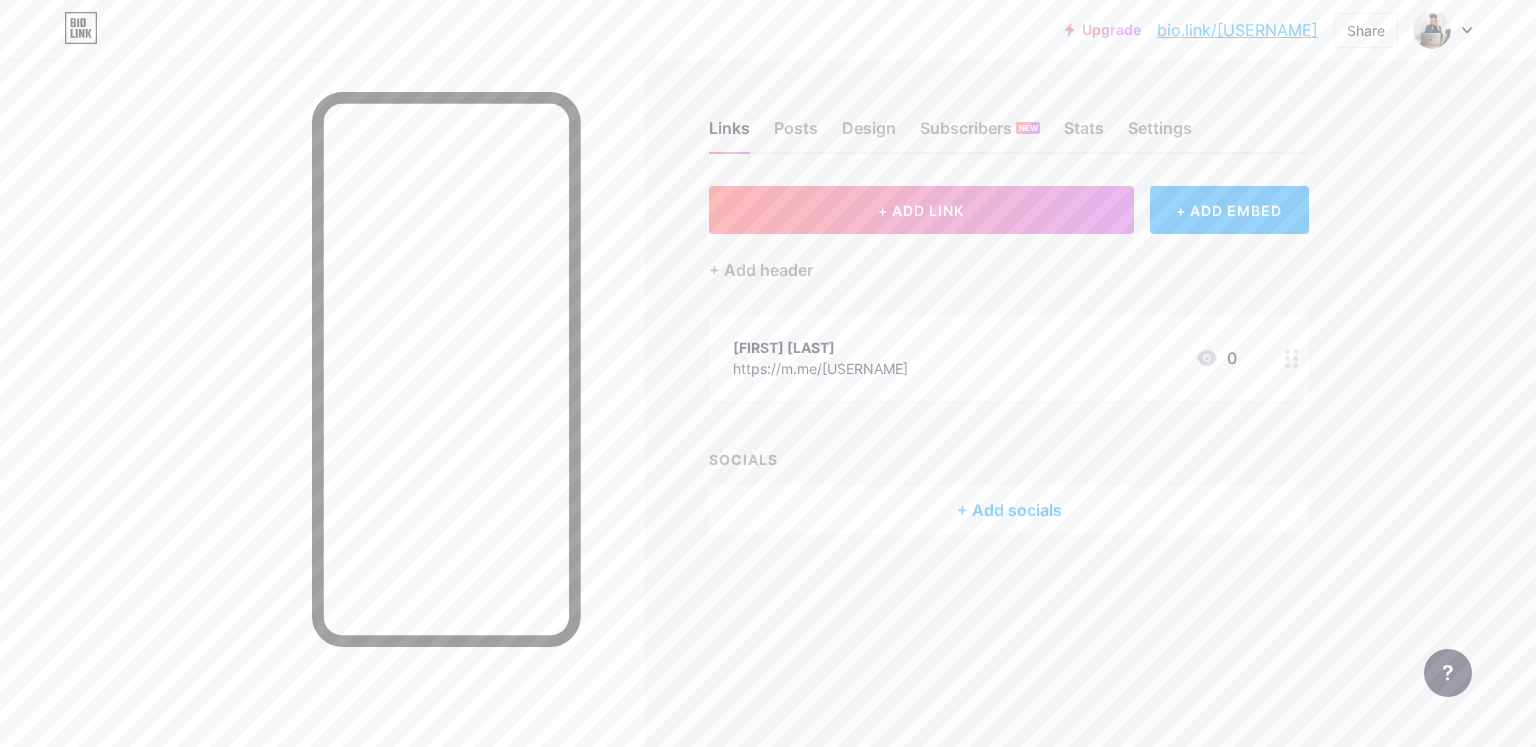 click at bounding box center (1443, 30) 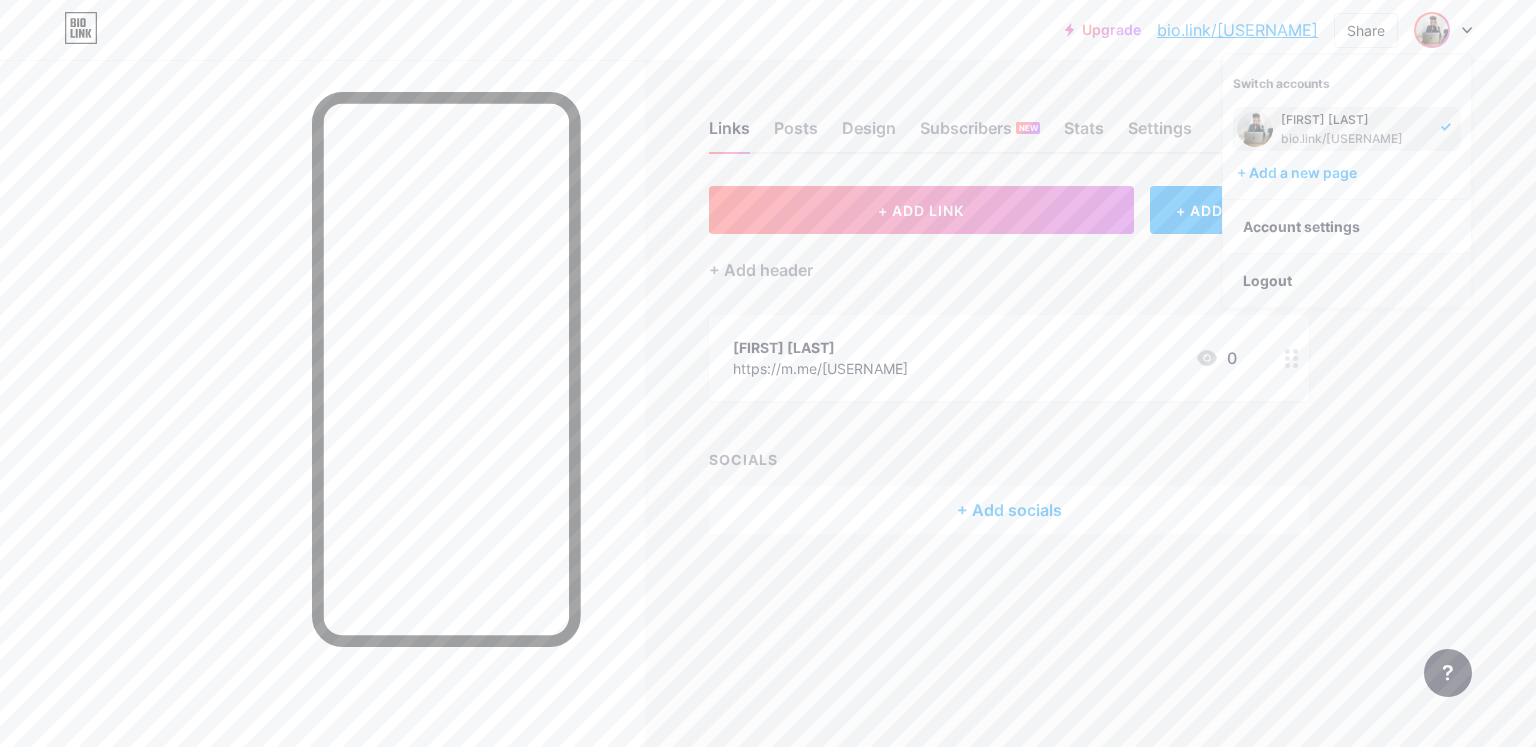 click on "Logout" at bounding box center (1347, 281) 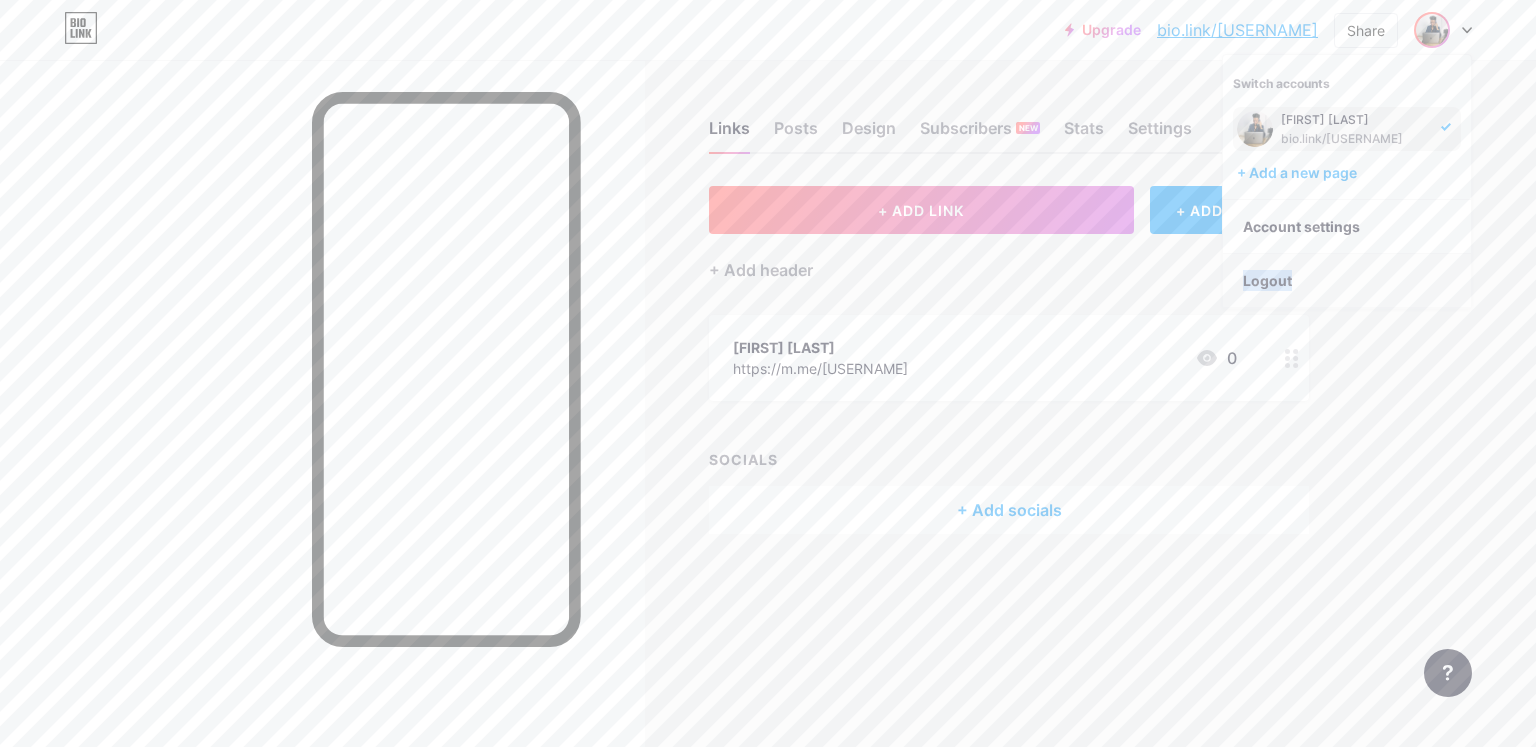 click on "Logout" at bounding box center [1347, 281] 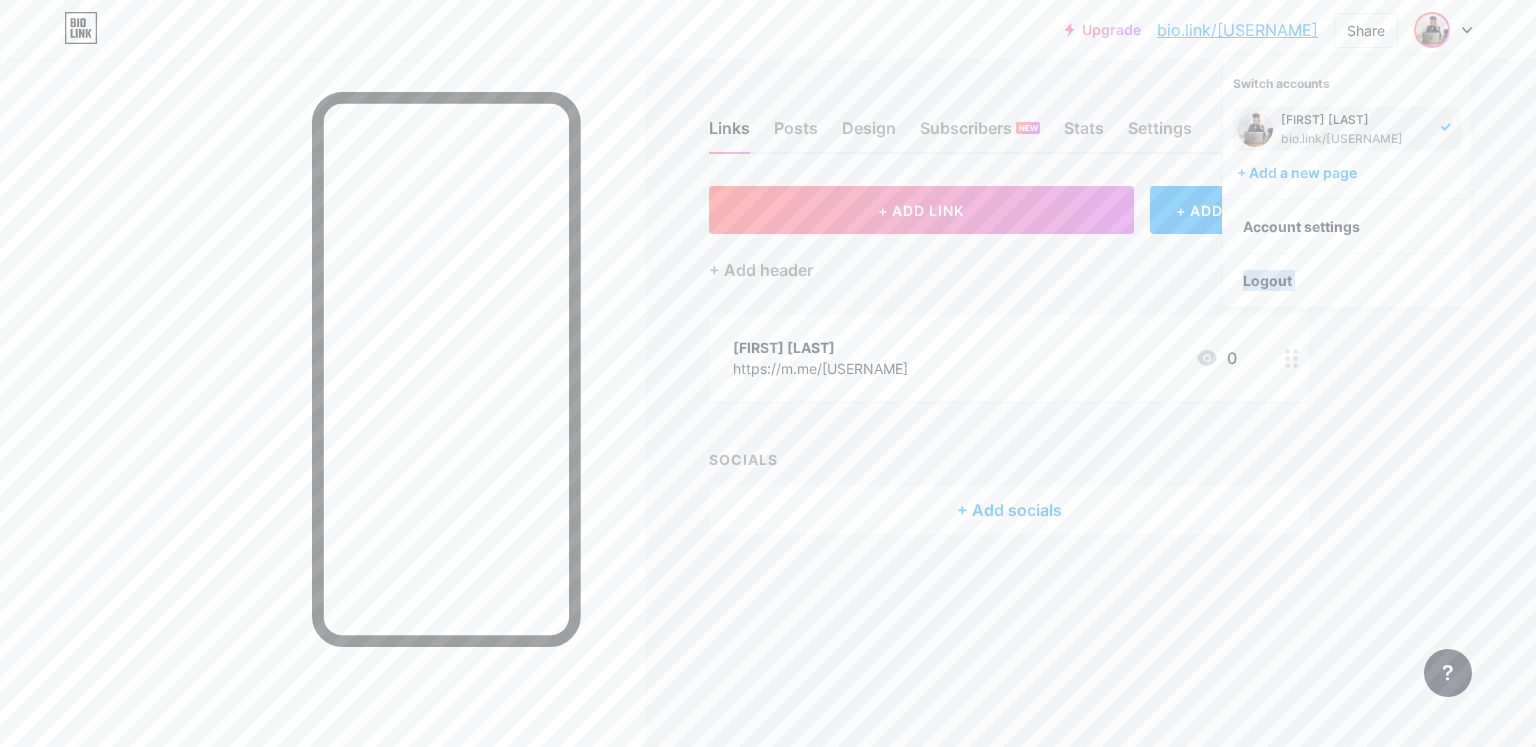 click on "Logout" at bounding box center [1347, 281] 